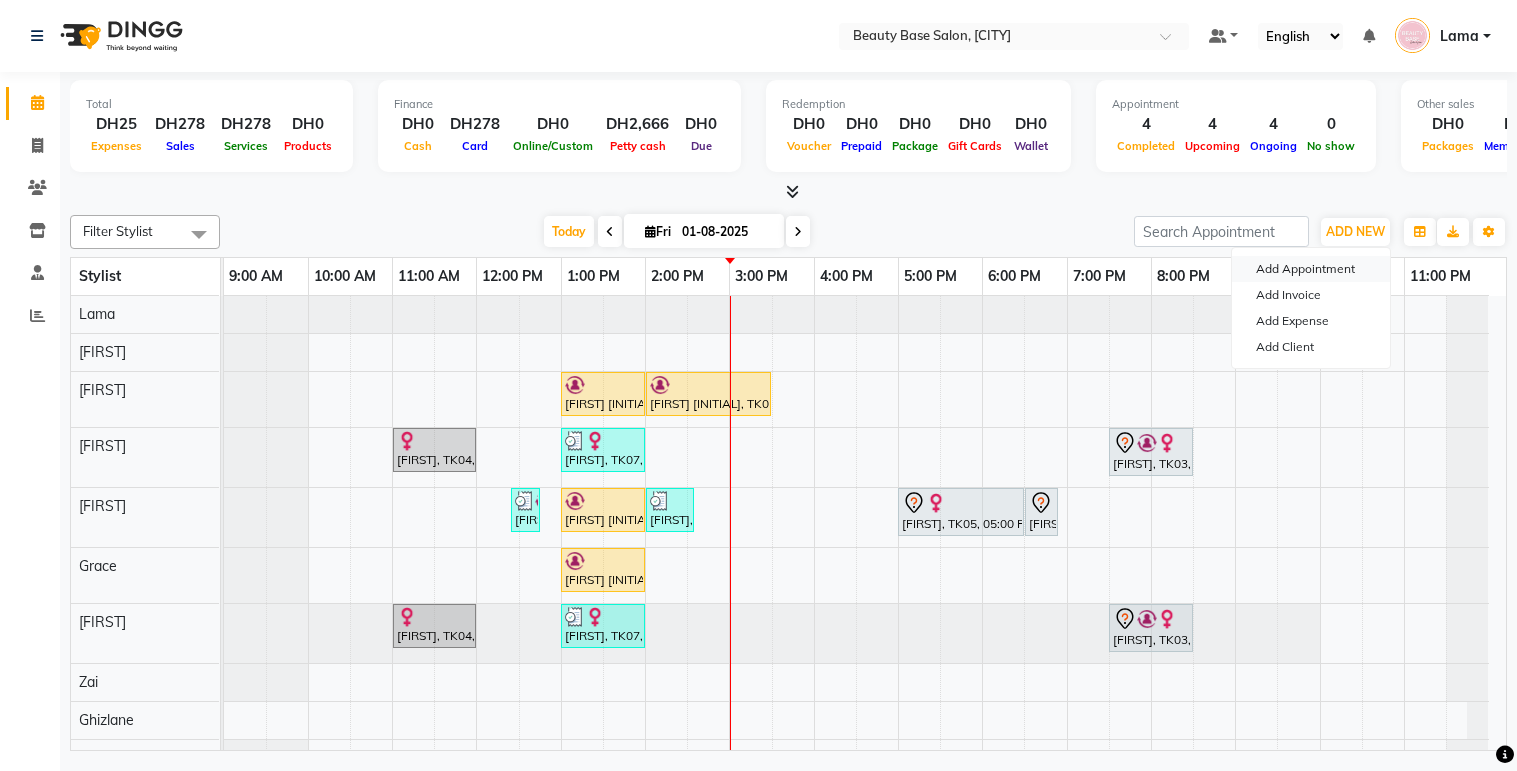 click on "Add Appointment" at bounding box center (1311, 269) 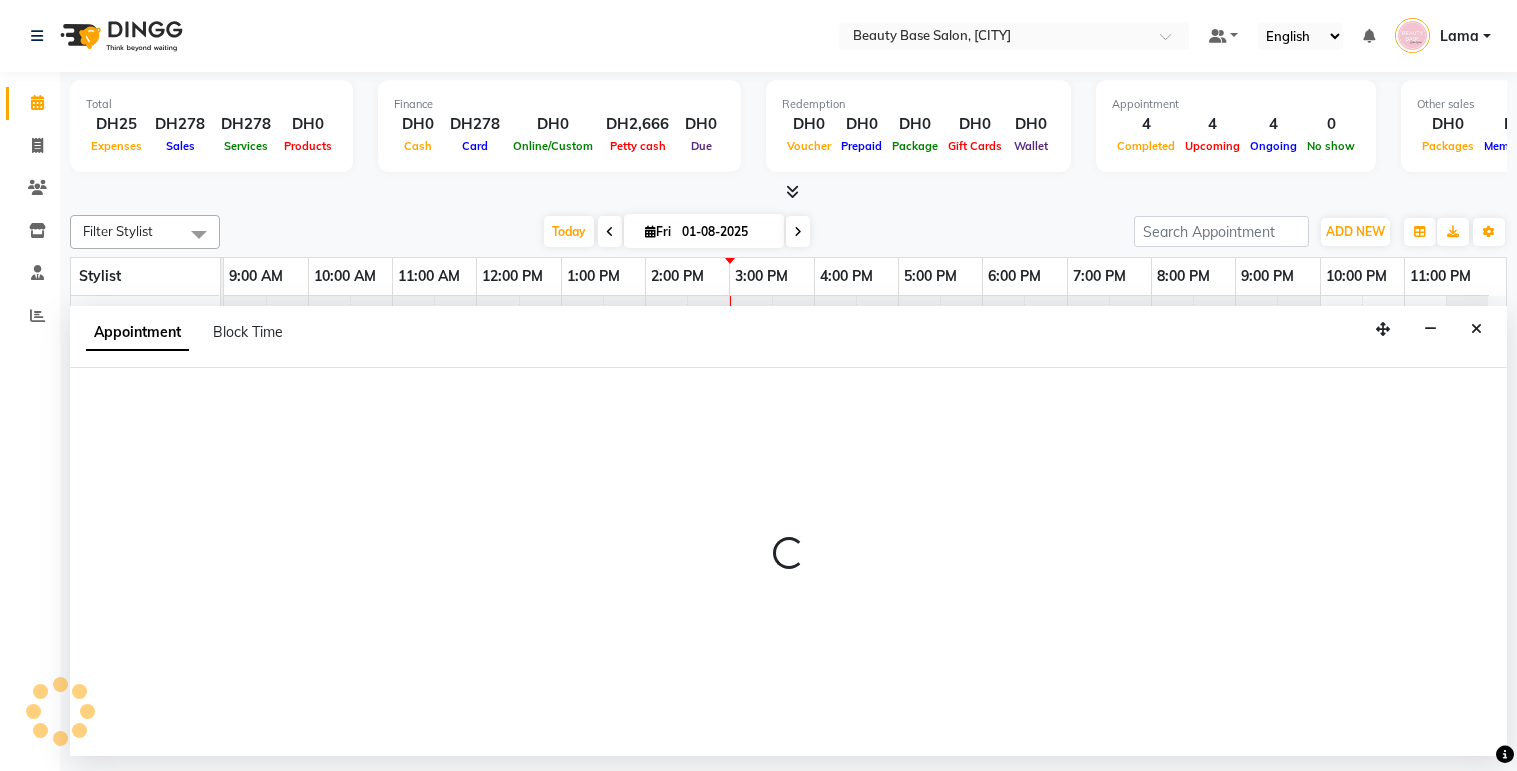 scroll, scrollTop: 0, scrollLeft: 0, axis: both 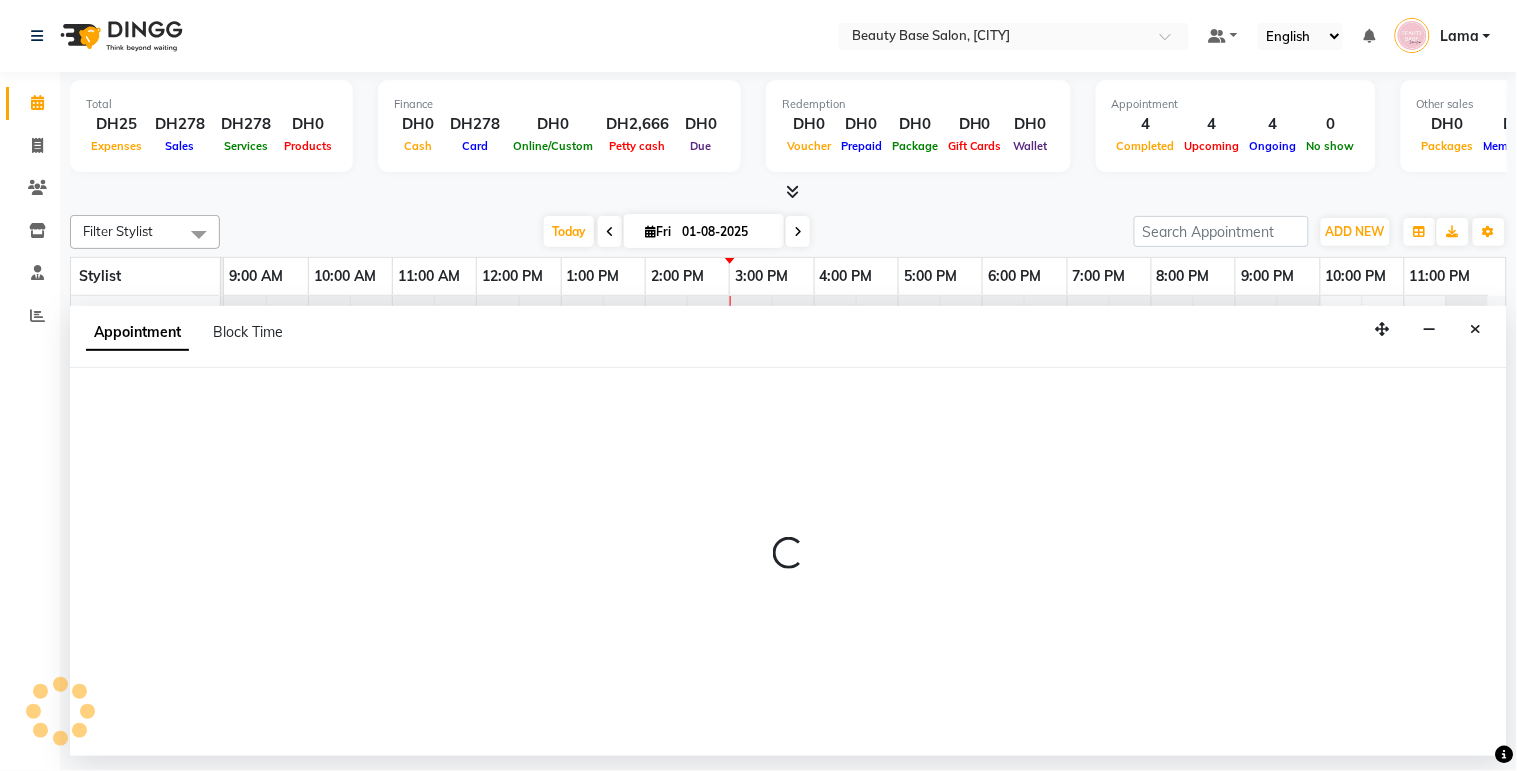 select on "tentative" 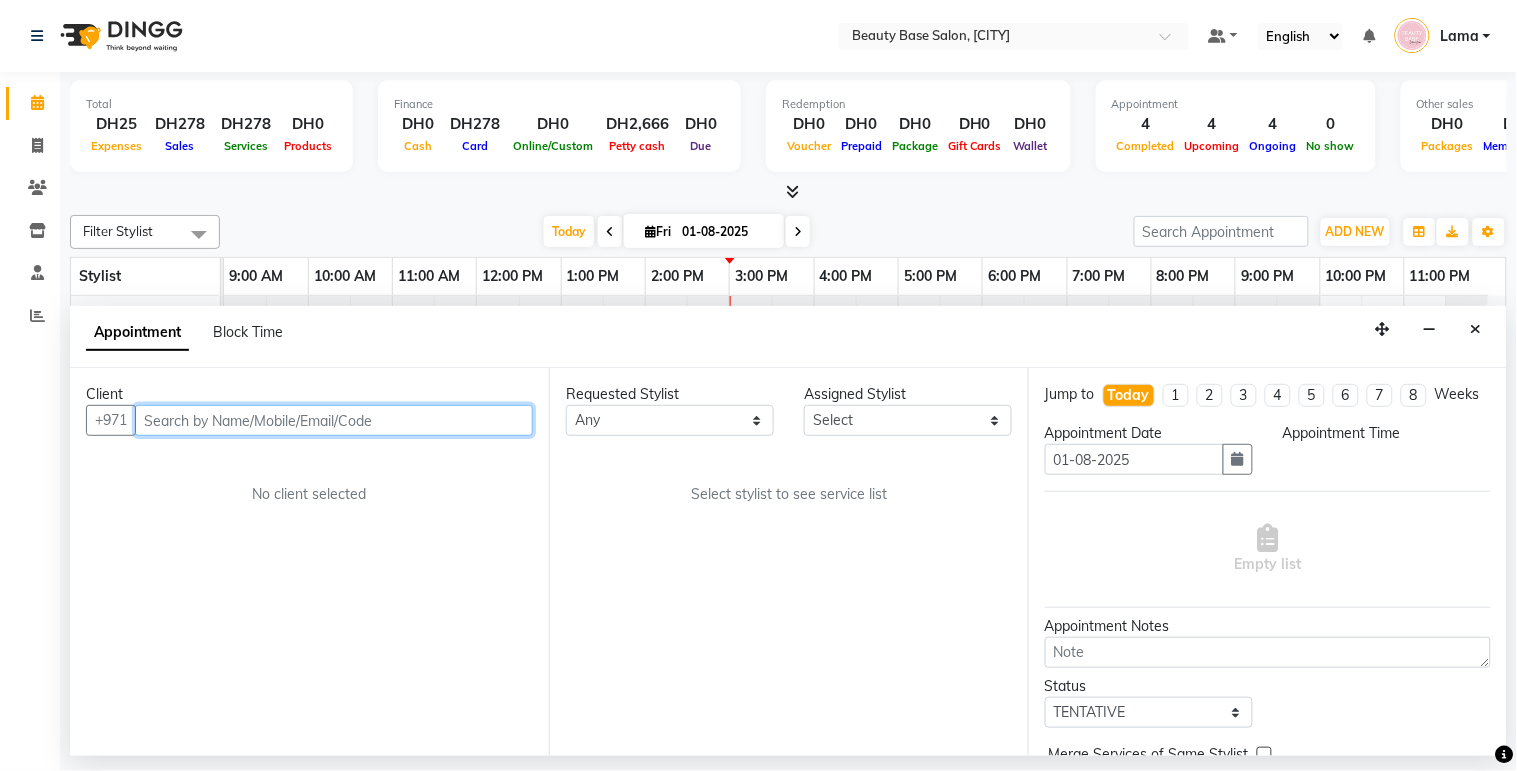 select on "600" 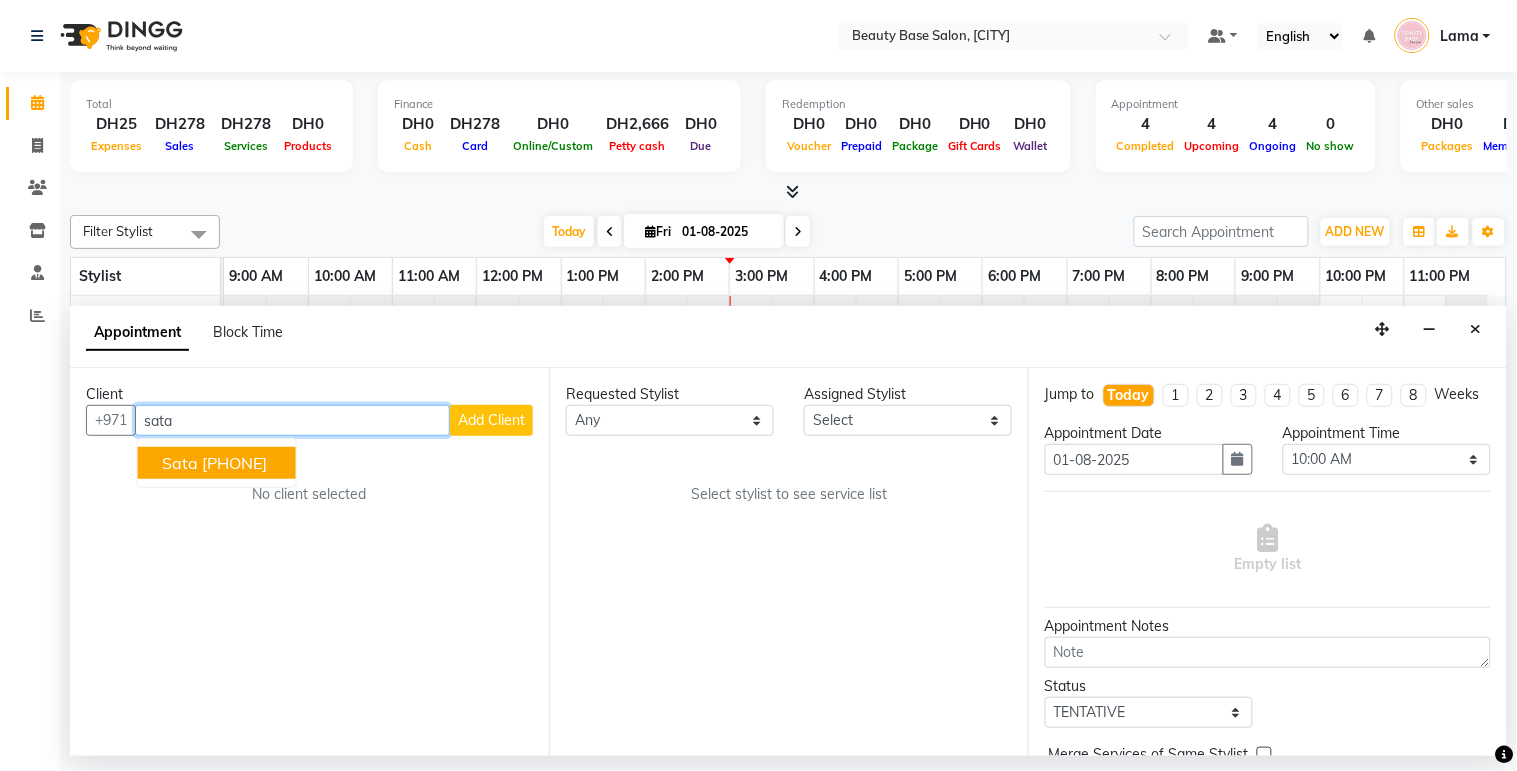 click on "[PHONE]" at bounding box center [234, 463] 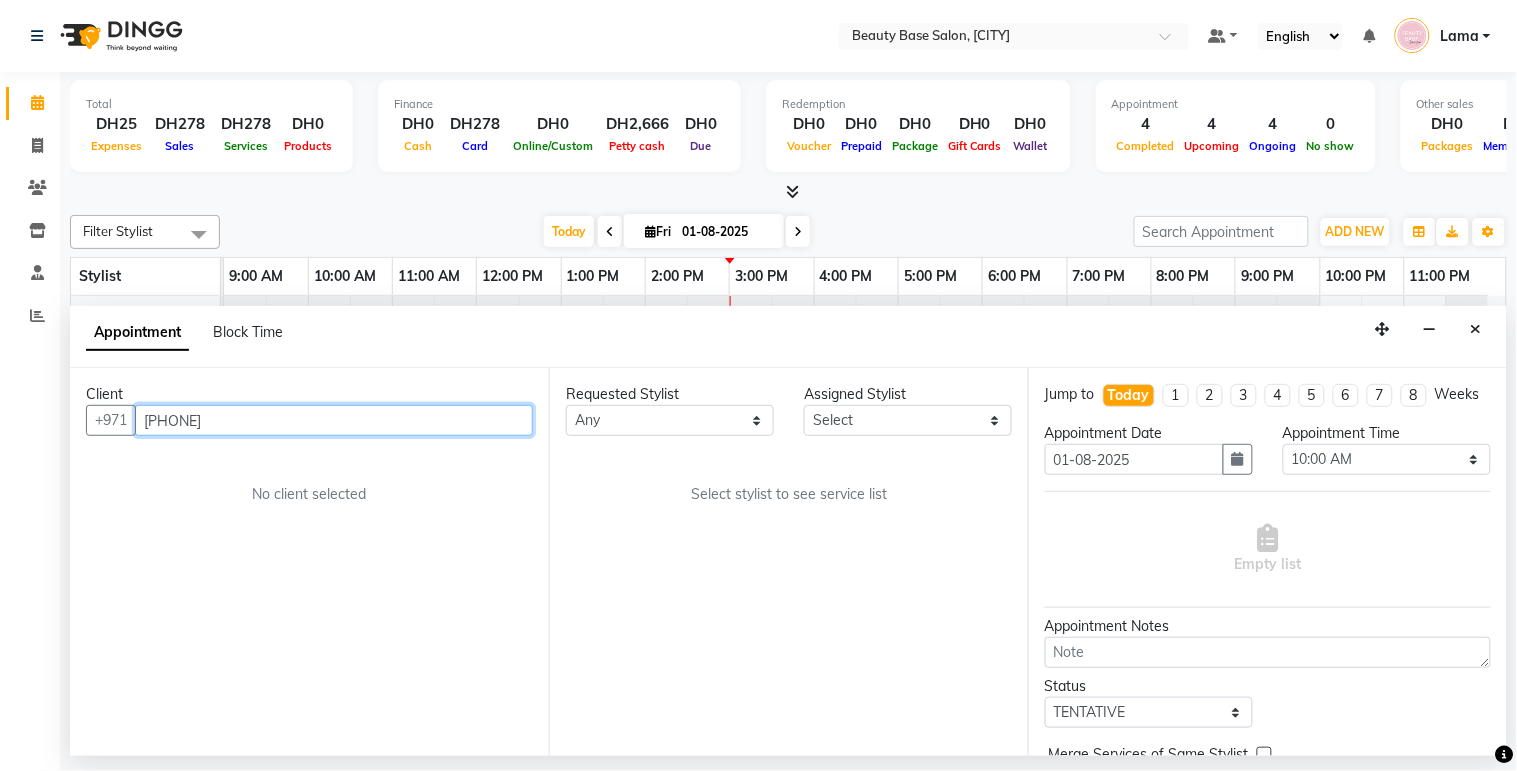 type on "[PHONE]" 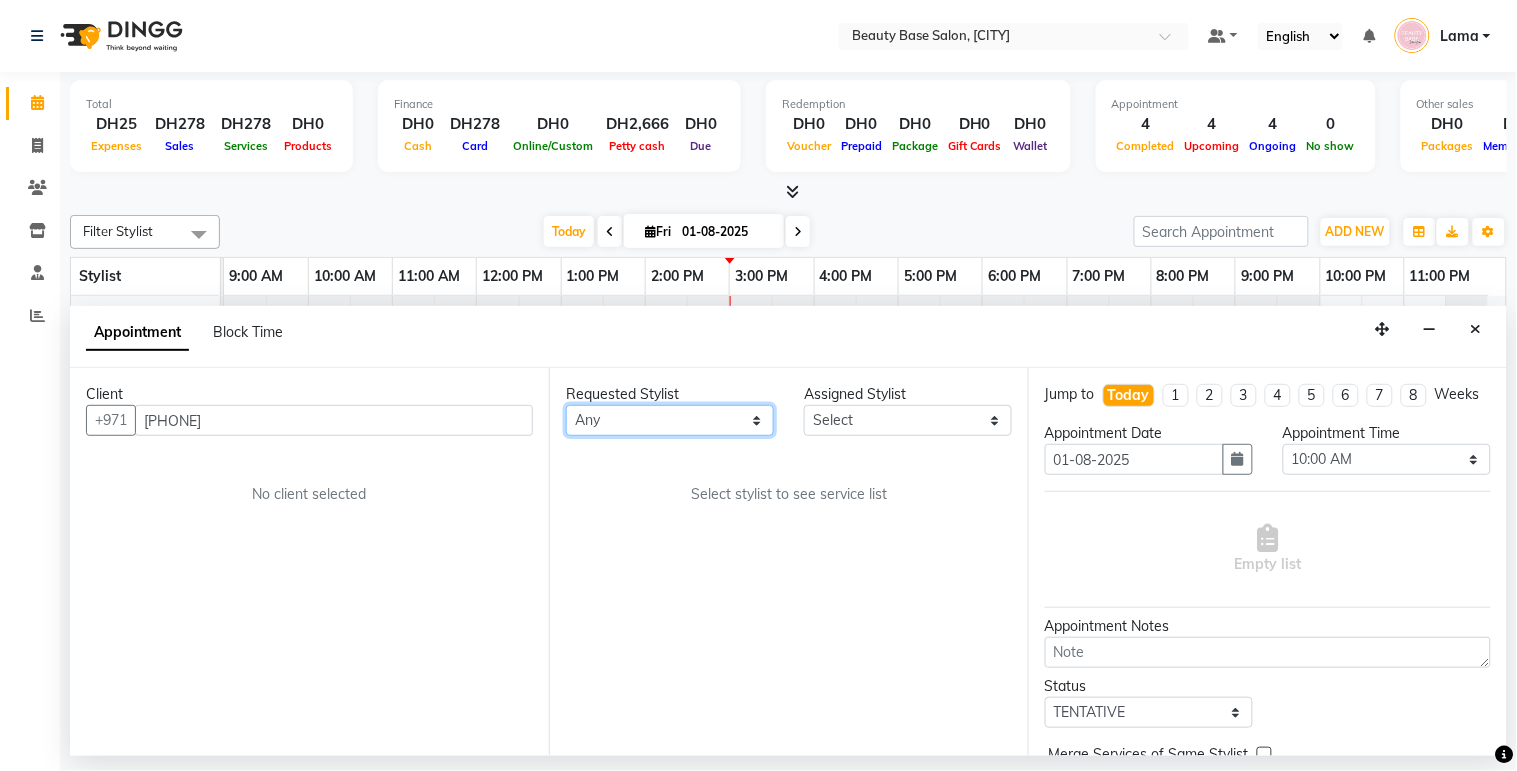 click on "Any [FIRST] [FIRST] [FIRST] [FIRST] [FIRST] [FIRST] [FIRST] [FIRST] [FIRST]" at bounding box center (670, 420) 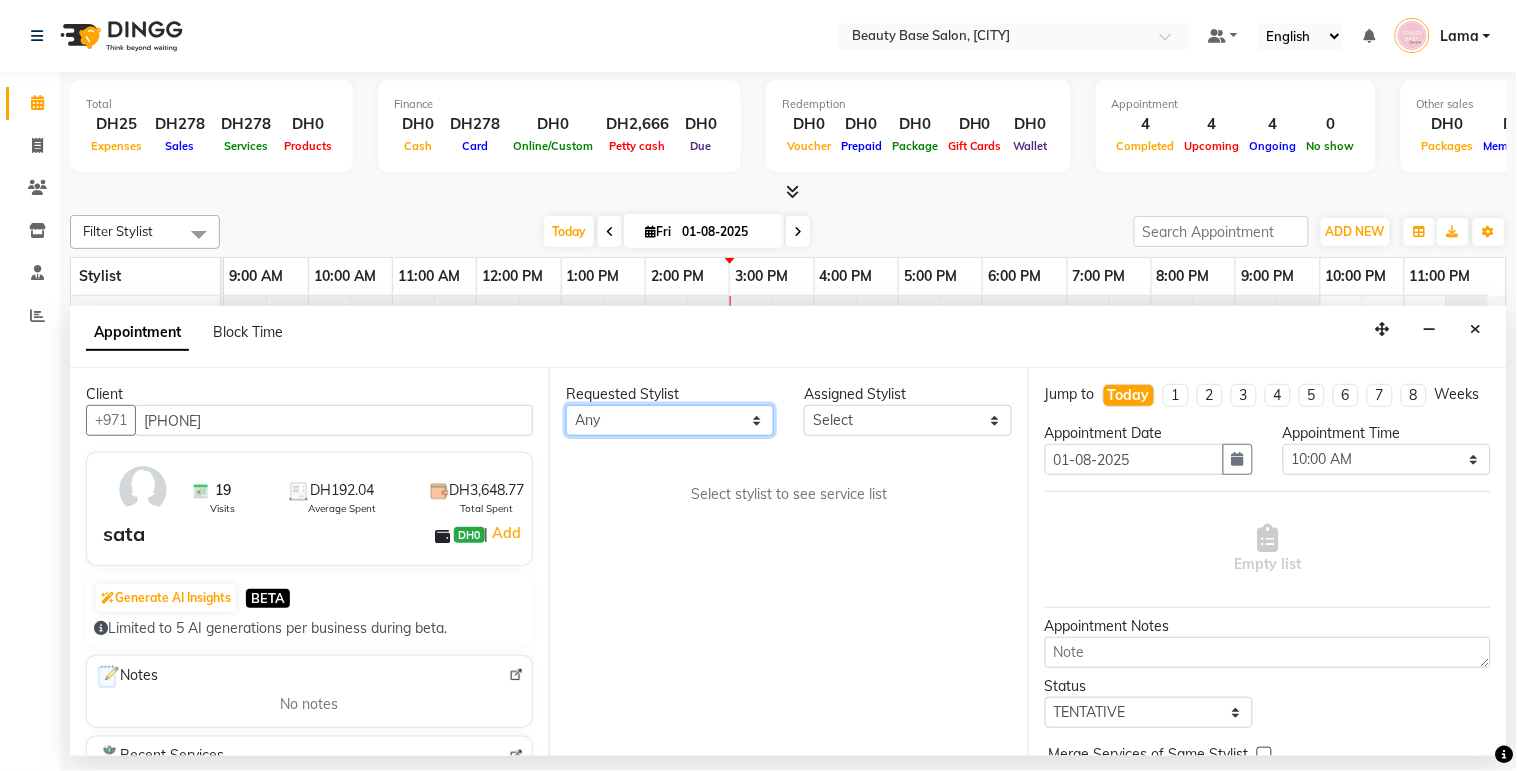 click on "Any [FIRST] [FIRST] [FIRST] [FIRST] [FIRST] [FIRST] [FIRST] [FIRST] [FIRST]" at bounding box center (670, 420) 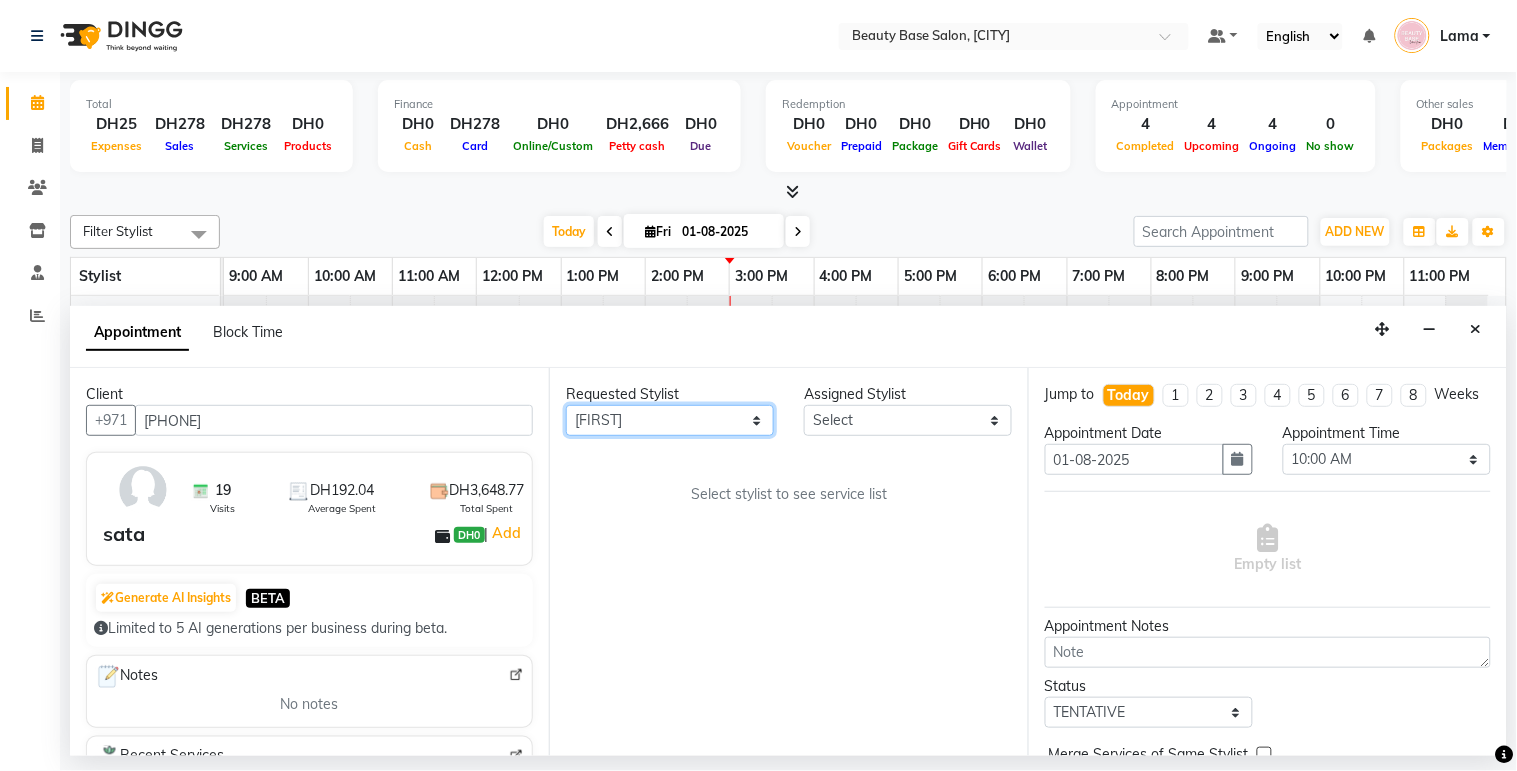 click on "Any [FIRST] [FIRST] [FIRST] [FIRST] [FIRST] [FIRST] [FIRST] [FIRST] [FIRST]" at bounding box center [670, 420] 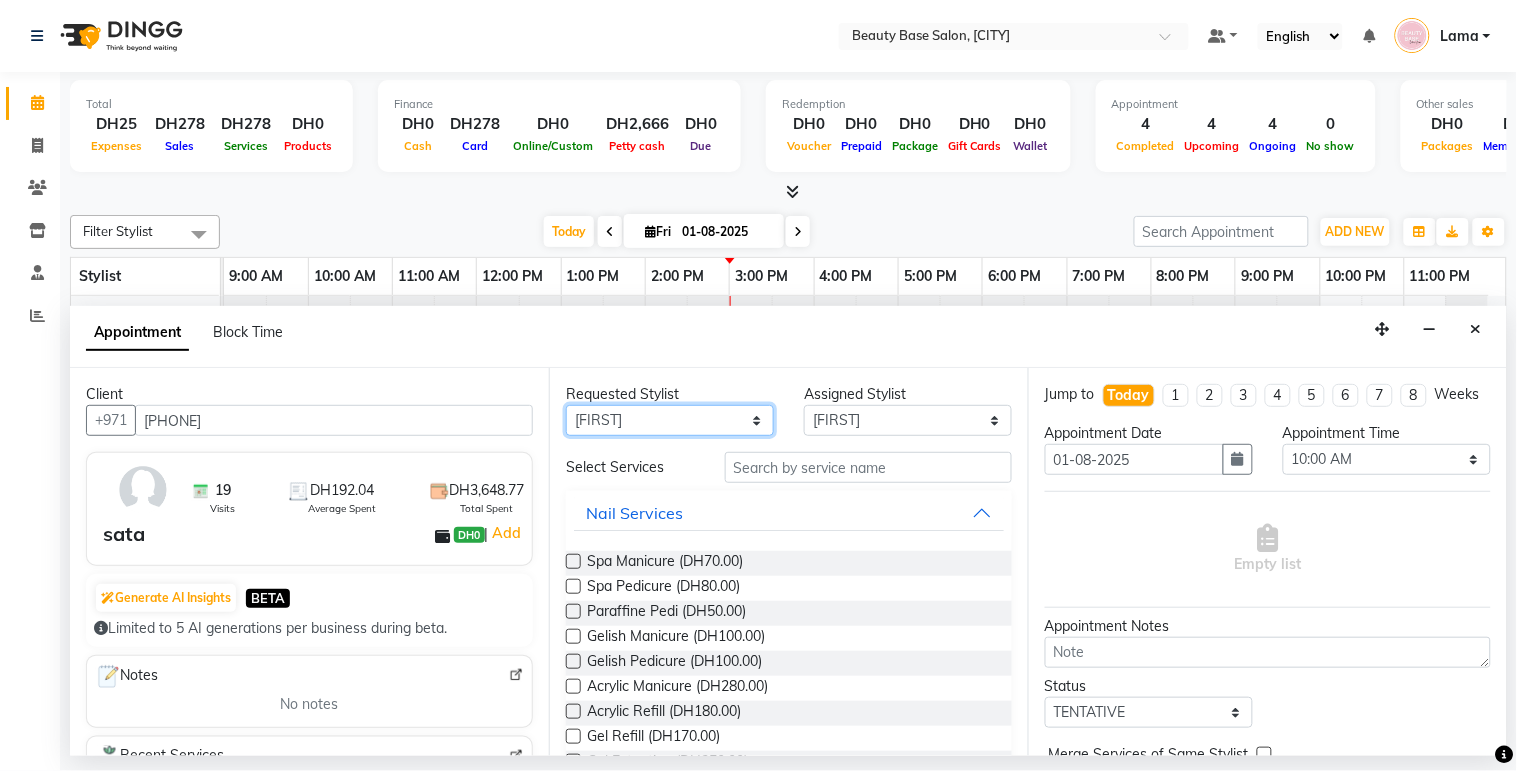 click on "Any [FIRST] [FIRST] [FIRST] [FIRST] [FIRST] [FIRST] [FIRST] [FIRST] [FIRST]" at bounding box center (670, 420) 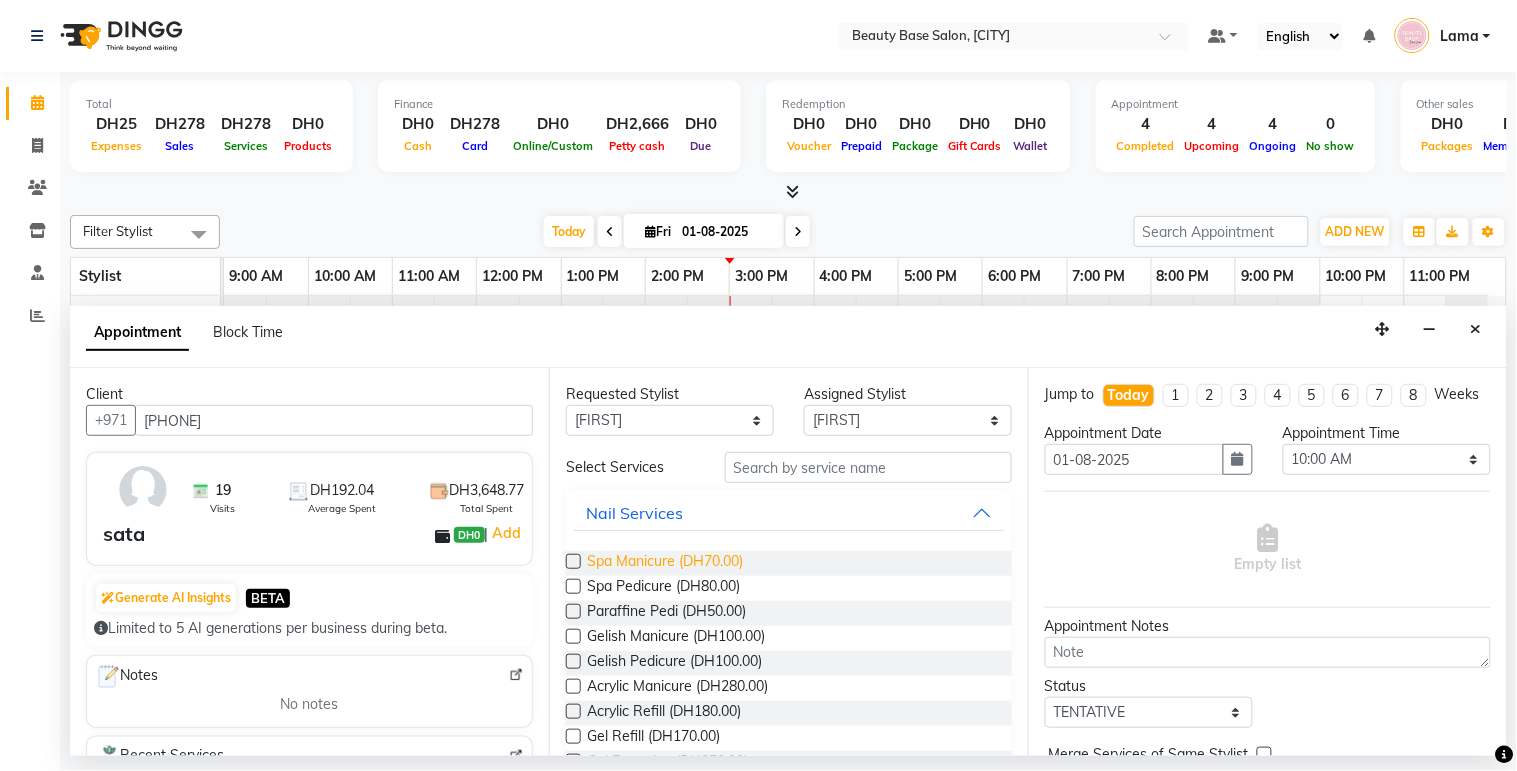 click on "Spa Manicure (DH70.00)" at bounding box center (665, 563) 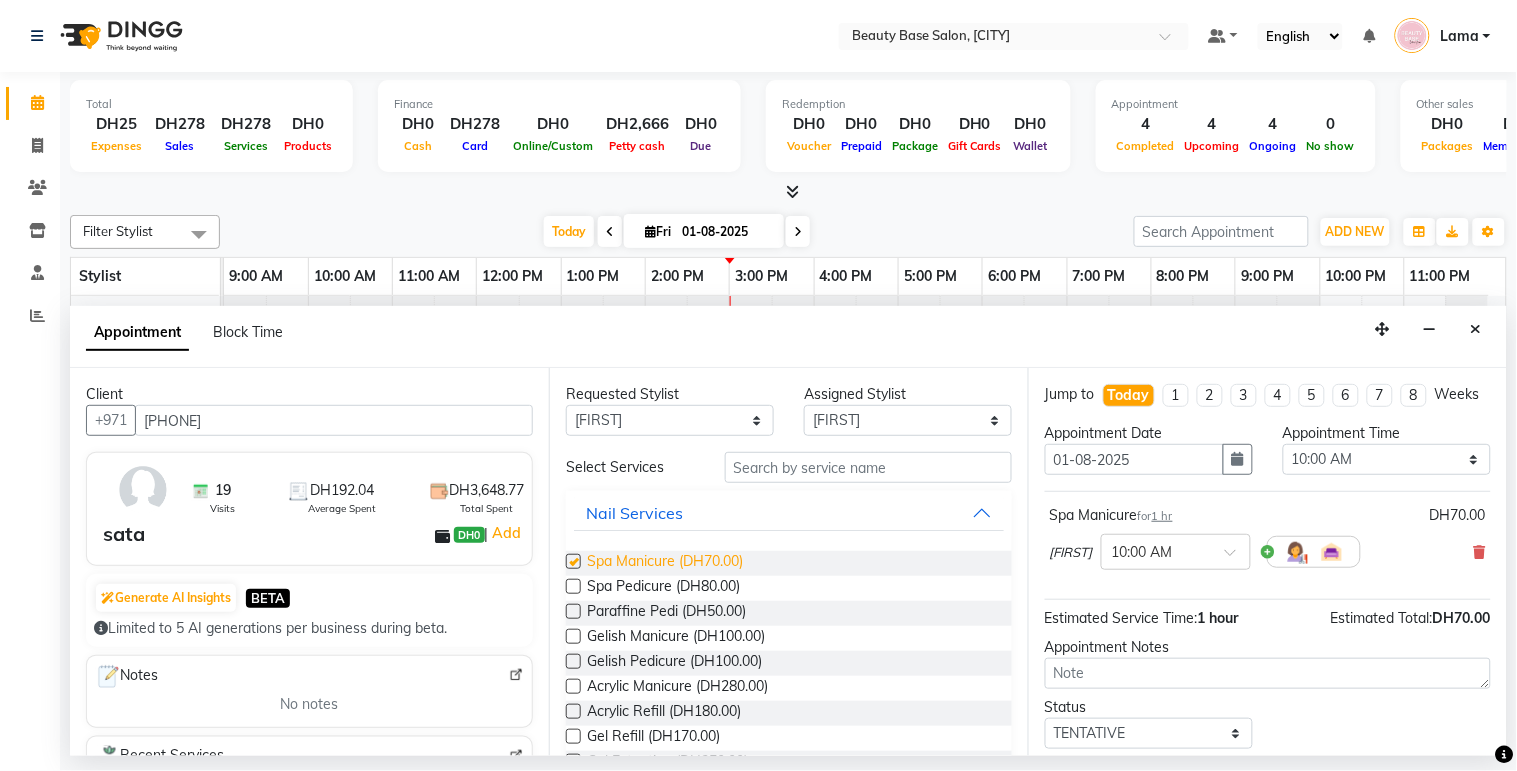 checkbox on "false" 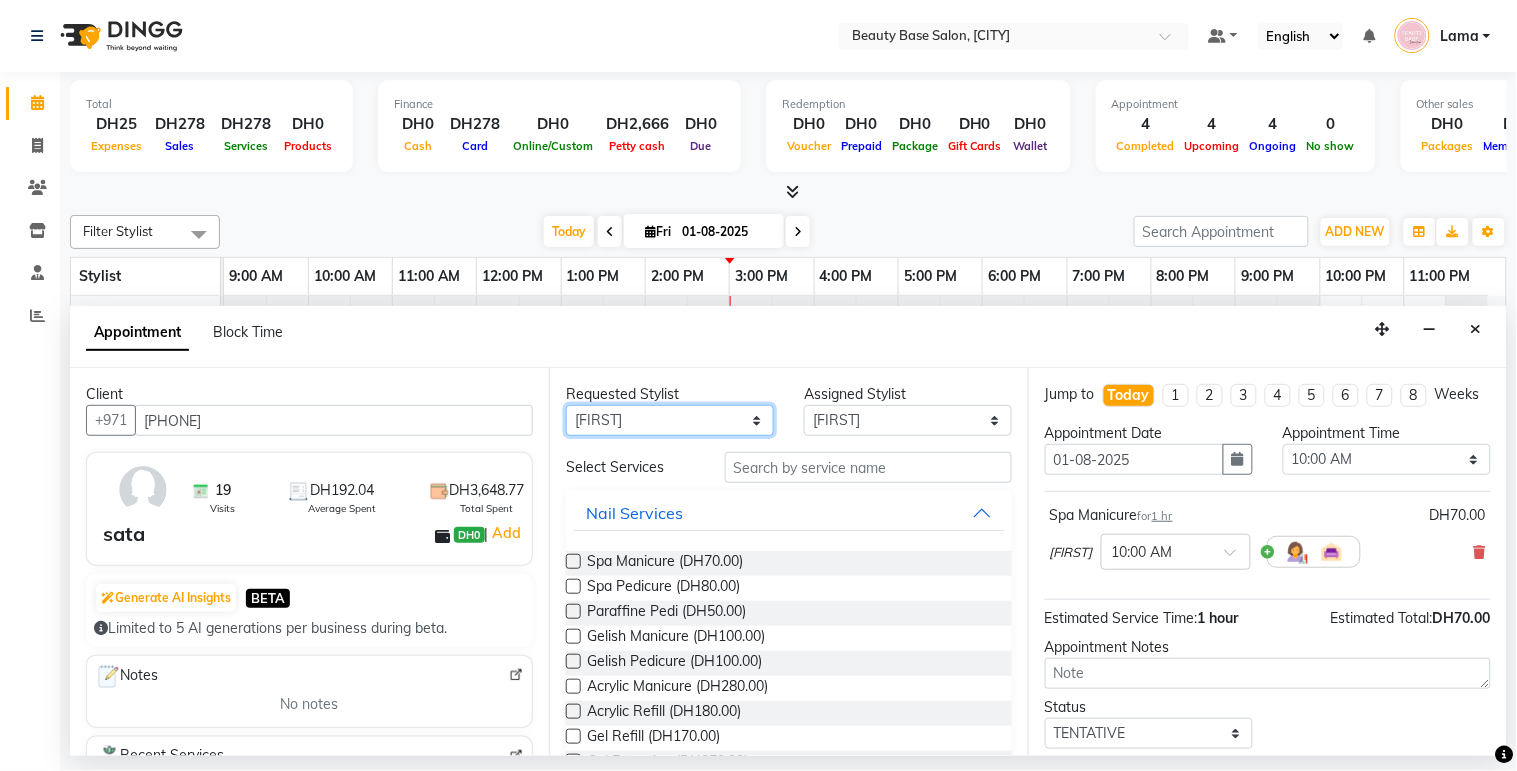 click on "Any [FIRST] [FIRST] [FIRST] [FIRST] [FIRST] [FIRST] [FIRST] [FIRST] [FIRST]" at bounding box center [670, 420] 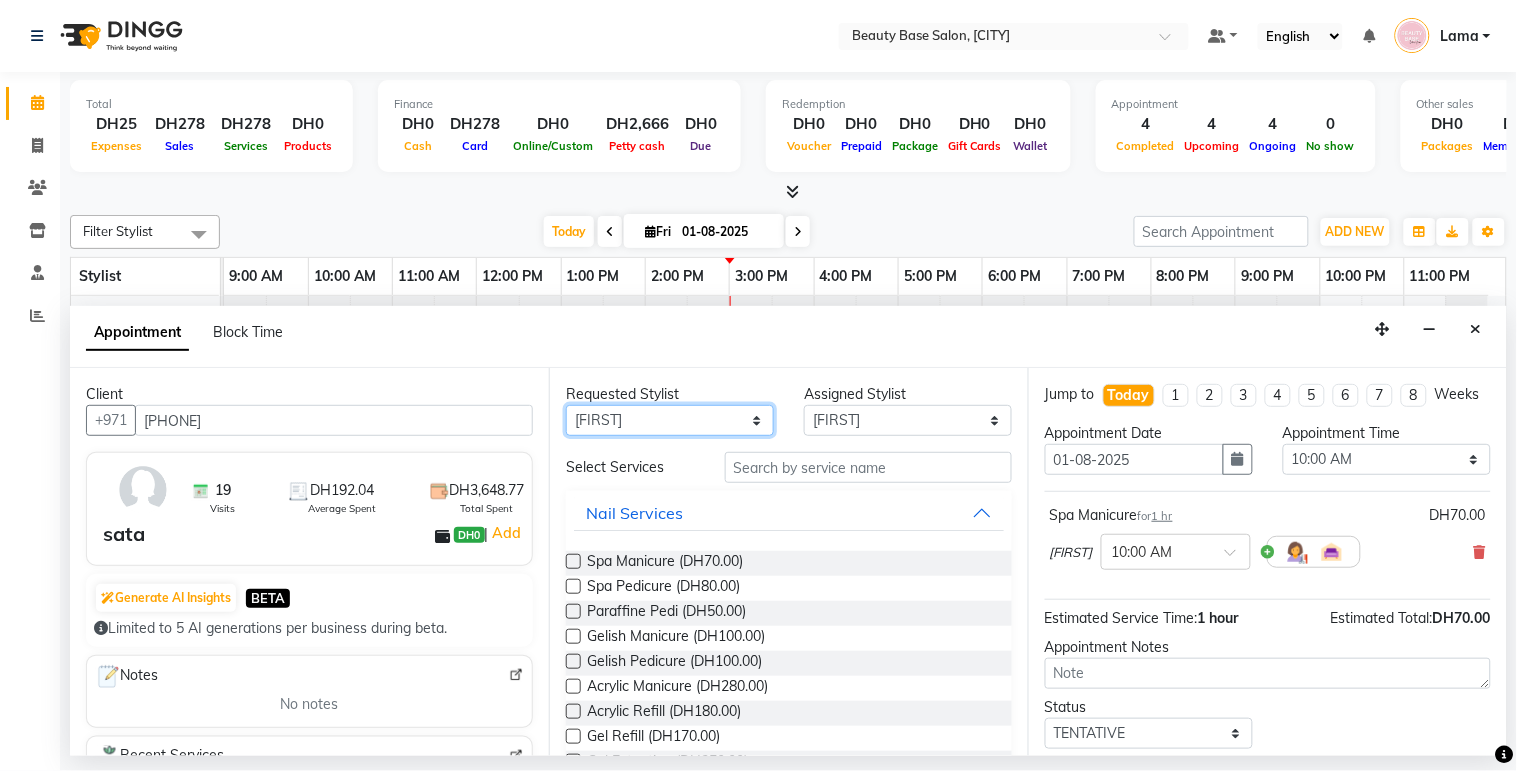 select on "17496" 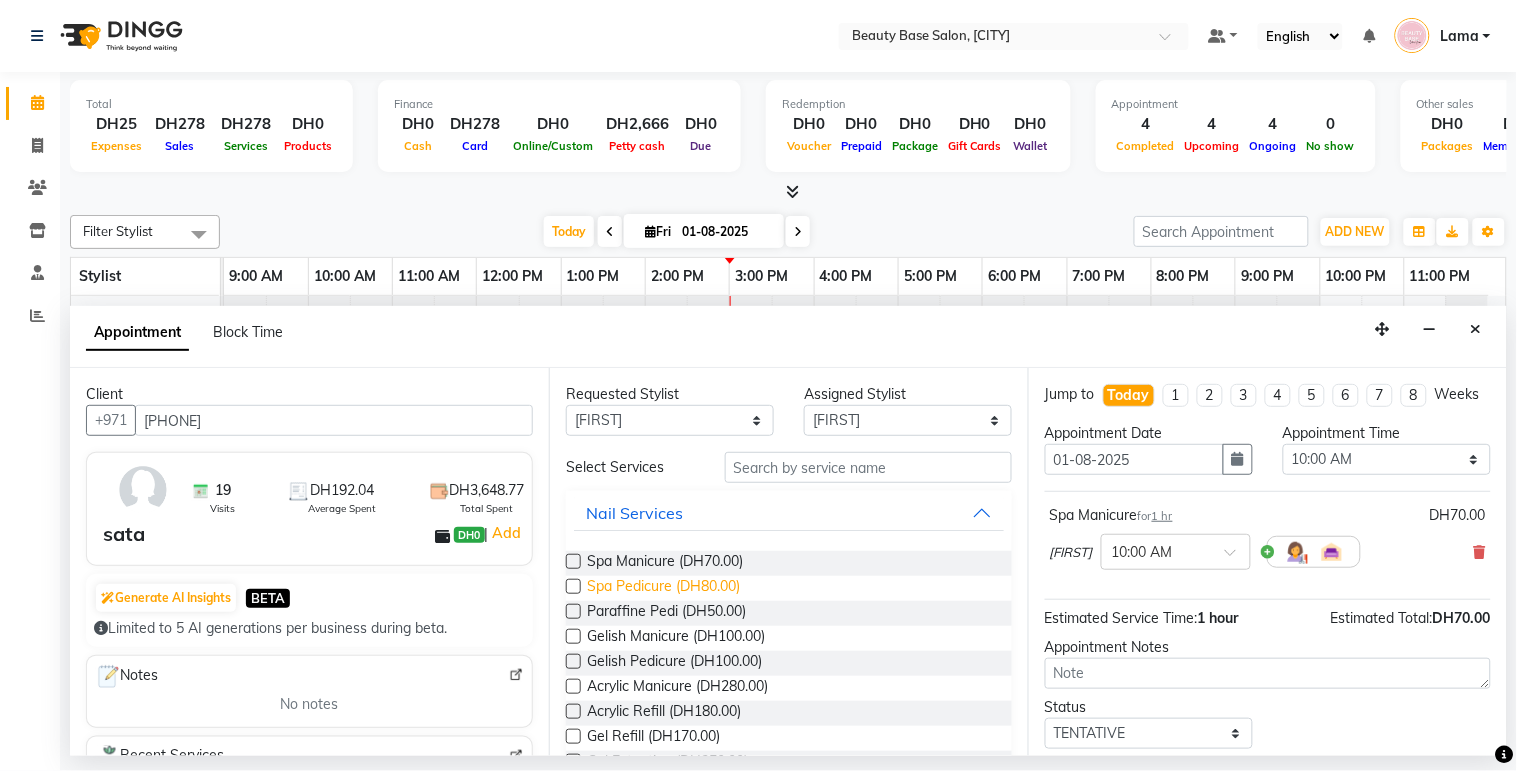 click on "Spa Pedicure (DH80.00)" at bounding box center [663, 588] 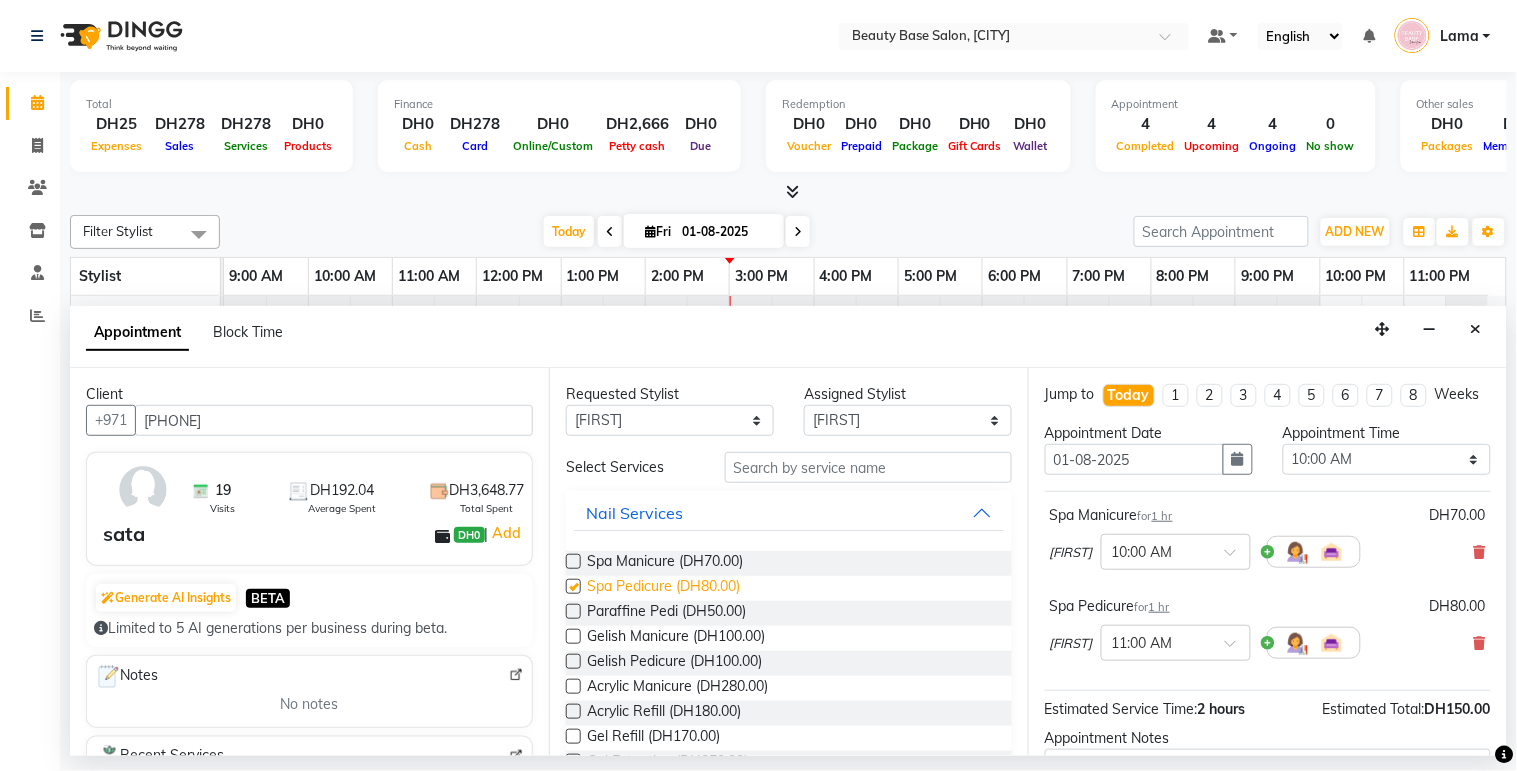checkbox on "false" 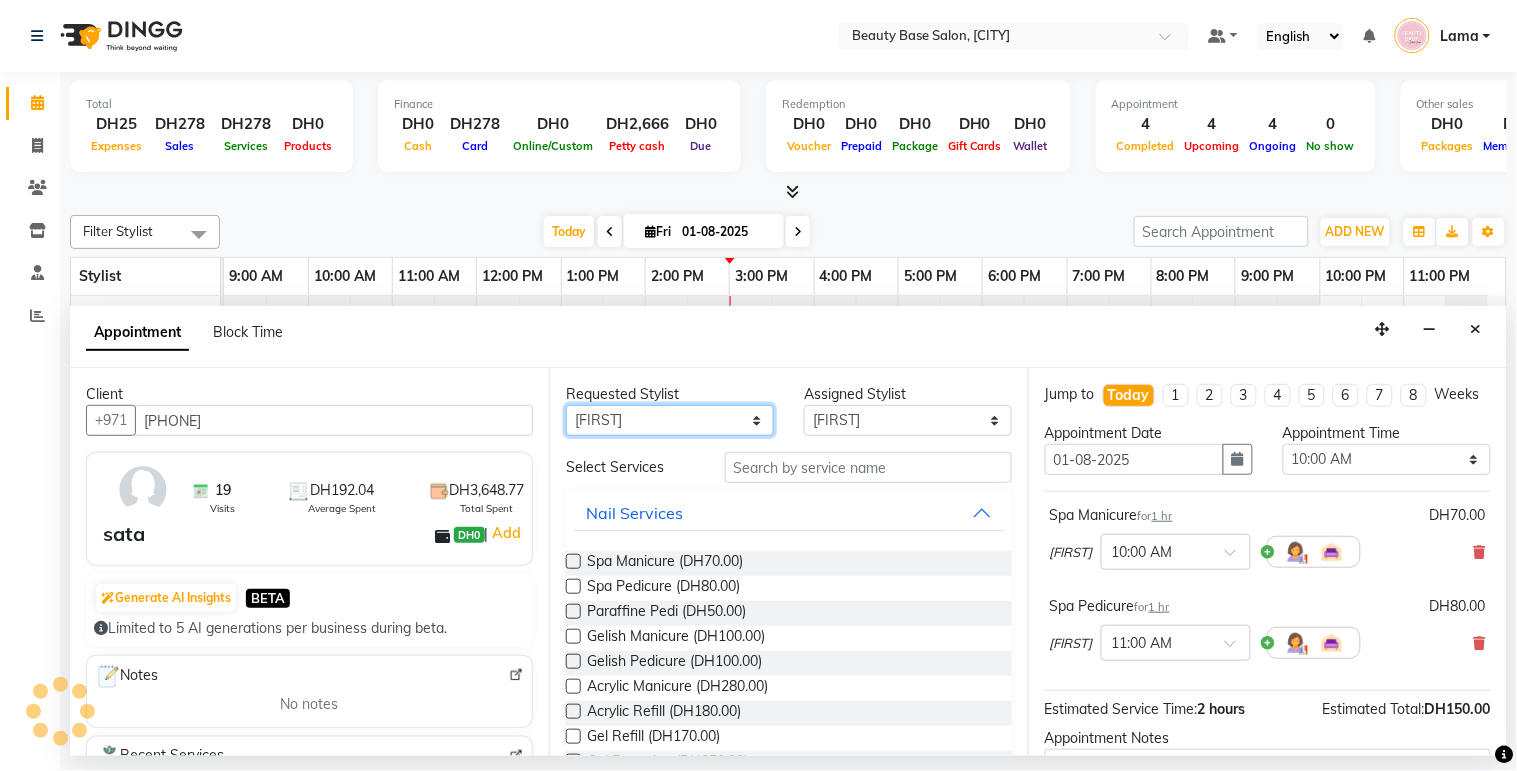 click on "Any [FIRST] [FIRST] [FIRST] [FIRST] [FIRST] [FIRST] [FIRST] [FIRST] [FIRST]" at bounding box center [670, 420] 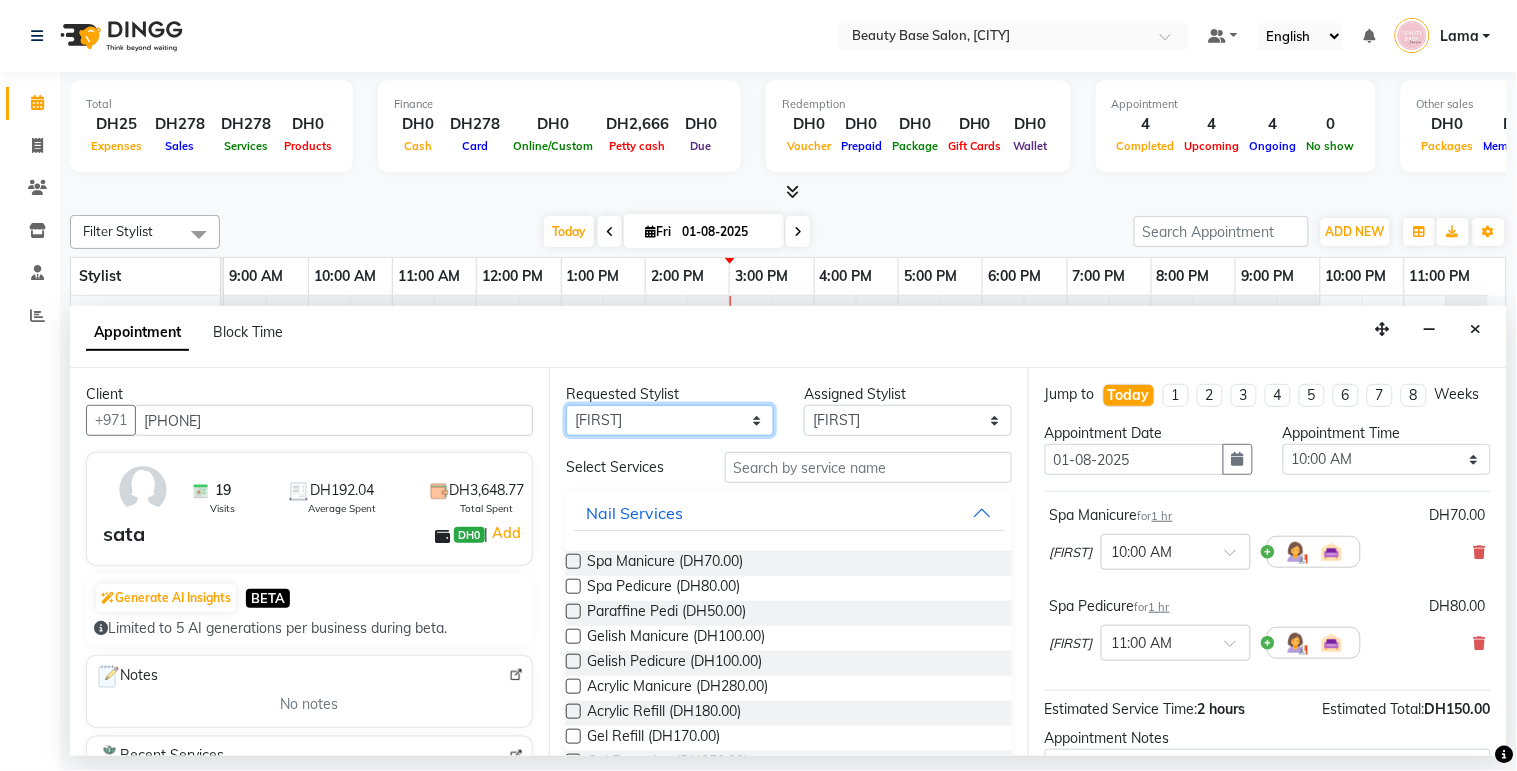 select on "13437" 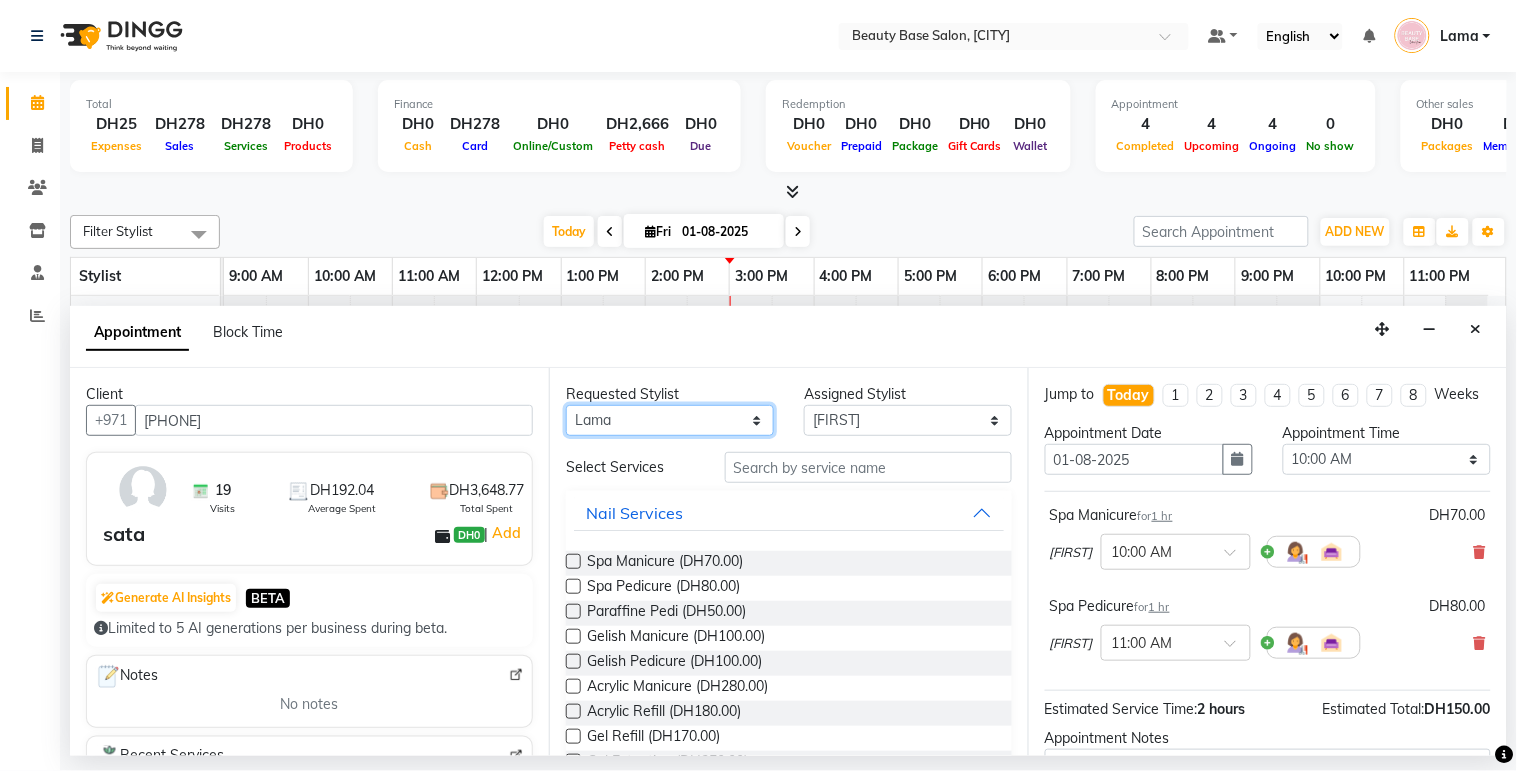 click on "Any [FIRST] [FIRST] [FIRST] [FIRST] [FIRST] [FIRST] [FIRST] [FIRST] [FIRST]" at bounding box center [670, 420] 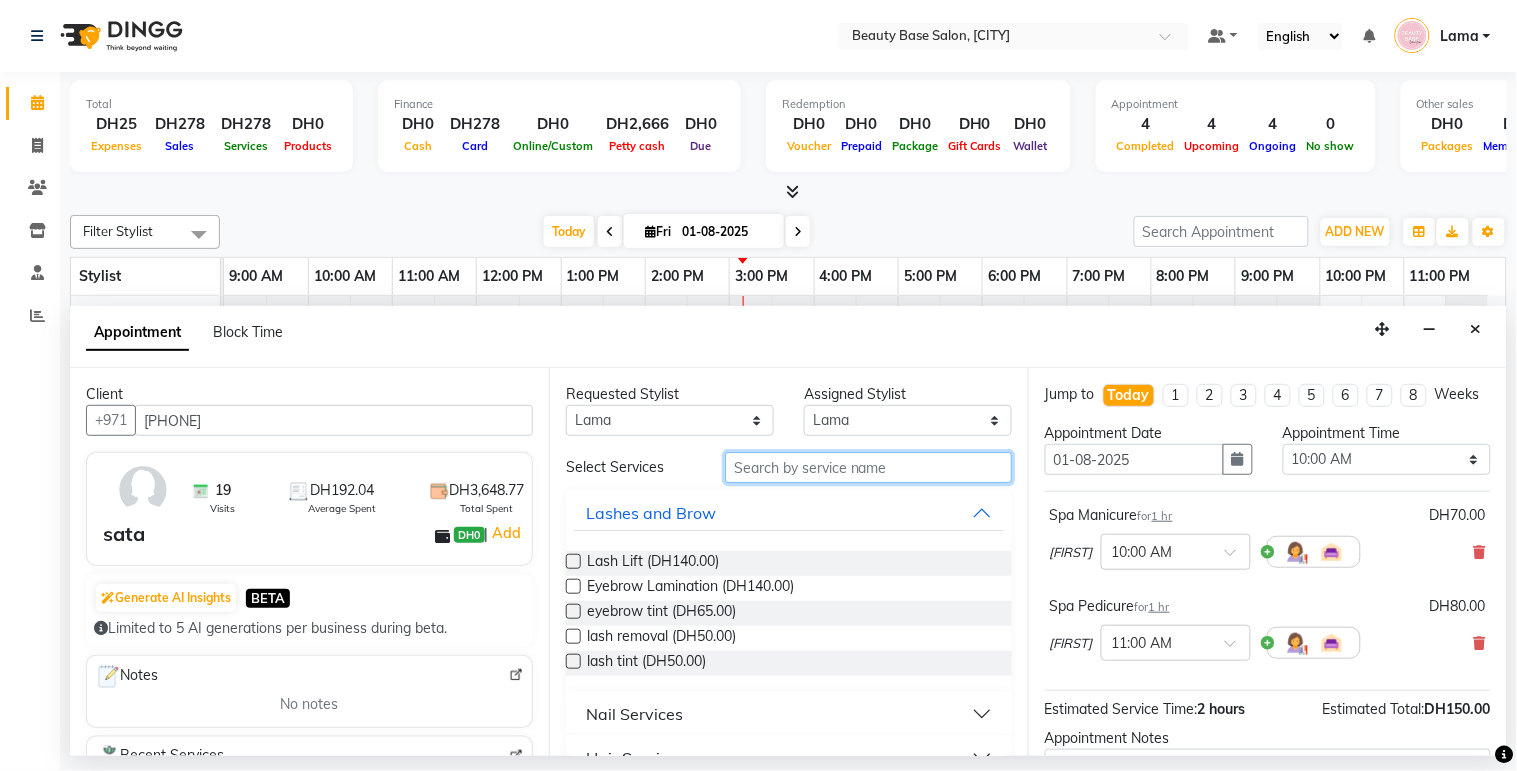 click at bounding box center [868, 467] 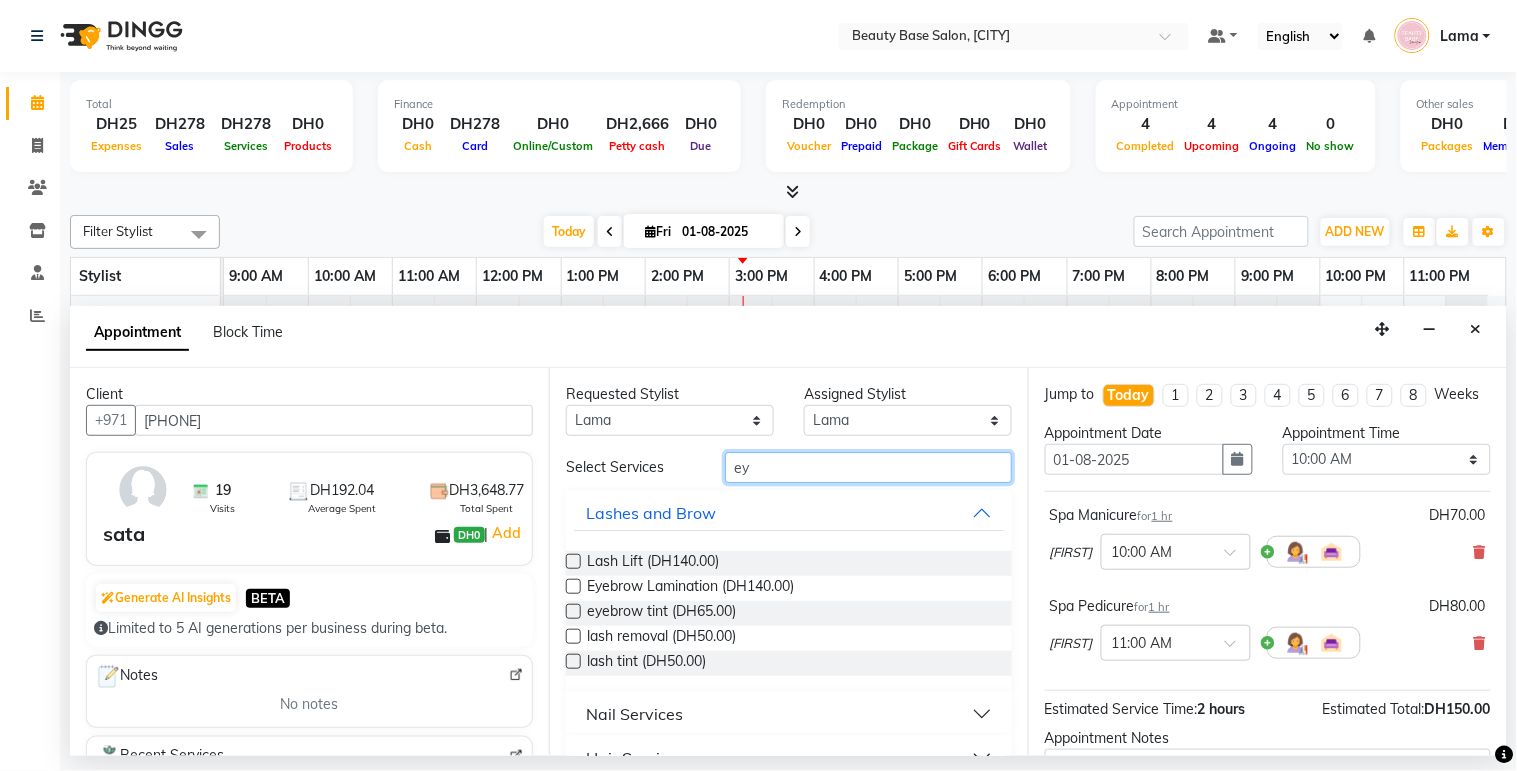 click on "ey" at bounding box center (868, 467) 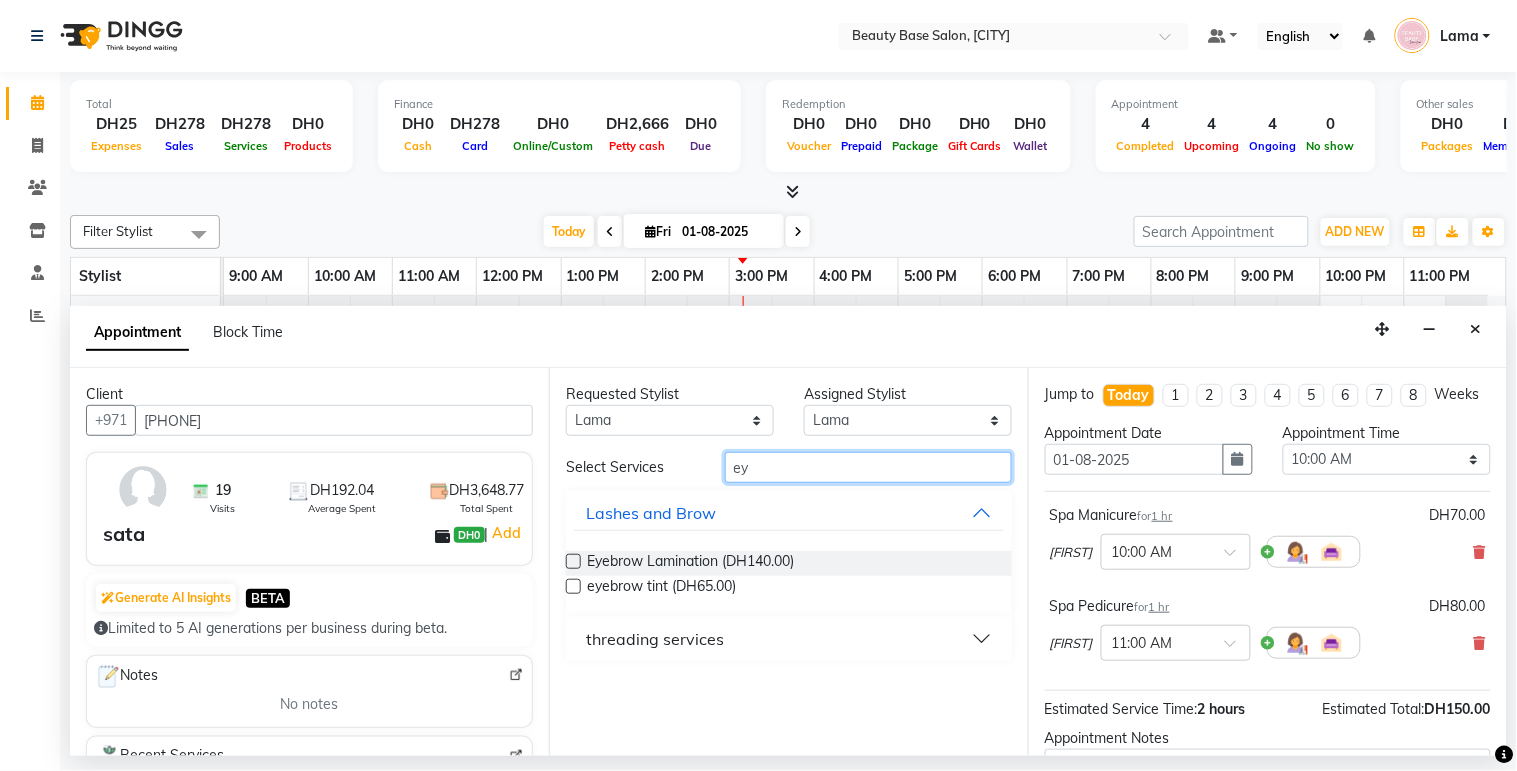 type on "ey" 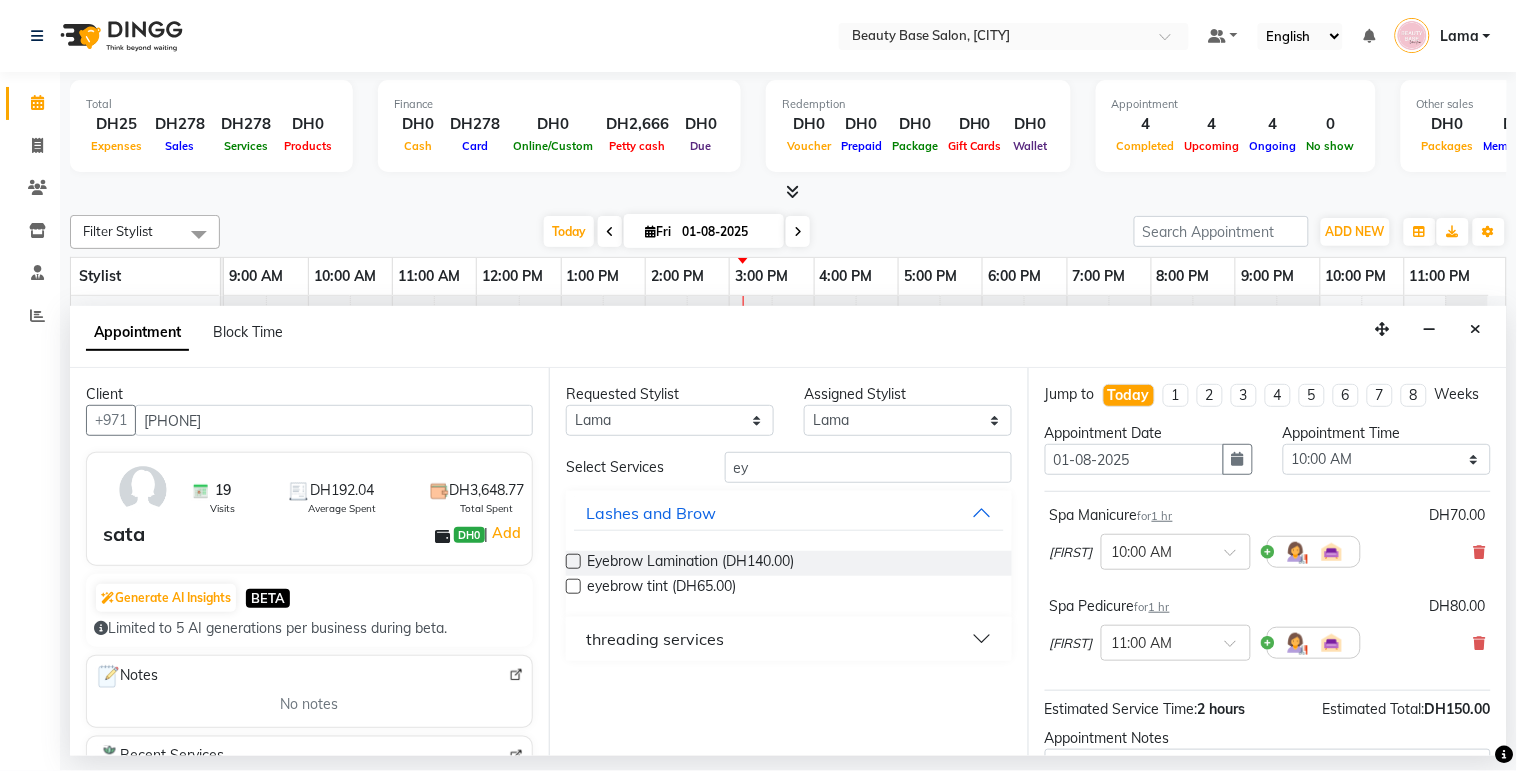 click on "threading services" at bounding box center (655, 639) 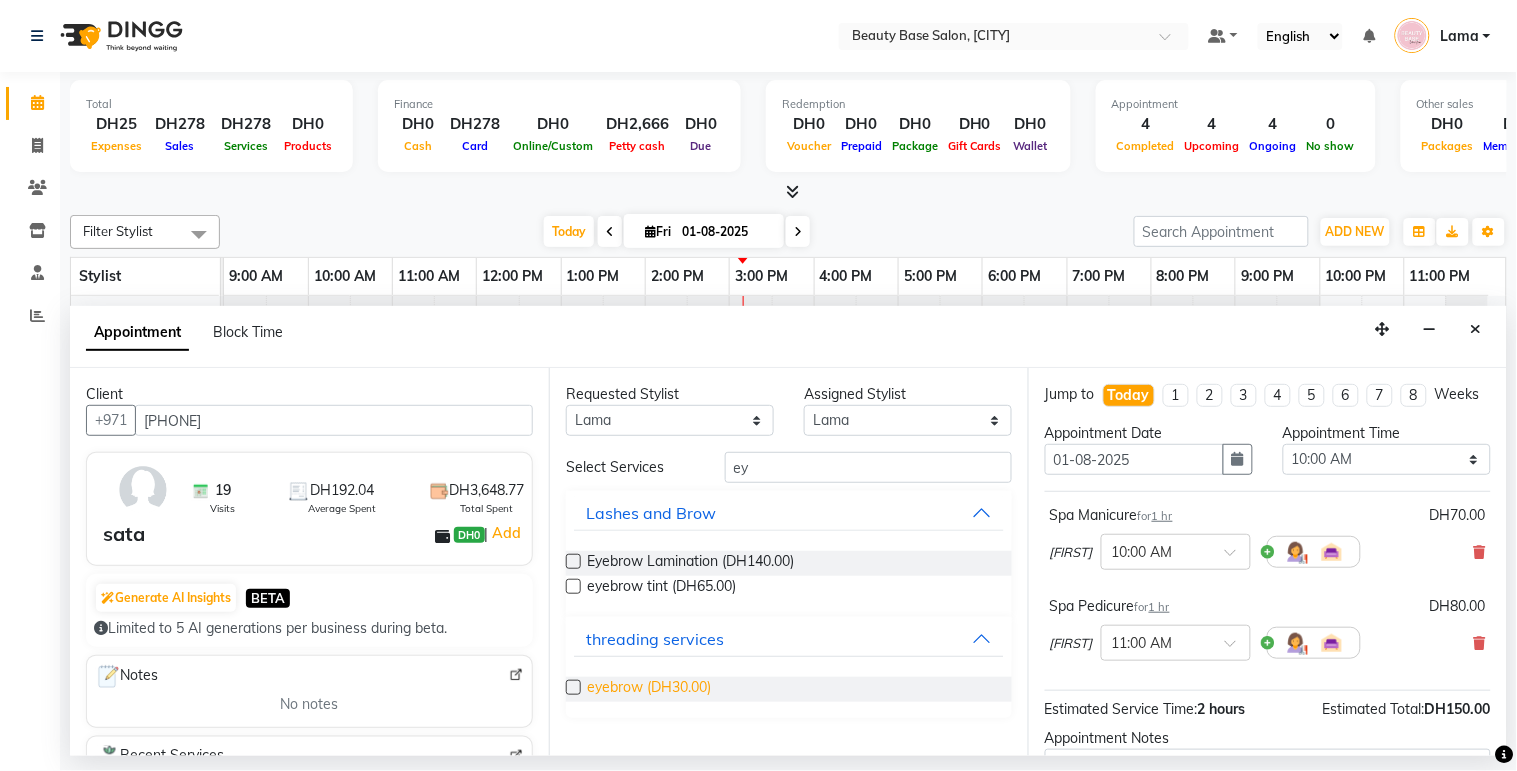 click on "eyebrow (DH30.00)" at bounding box center [649, 689] 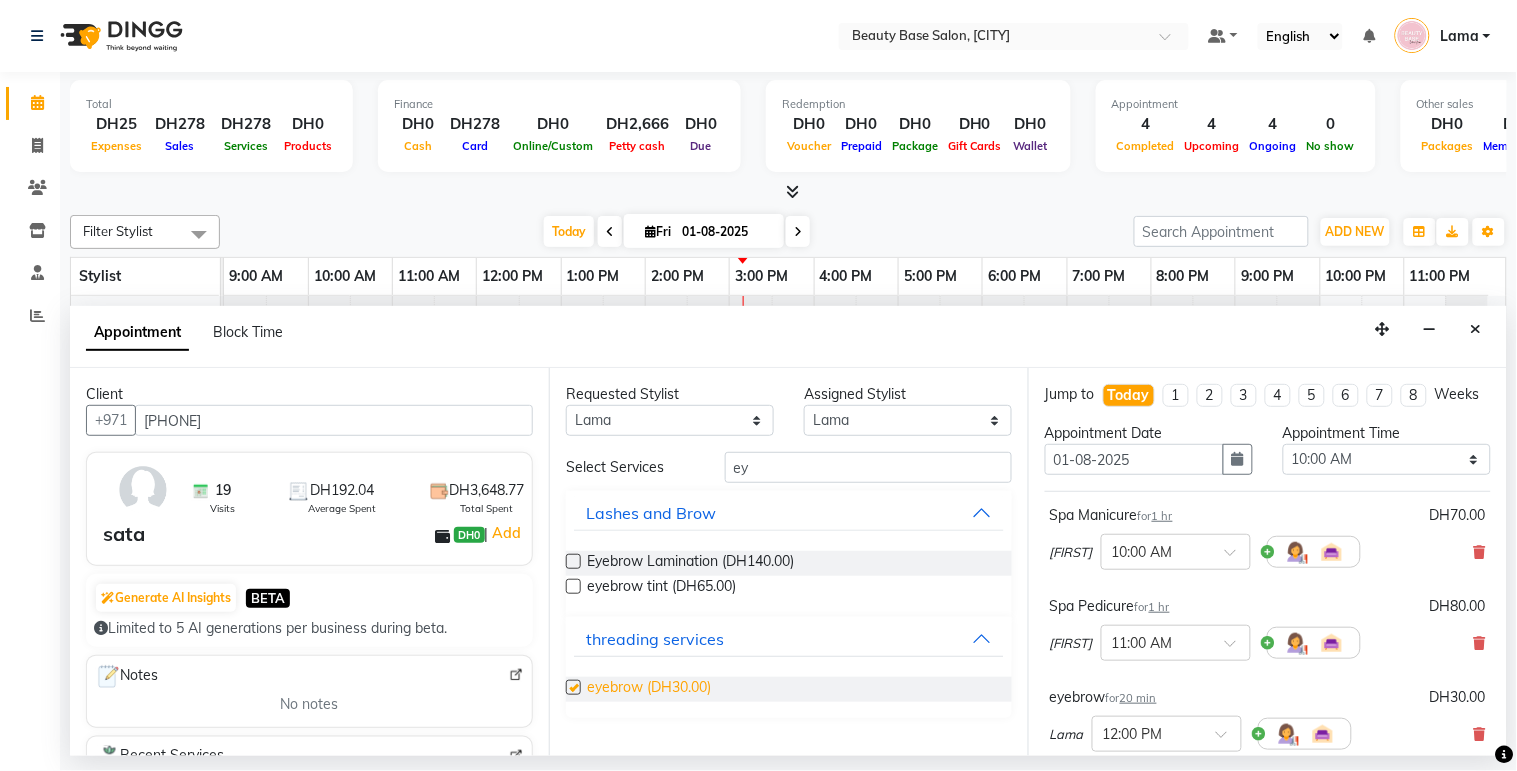 checkbox on "false" 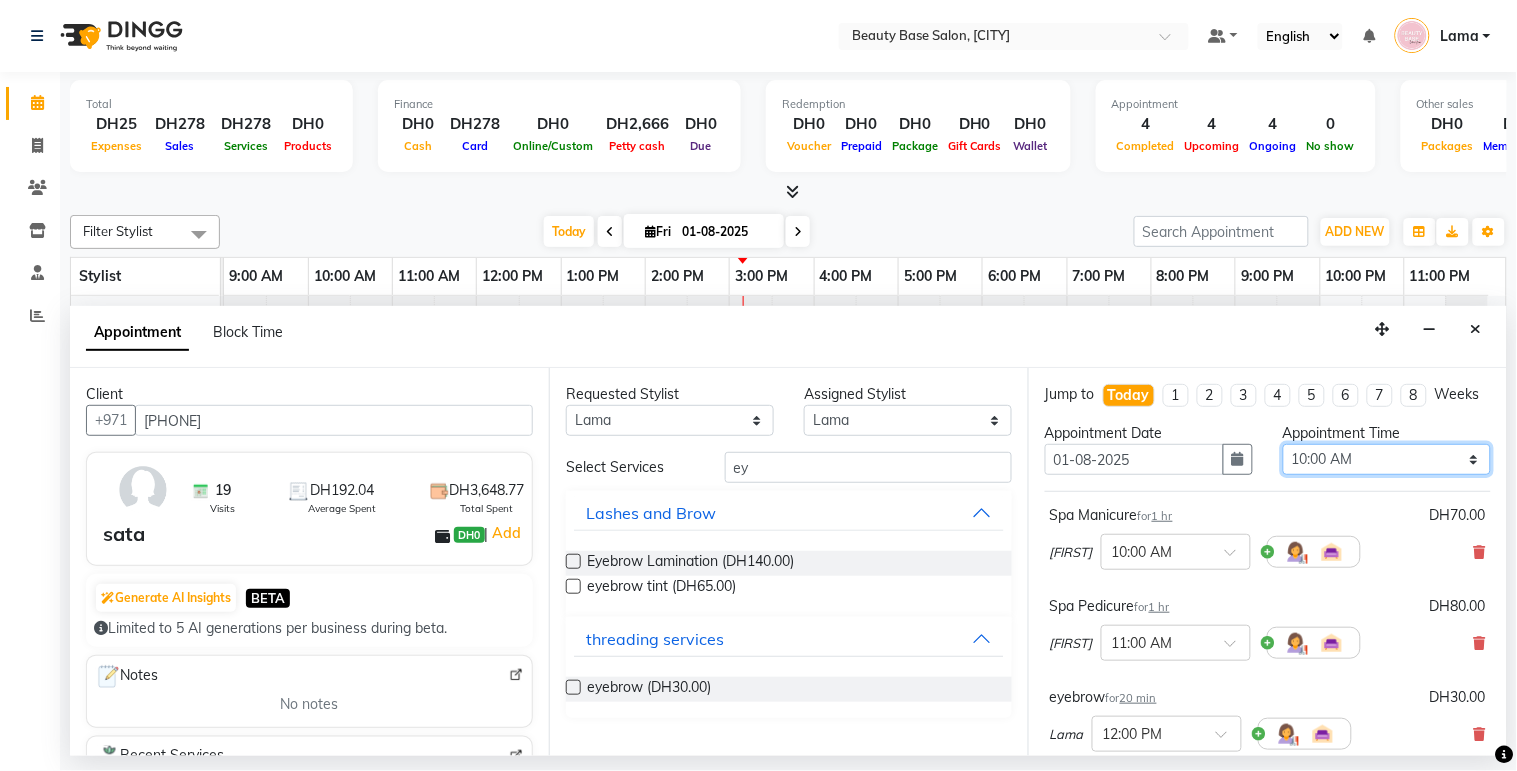click on "Select 10:00 AM 10:05 AM 10:10 AM 10:15 AM 10:20 AM 10:25 AM 10:30 AM 10:35 AM 10:40 AM 10:45 AM 10:50 AM 10:55 AM 11:00 AM 11:05 AM 11:10 AM 11:15 AM 11:20 AM 11:25 AM 11:30 AM 11:35 AM 11:40 AM 11:45 AM 11:50 AM 11:55 AM 12:00 PM 12:05 PM 12:10 PM 12:15 PM 12:20 PM 12:25 PM 12:30 PM 12:35 PM 12:40 PM 12:45 PM 12:50 PM 12:55 PM 01:00 PM 01:05 PM 01:10 PM 01:15 PM 01:20 PM 01:25 PM 01:30 PM 01:35 PM 01:40 PM 01:45 PM 01:50 PM 01:55 PM 02:00 PM 02:05 PM 02:10 PM 02:15 PM 02:20 PM 02:25 PM 02:30 PM 02:35 PM 02:40 PM 02:45 PM 02:50 PM 02:55 PM 03:00 PM 03:05 PM 03:10 PM 03:15 PM 03:20 PM 03:25 PM 03:30 PM 03:35 PM 03:40 PM 03:45 PM 03:50 PM 03:55 PM 04:00 PM 04:05 PM 04:10 PM 04:15 PM 04:20 PM 04:25 PM 04:30 PM 04:35 PM 04:40 PM 04:45 PM 04:50 PM 04:55 PM 05:00 PM 05:05 PM 05:10 PM 05:15 PM 05:20 PM 05:25 PM 05:30 PM 05:35 PM 05:40 PM 05:45 PM 05:50 PM 05:55 PM 06:00 PM 06:05 PM 06:10 PM 06:15 PM 06:20 PM 06:25 PM 06:30 PM 06:35 PM 06:40 PM 06:45 PM 06:50 PM 06:55 PM 07:00 PM 07:05 PM 07:10 PM 07:15 PM 07:20 PM" at bounding box center (1387, 459) 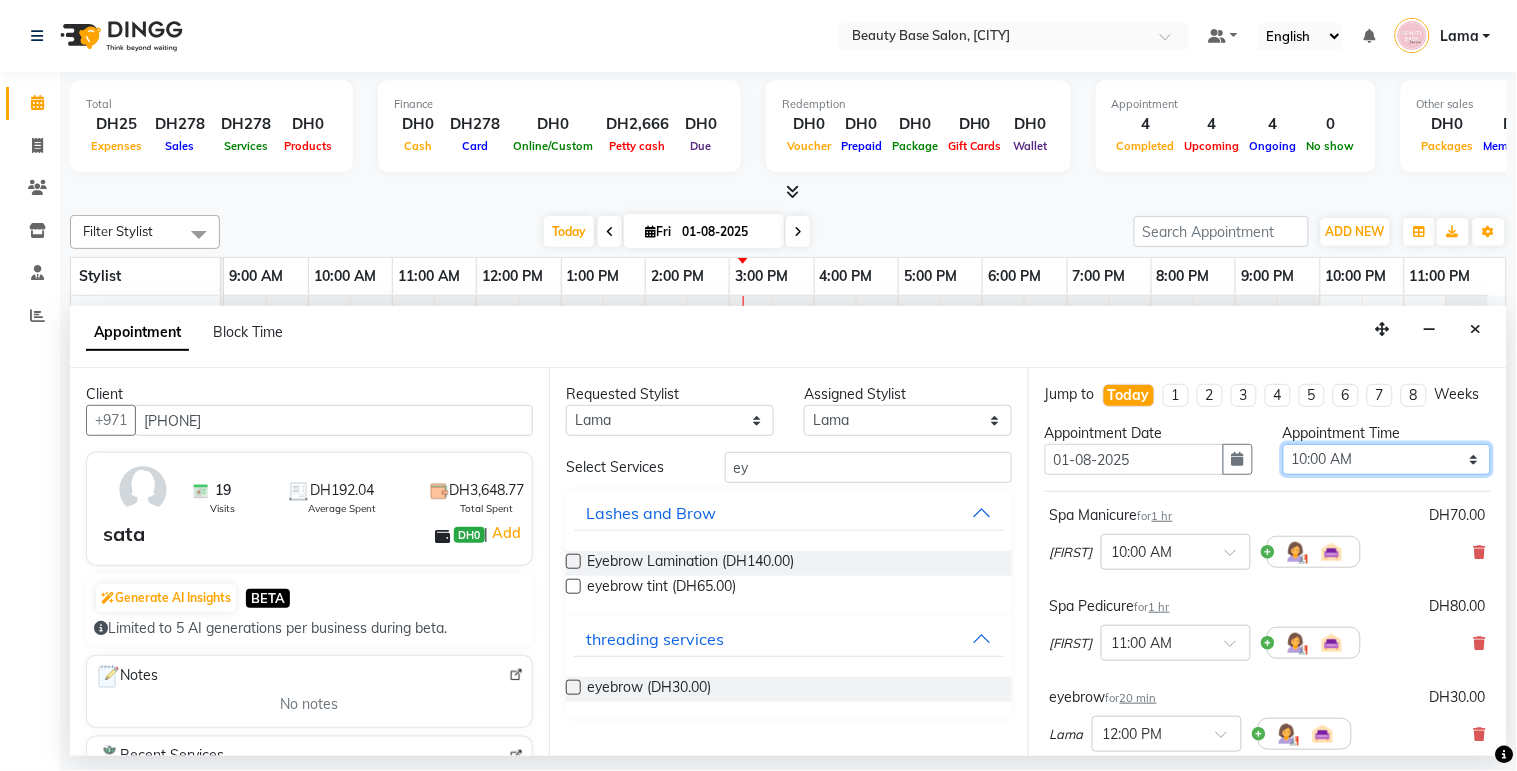 select on "930" 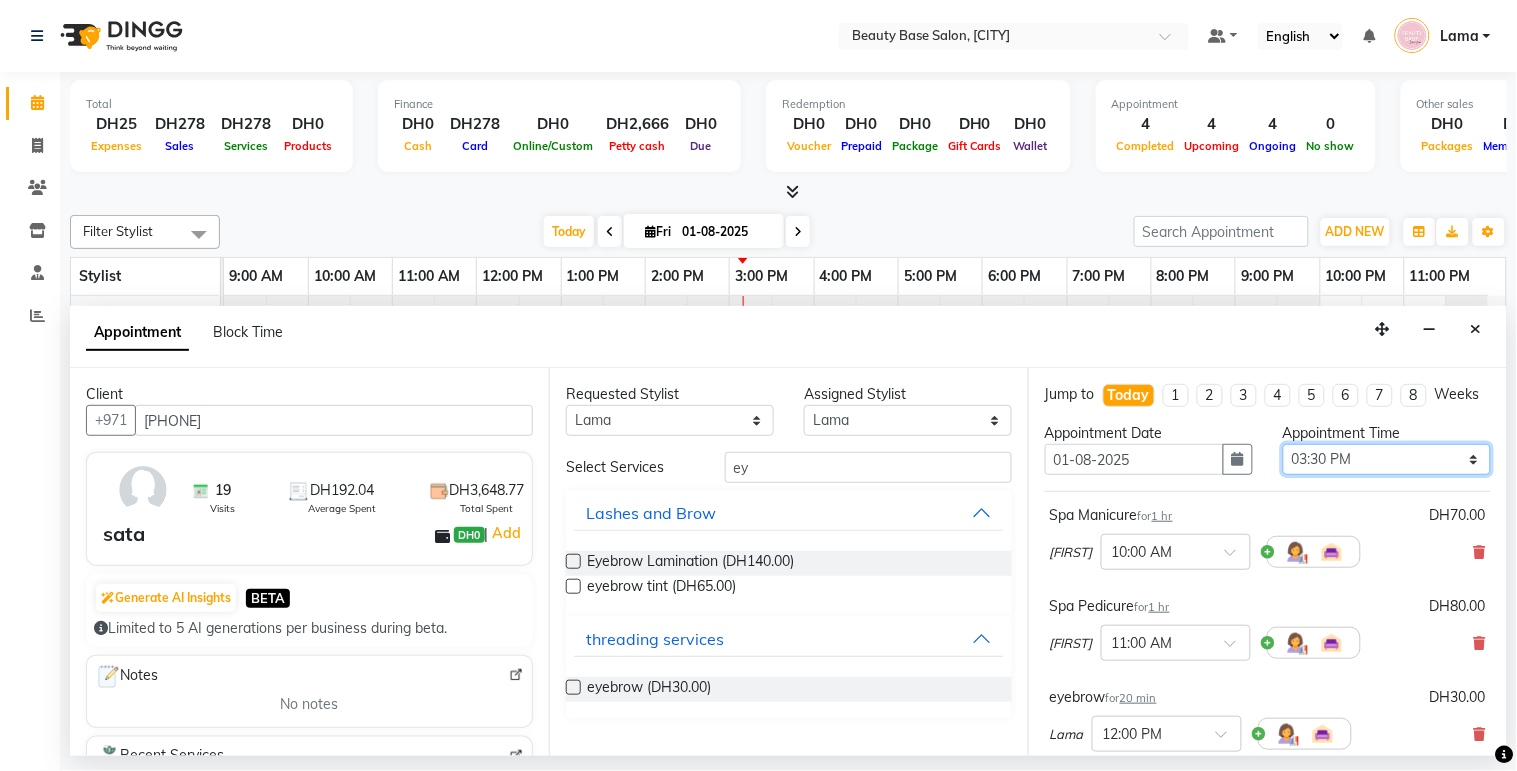 click on "Select 10:00 AM 10:05 AM 10:10 AM 10:15 AM 10:20 AM 10:25 AM 10:30 AM 10:35 AM 10:40 AM 10:45 AM 10:50 AM 10:55 AM 11:00 AM 11:05 AM 11:10 AM 11:15 AM 11:20 AM 11:25 AM 11:30 AM 11:35 AM 11:40 AM 11:45 AM 11:50 AM 11:55 AM 12:00 PM 12:05 PM 12:10 PM 12:15 PM 12:20 PM 12:25 PM 12:30 PM 12:35 PM 12:40 PM 12:45 PM 12:50 PM 12:55 PM 01:00 PM 01:05 PM 01:10 PM 01:15 PM 01:20 PM 01:25 PM 01:30 PM 01:35 PM 01:40 PM 01:45 PM 01:50 PM 01:55 PM 02:00 PM 02:05 PM 02:10 PM 02:15 PM 02:20 PM 02:25 PM 02:30 PM 02:35 PM 02:40 PM 02:45 PM 02:50 PM 02:55 PM 03:00 PM 03:05 PM 03:10 PM 03:15 PM 03:20 PM 03:25 PM 03:30 PM 03:35 PM 03:40 PM 03:45 PM 03:50 PM 03:55 PM 04:00 PM 04:05 PM 04:10 PM 04:15 PM 04:20 PM 04:25 PM 04:30 PM 04:35 PM 04:40 PM 04:45 PM 04:50 PM 04:55 PM 05:00 PM 05:05 PM 05:10 PM 05:15 PM 05:20 PM 05:25 PM 05:30 PM 05:35 PM 05:40 PM 05:45 PM 05:50 PM 05:55 PM 06:00 PM 06:05 PM 06:10 PM 06:15 PM 06:20 PM 06:25 PM 06:30 PM 06:35 PM 06:40 PM 06:45 PM 06:50 PM 06:55 PM 07:00 PM 07:05 PM 07:10 PM 07:15 PM 07:20 PM" at bounding box center (1387, 459) 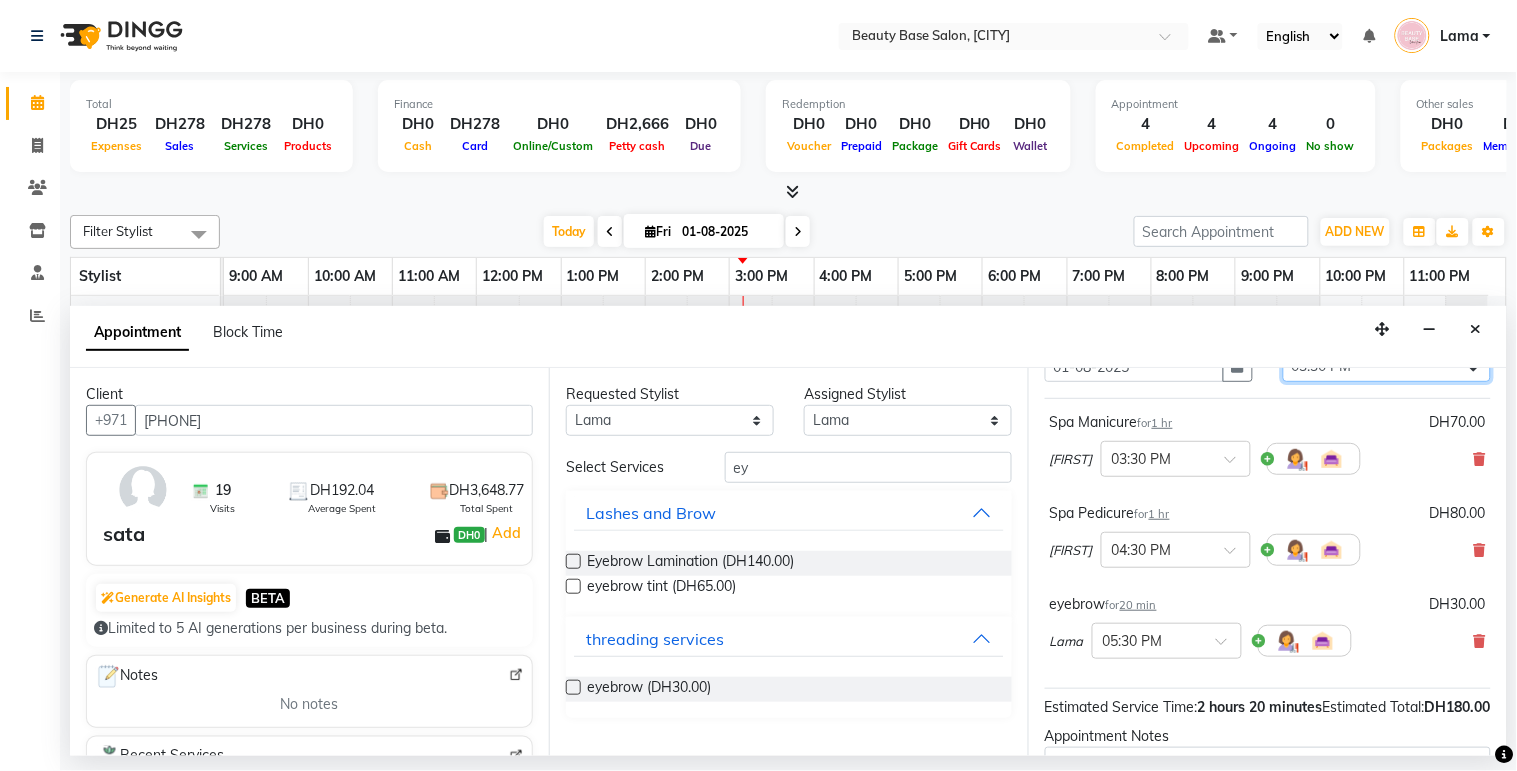 scroll, scrollTop: 122, scrollLeft: 0, axis: vertical 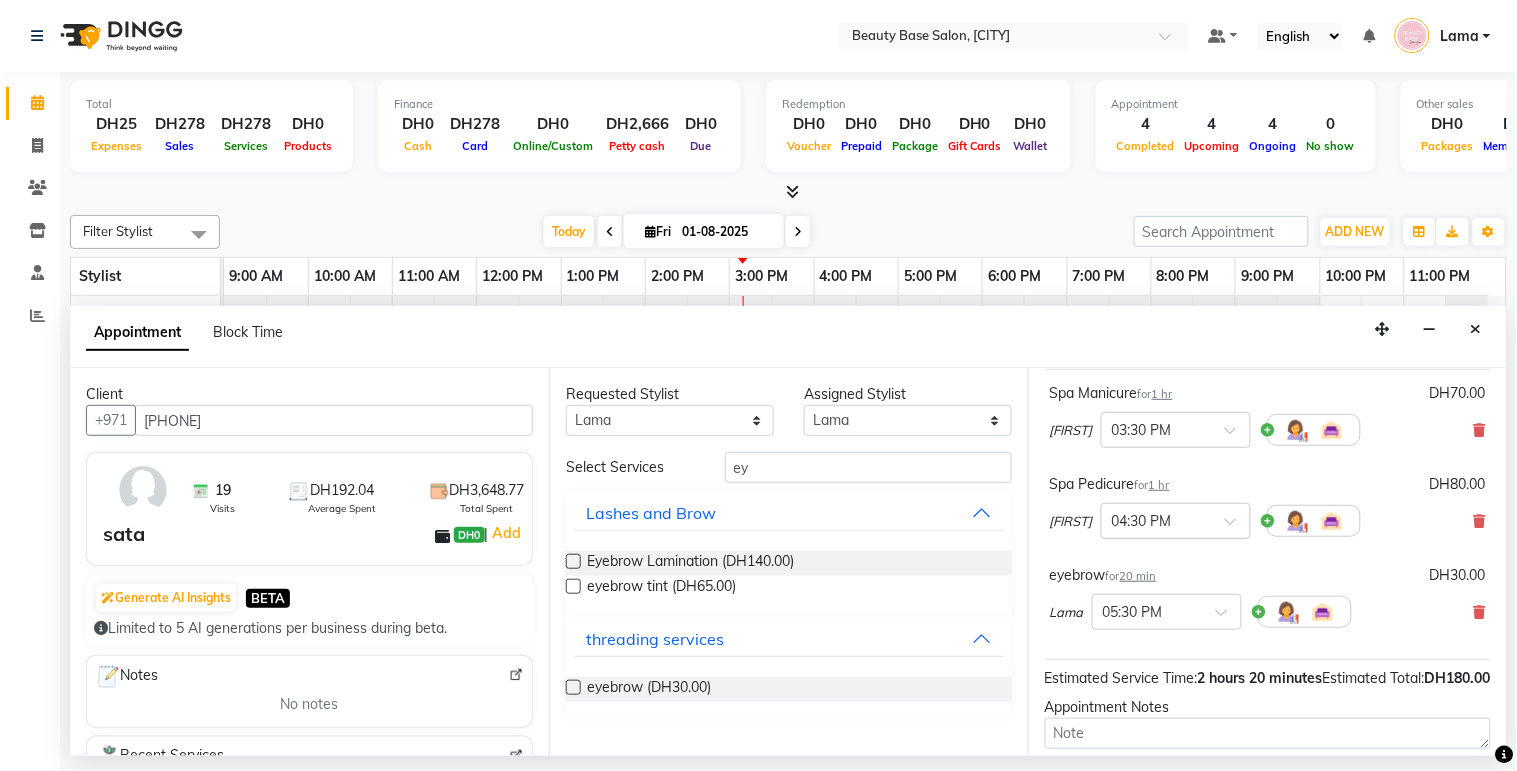 click at bounding box center [1156, 519] 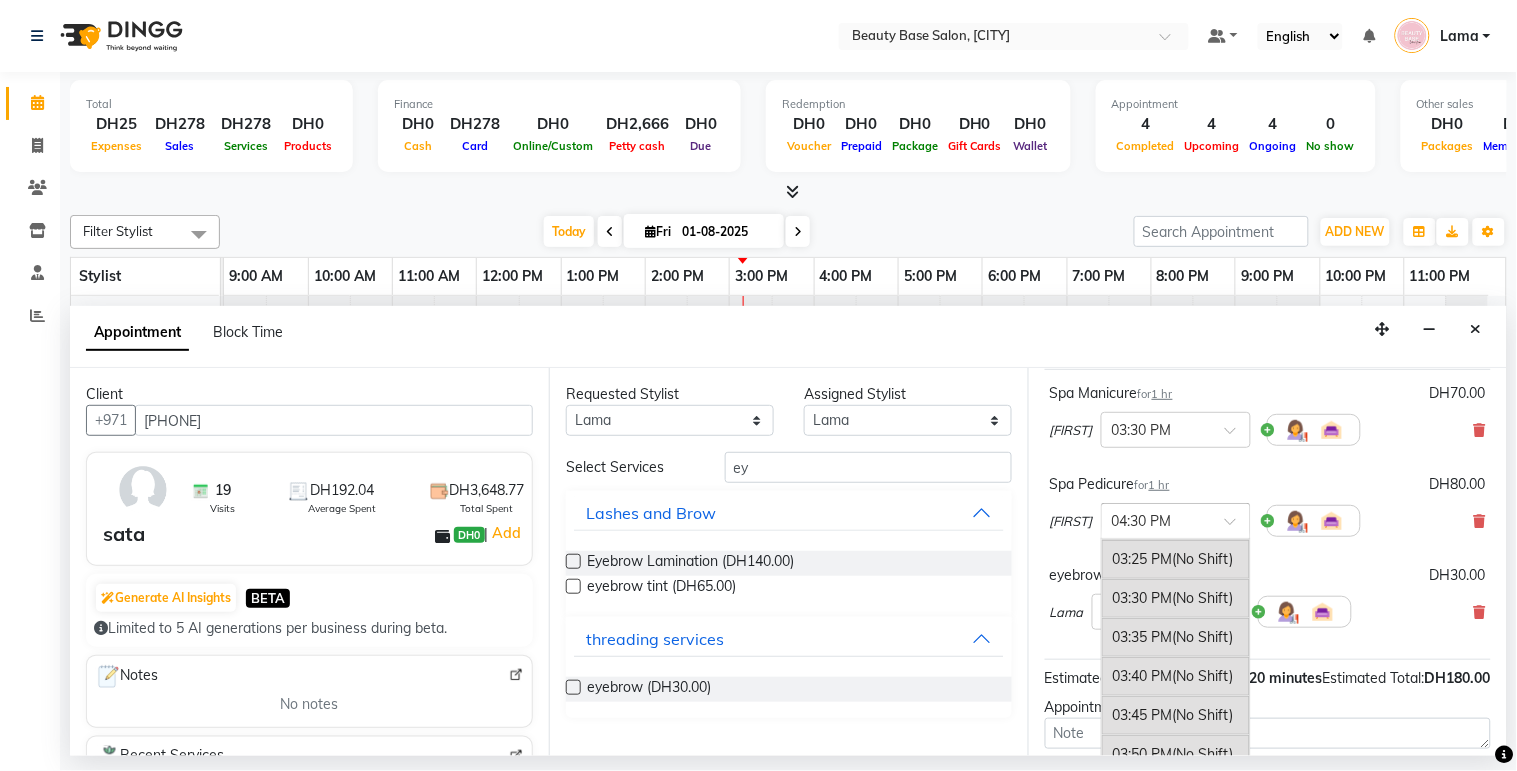 scroll, scrollTop: 2526, scrollLeft: 0, axis: vertical 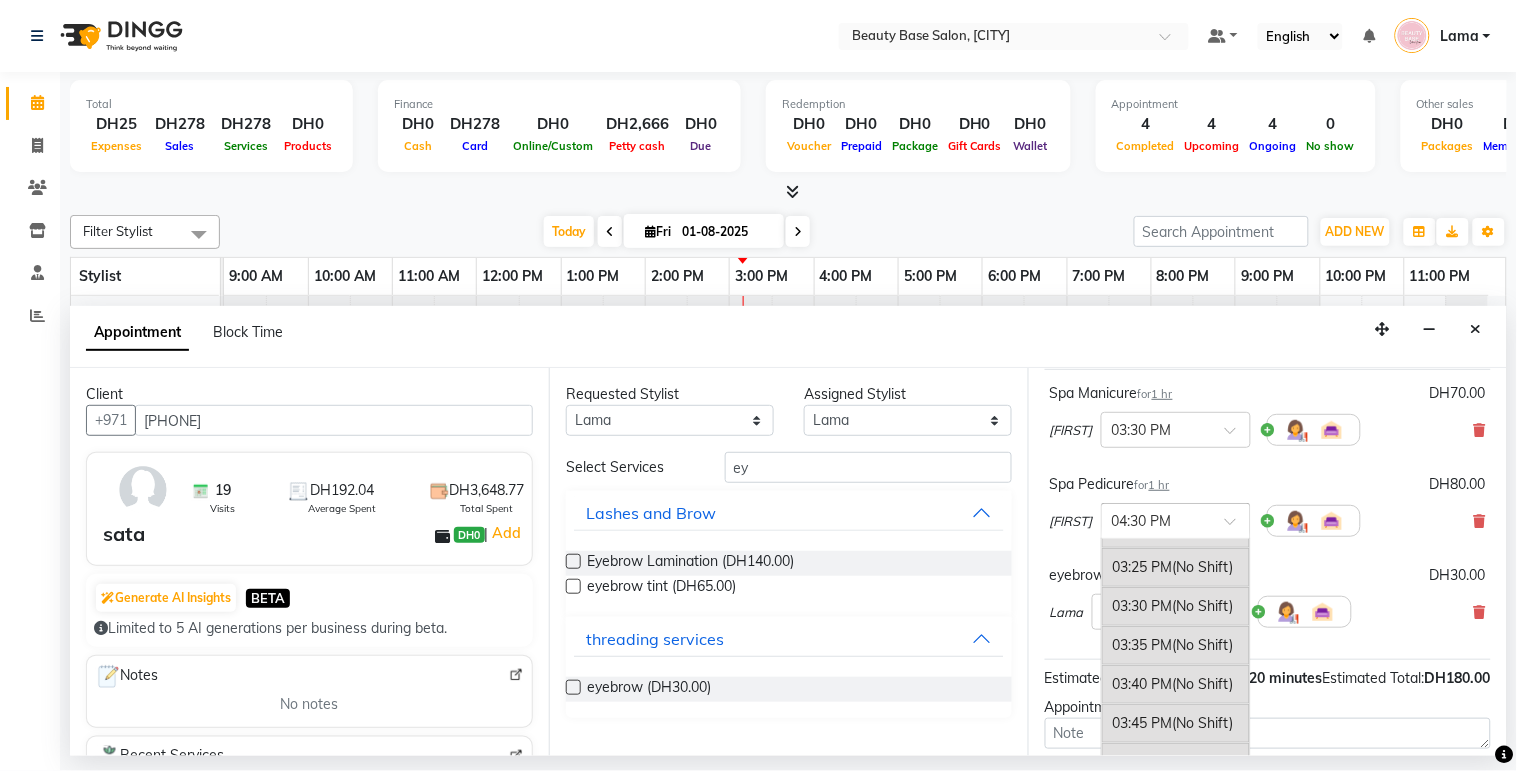 click on "03:30 PM   (No Shift)" at bounding box center [1176, 606] 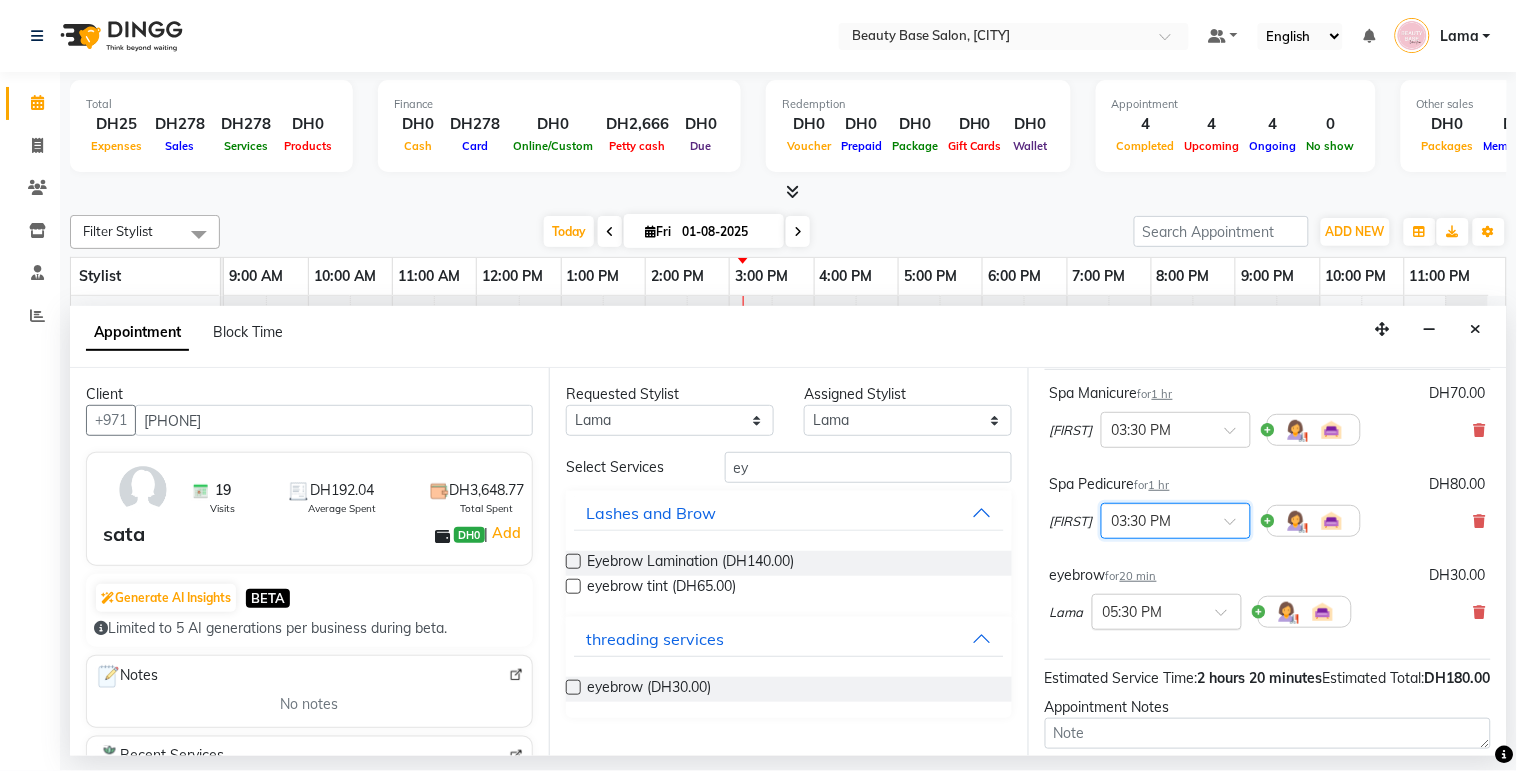 click at bounding box center (1147, 610) 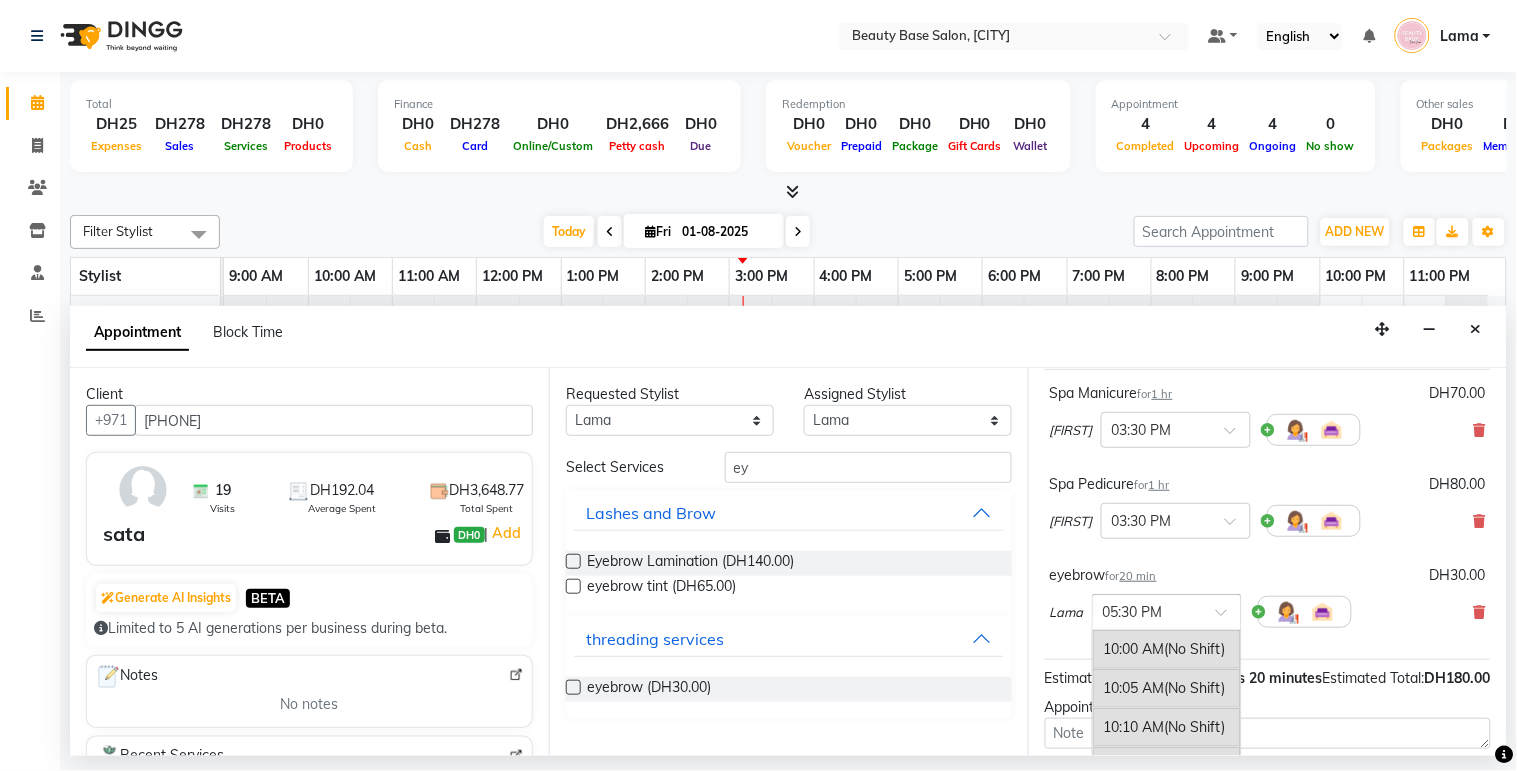 scroll, scrollTop: 3526, scrollLeft: 0, axis: vertical 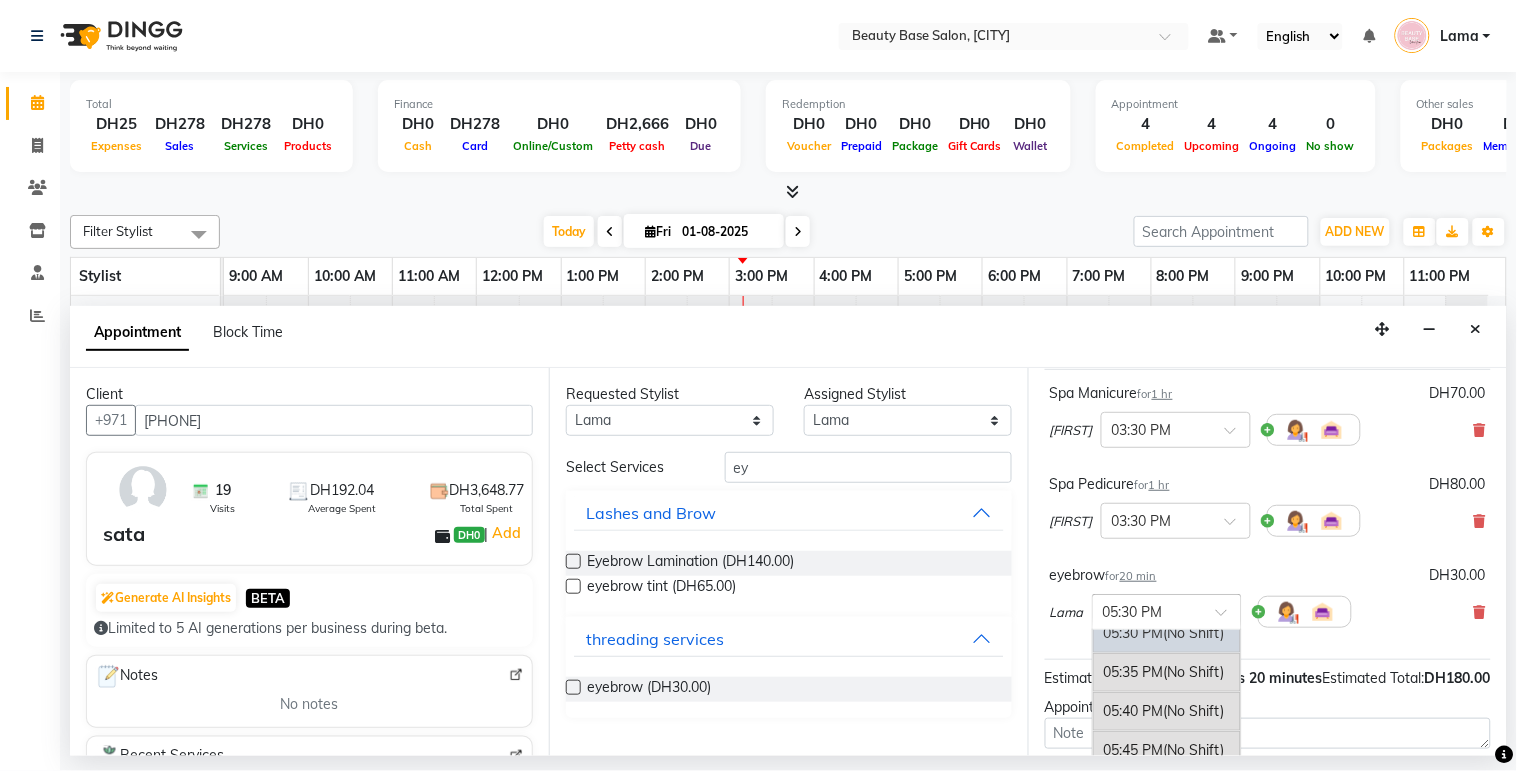 click on "eyebrow   for  20 min DH30.00" at bounding box center [1268, 575] 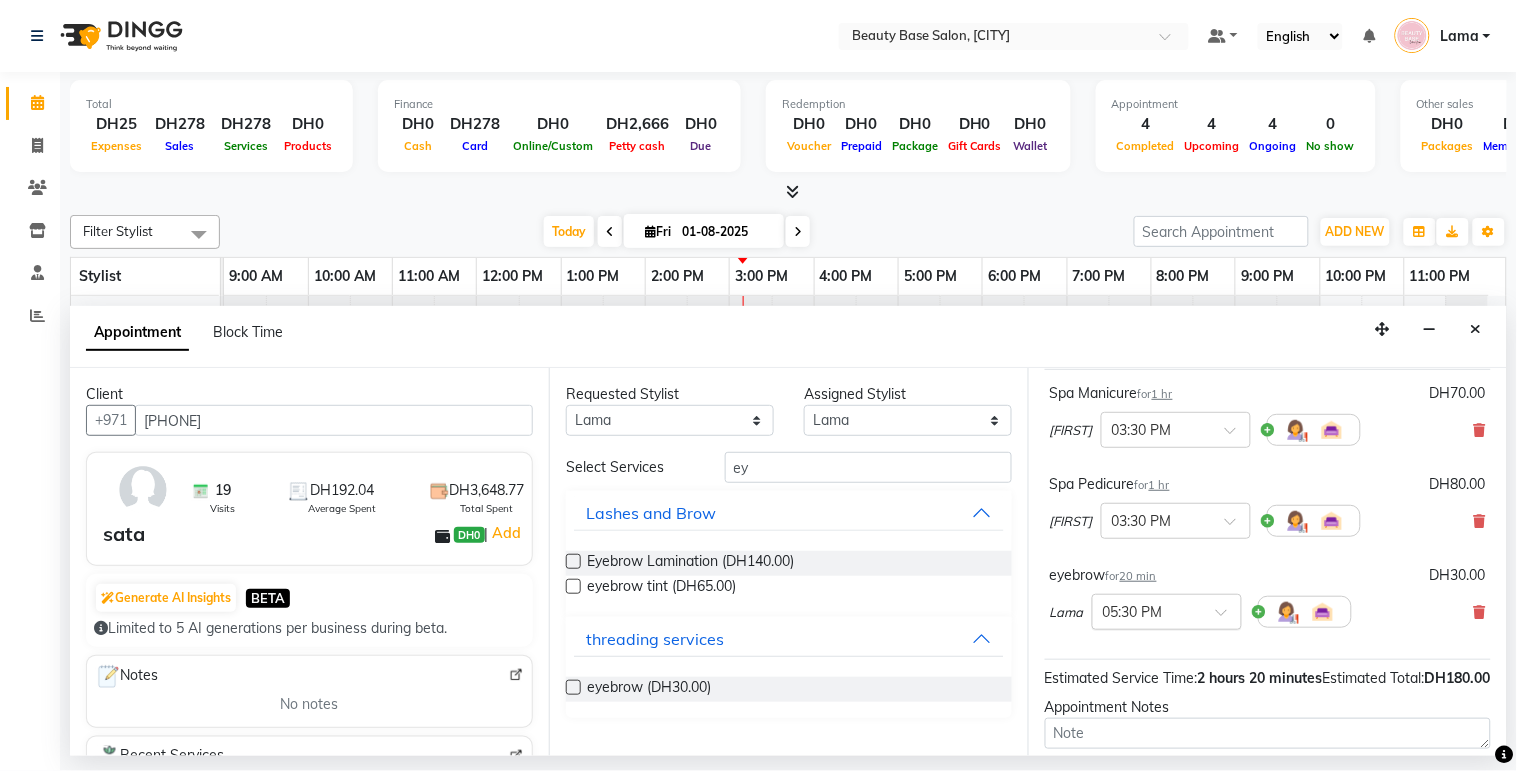 click at bounding box center (1147, 610) 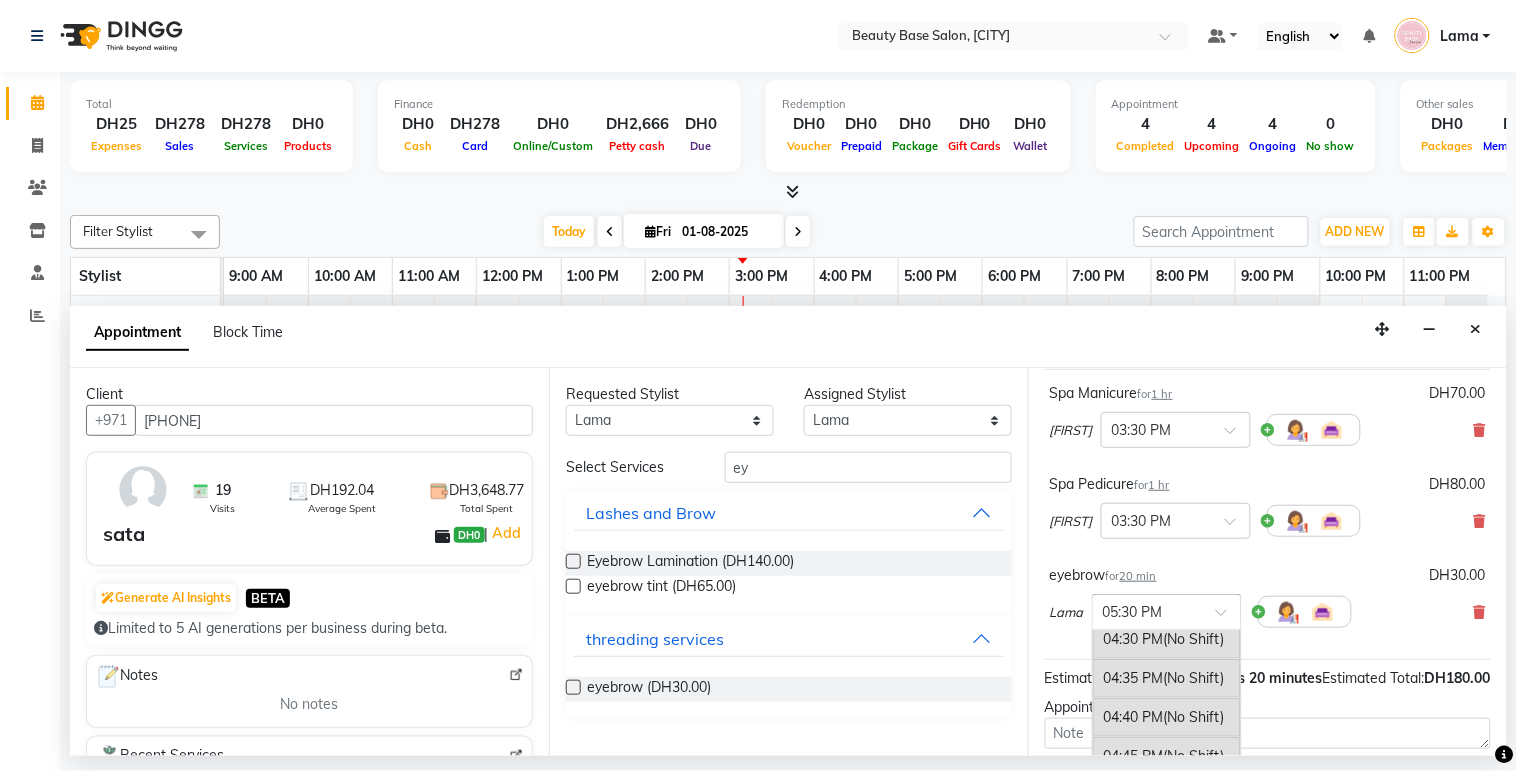 scroll, scrollTop: 3051, scrollLeft: 0, axis: vertical 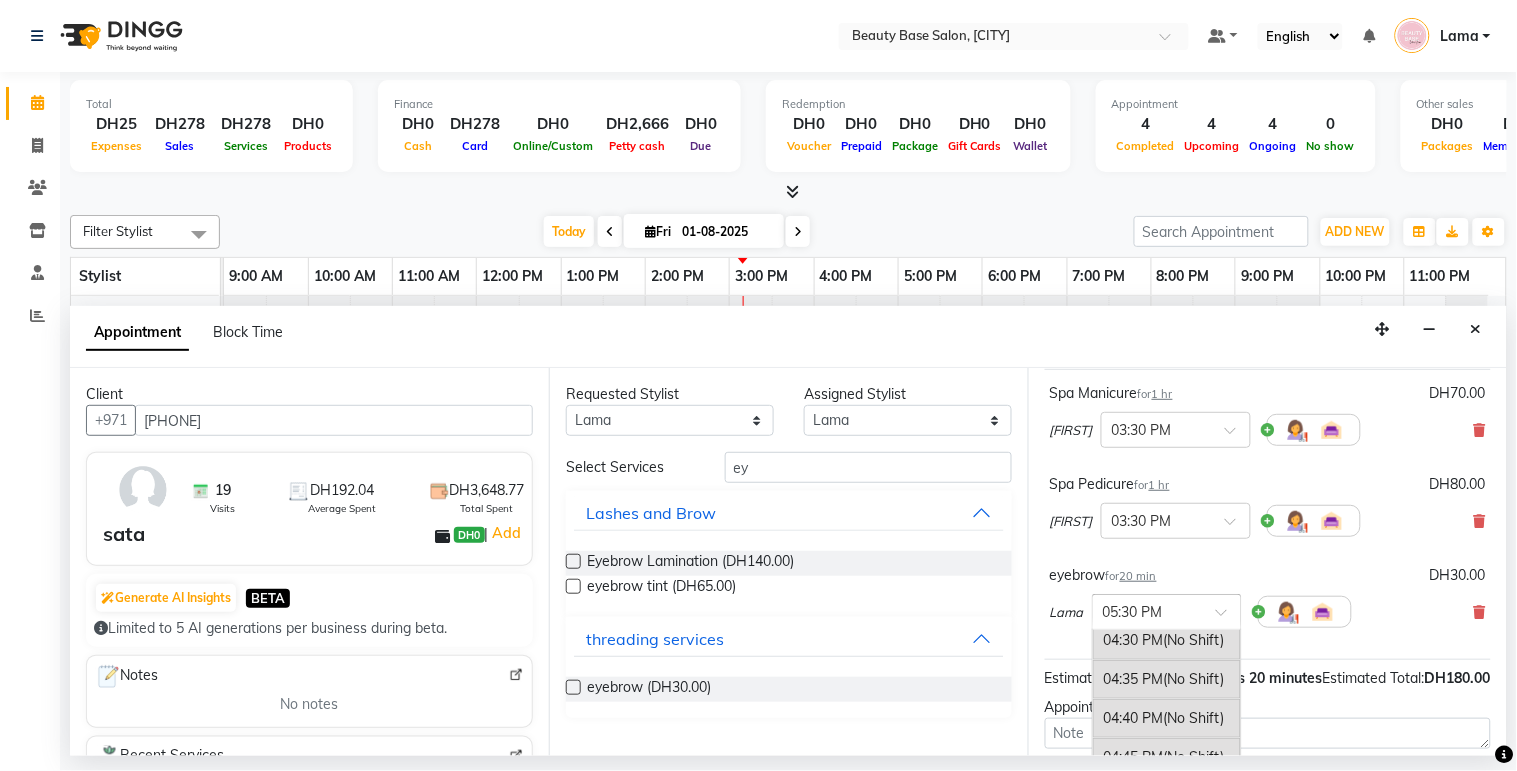click on "04:30 PM   (No Shift)" at bounding box center (1167, 640) 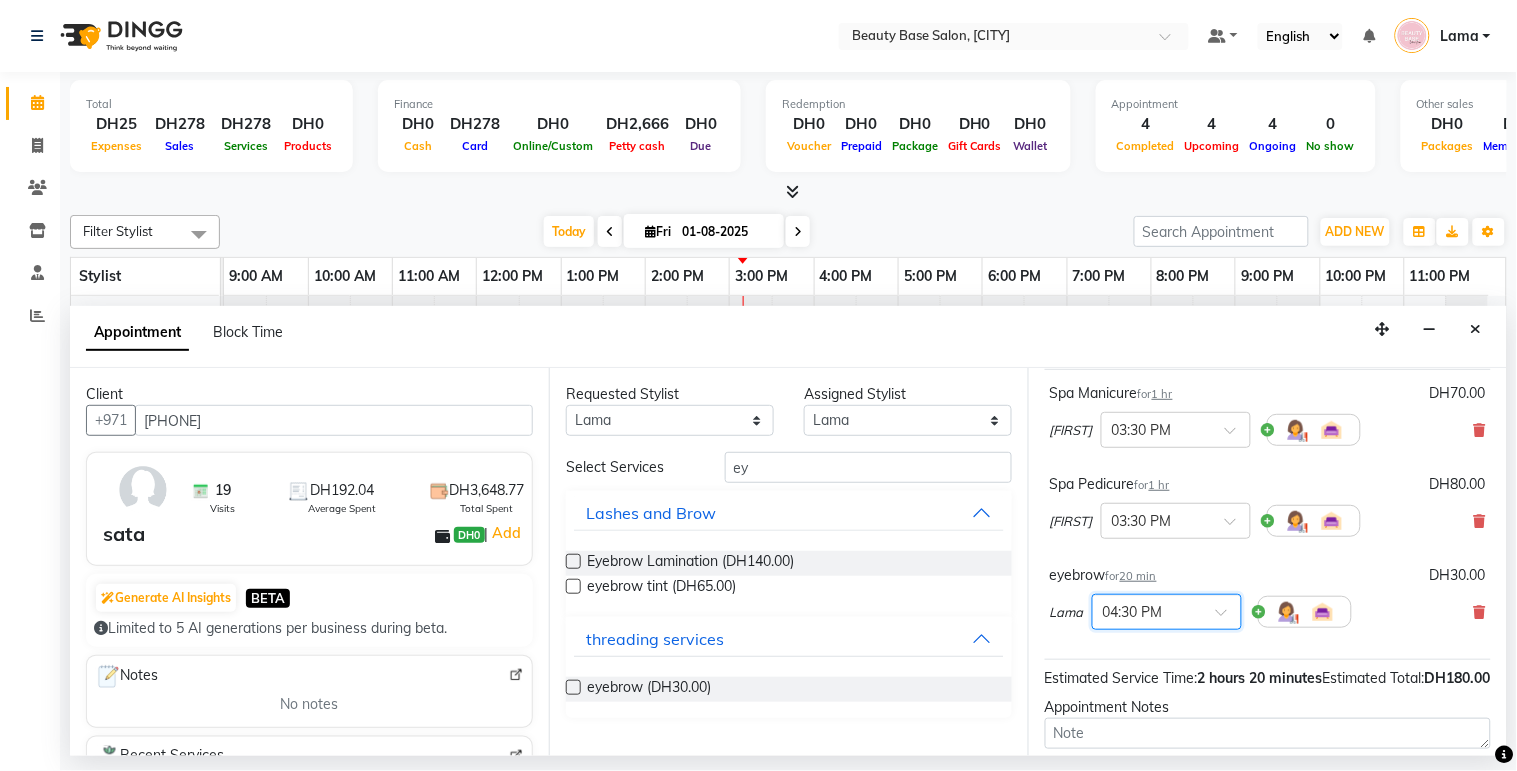 scroll, scrollTop: 341, scrollLeft: 0, axis: vertical 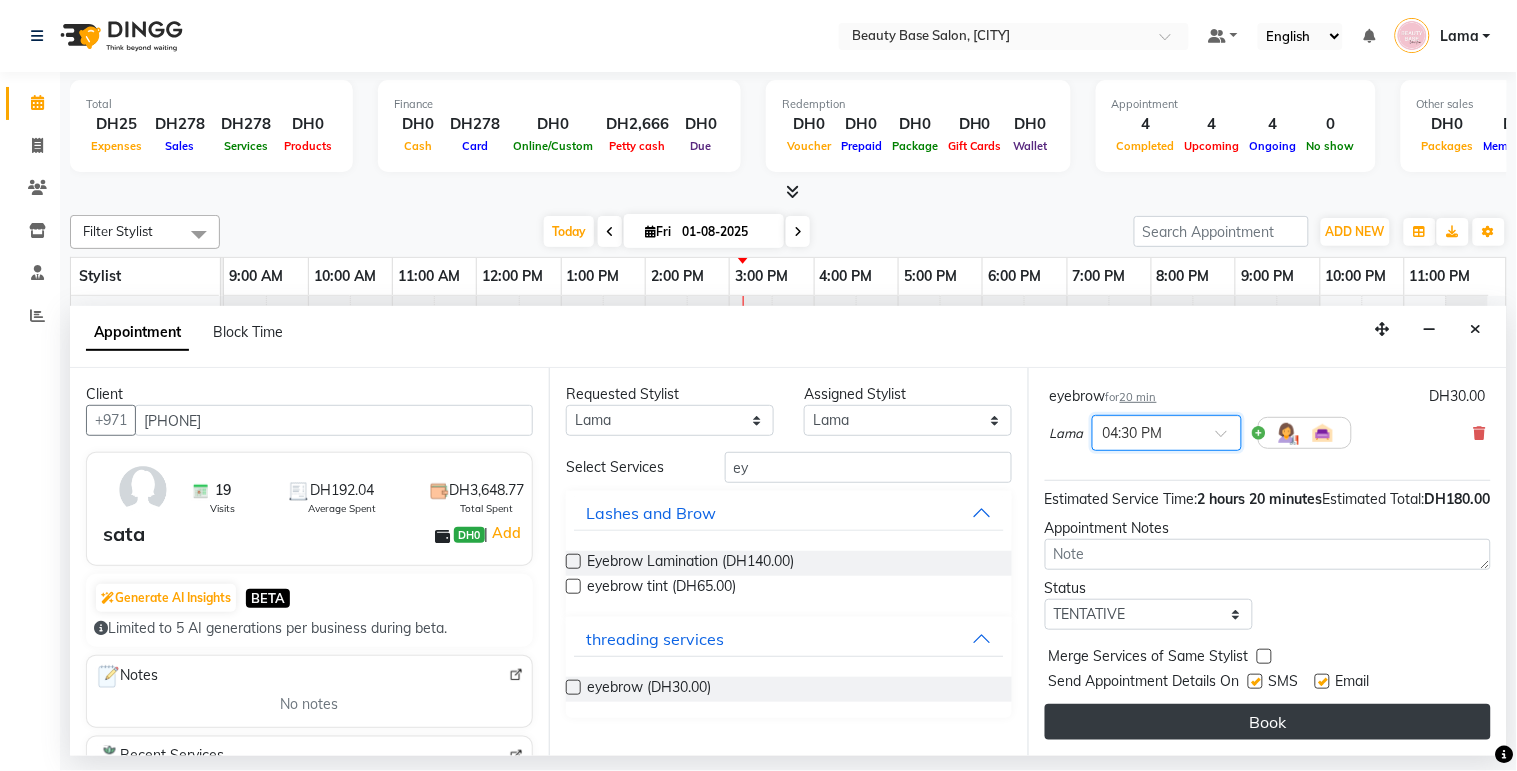 click on "Book" at bounding box center (1268, 722) 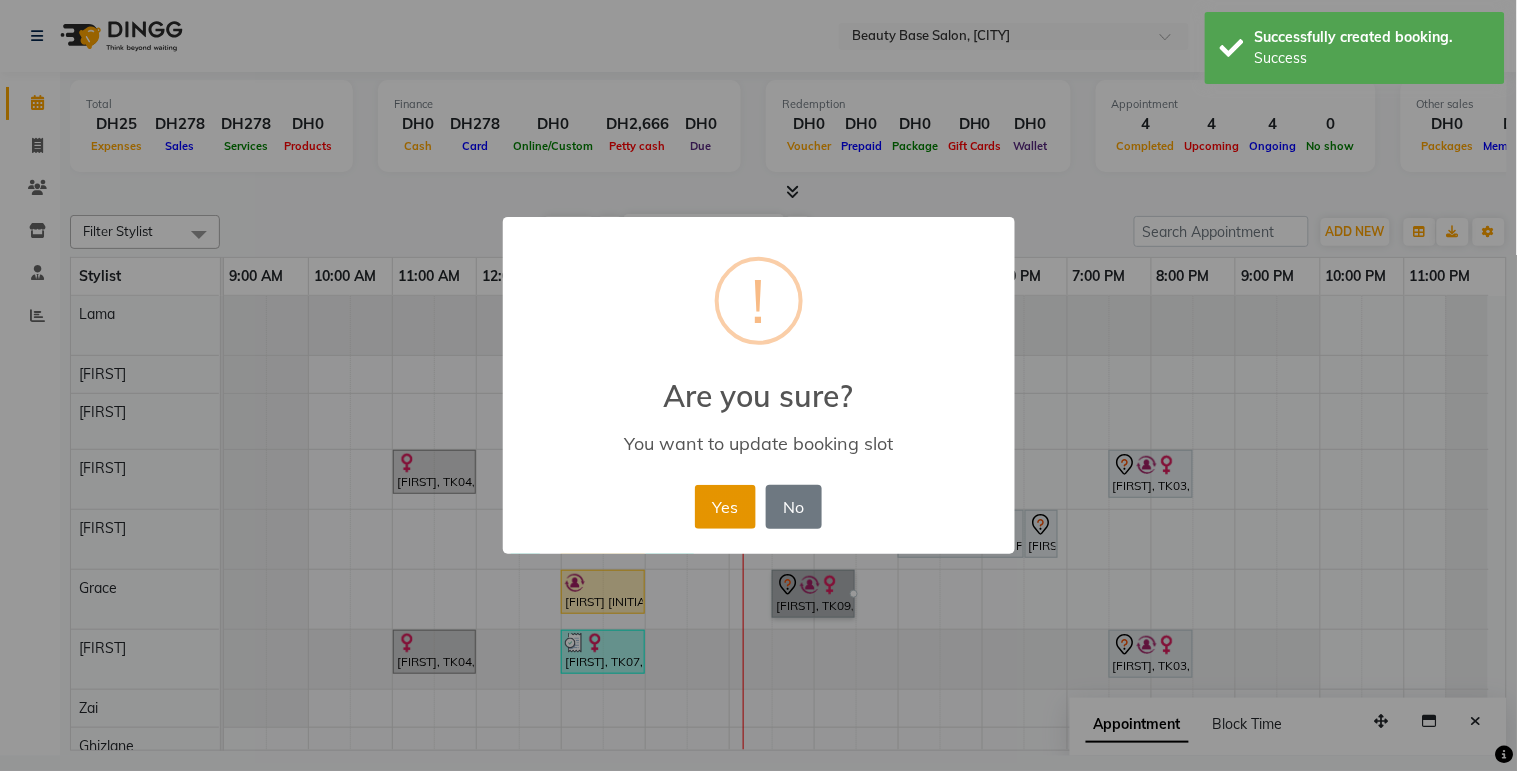 click on "Yes" at bounding box center (725, 507) 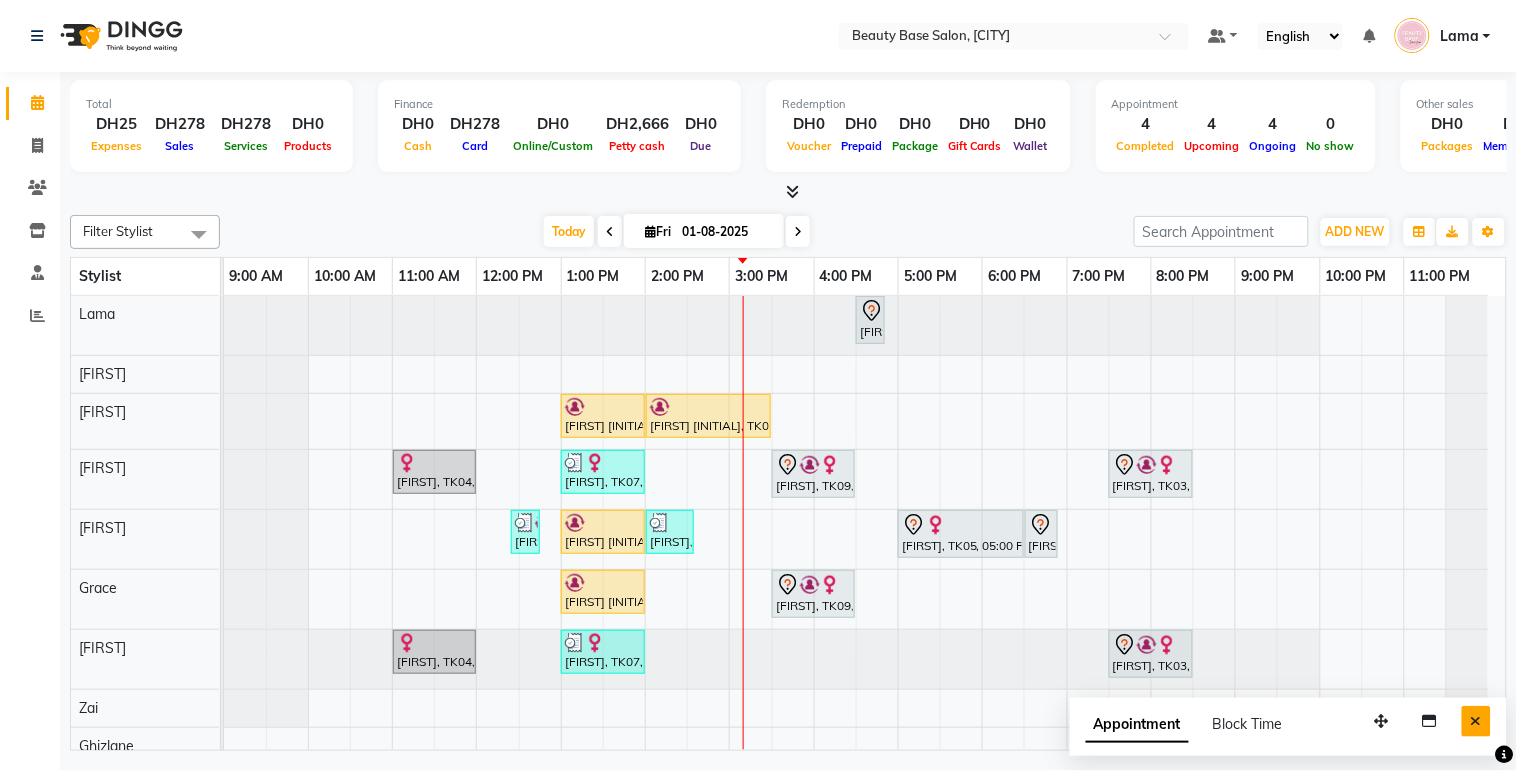 click at bounding box center [1476, 721] 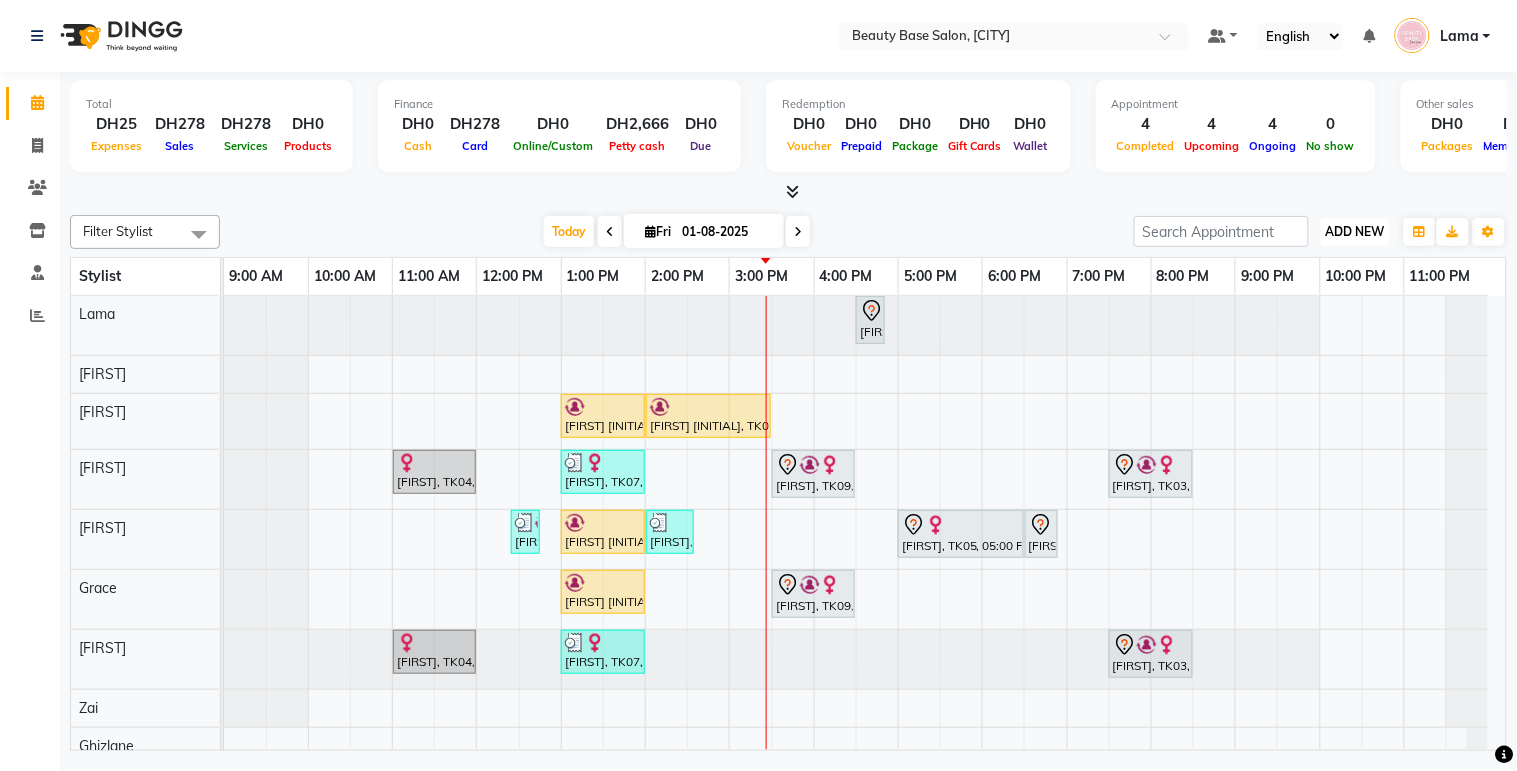 click on "ADD NEW" at bounding box center (1355, 231) 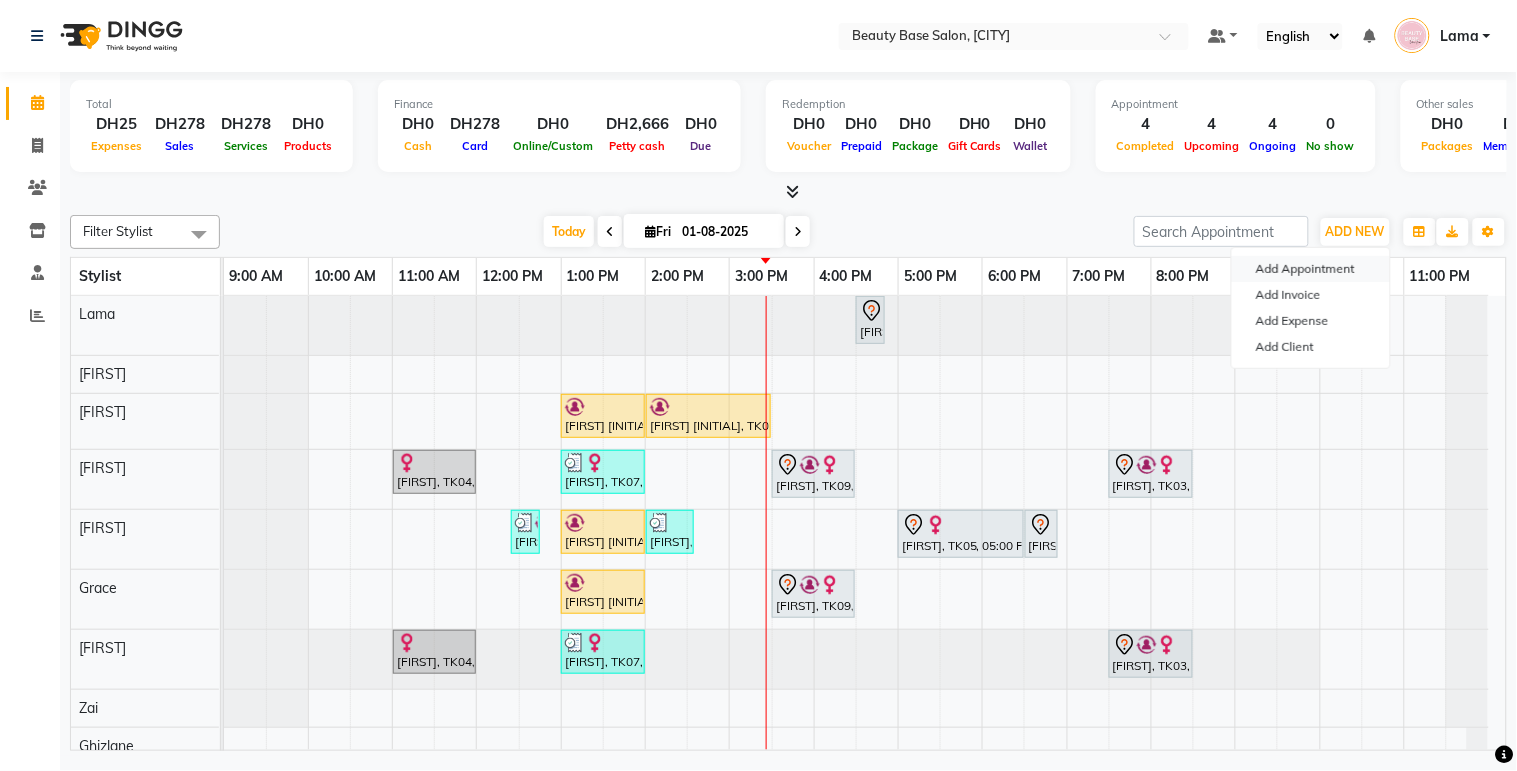 click on "Add Appointment" at bounding box center (1311, 269) 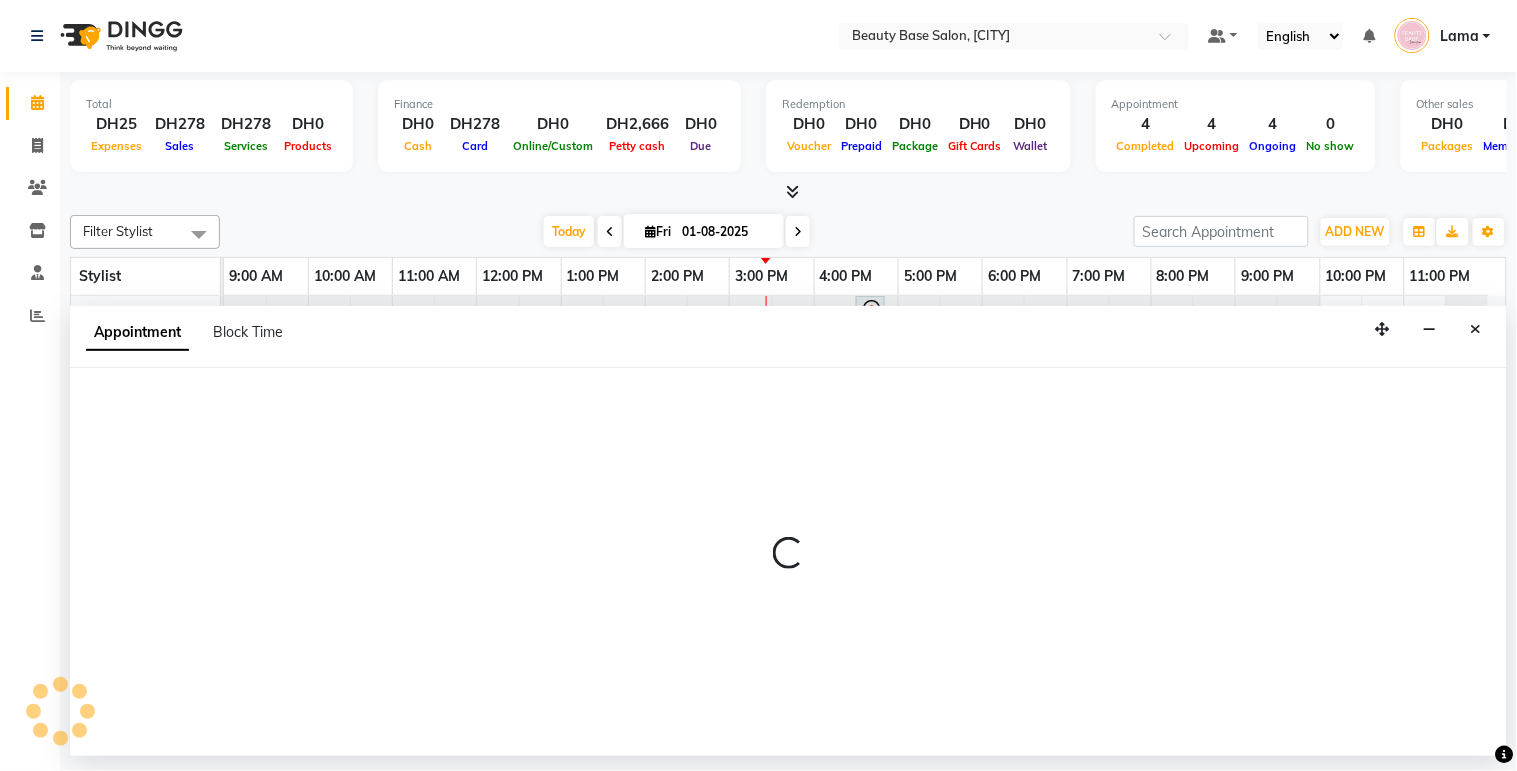 select on "tentative" 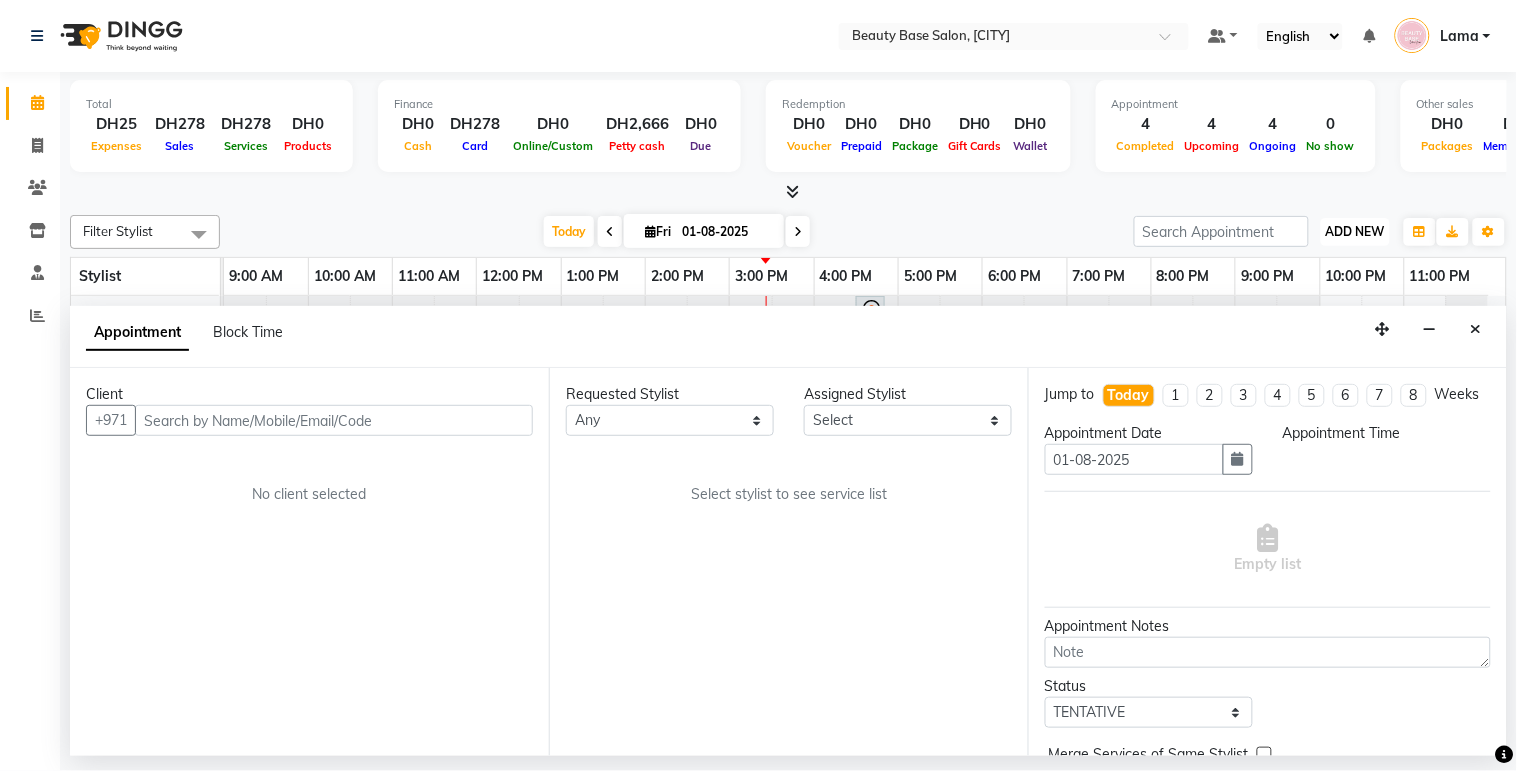 click on "ADD NEW Toggle Dropdown" at bounding box center [1355, 232] 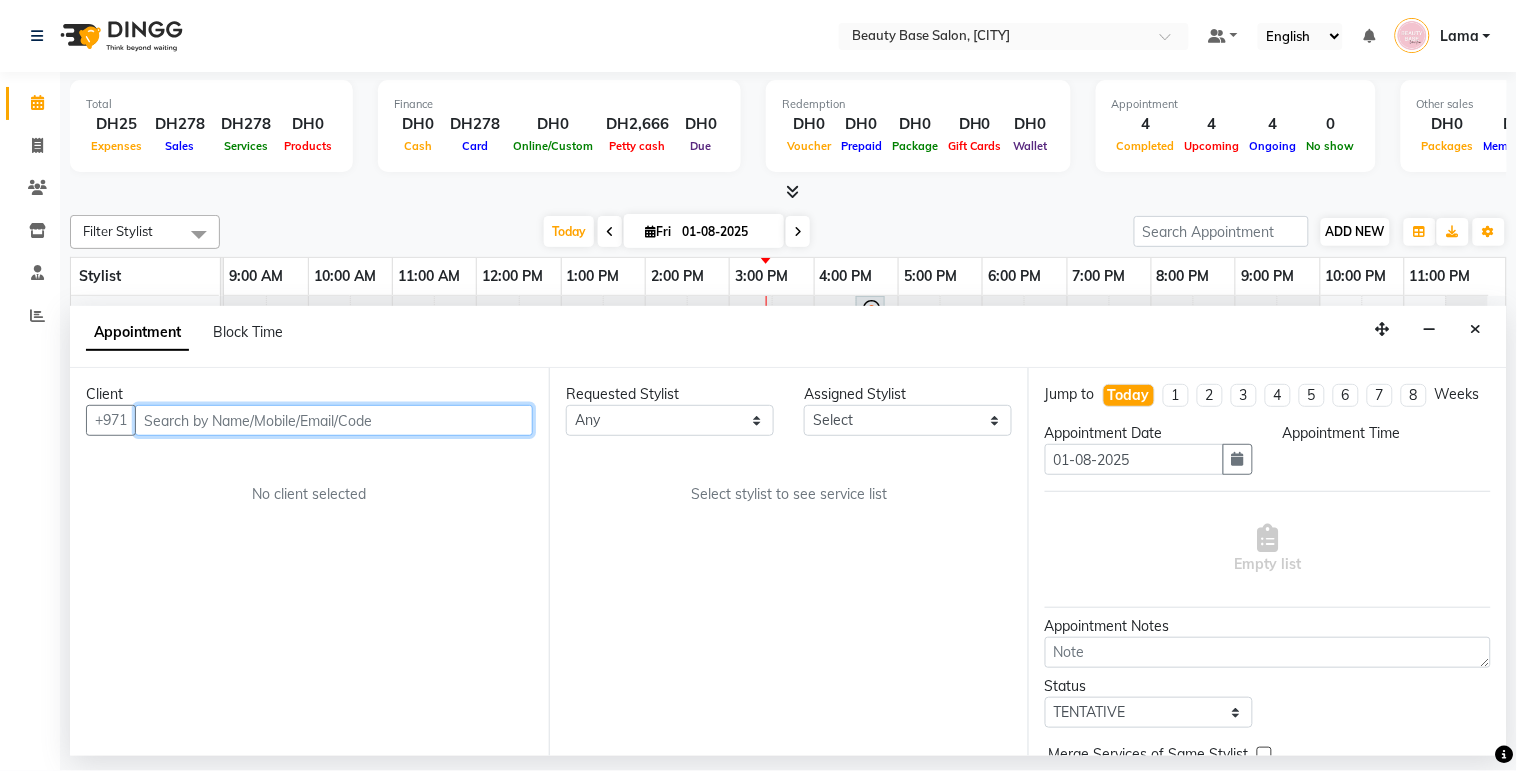 select on "600" 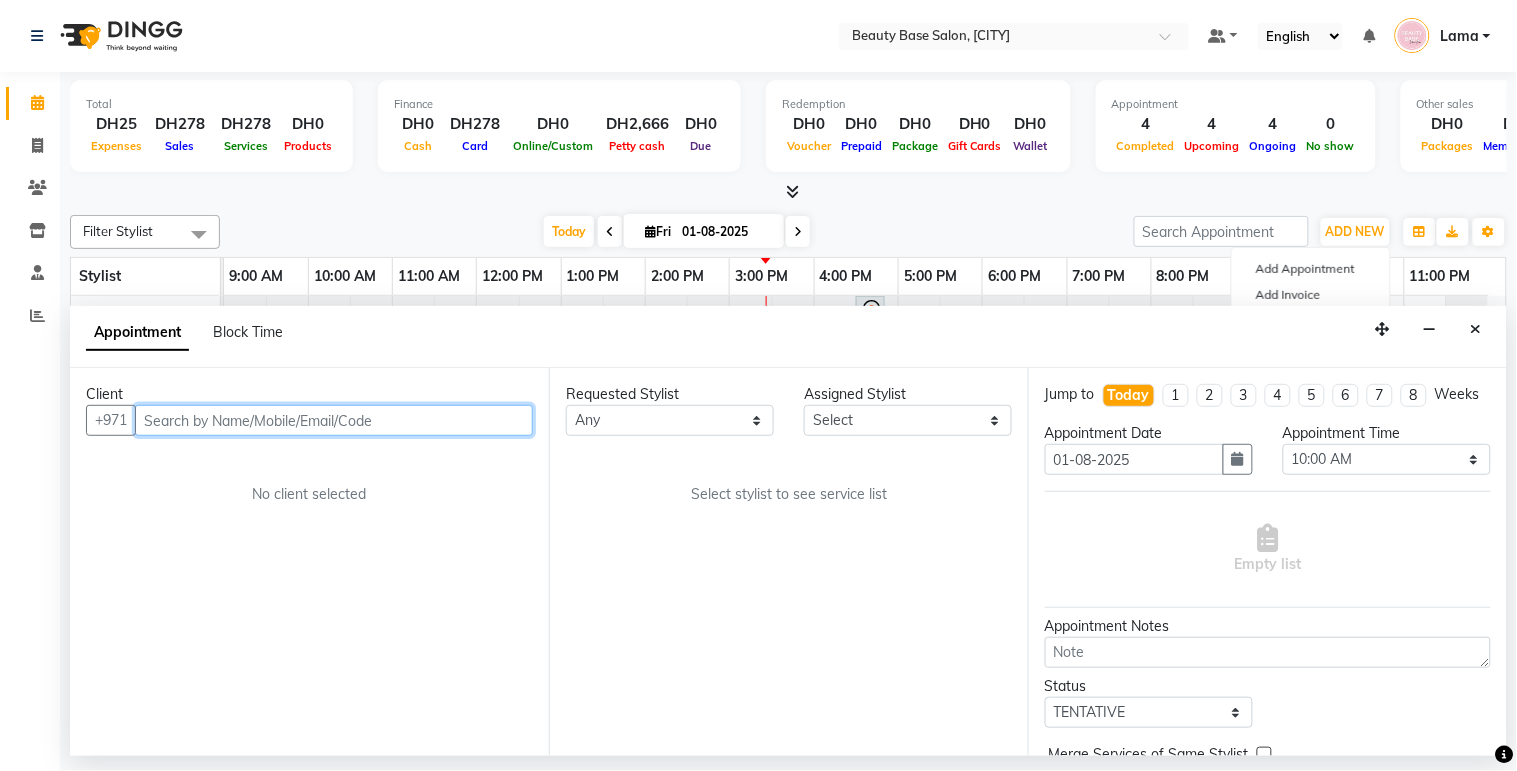 click at bounding box center (334, 420) 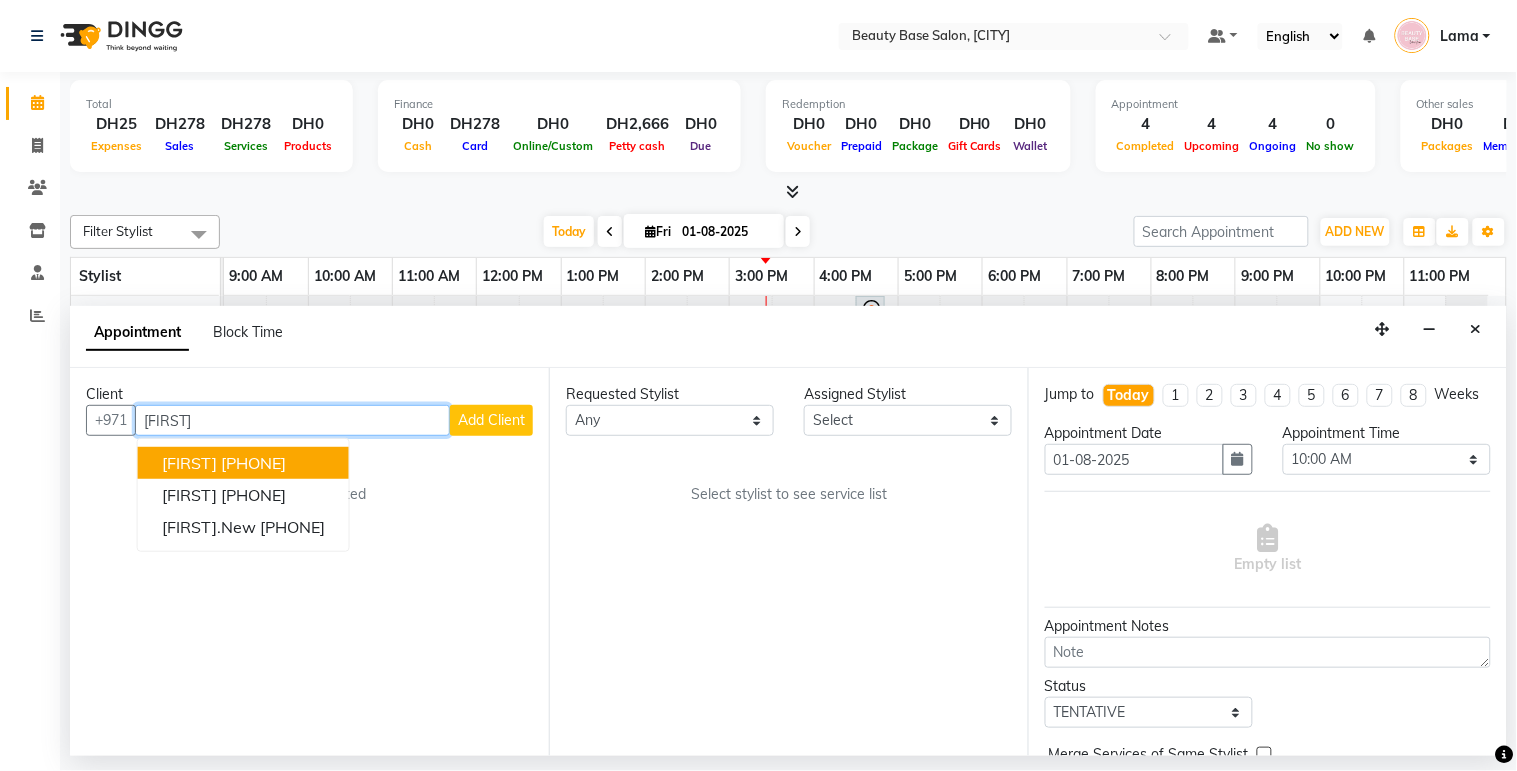 click on "[FIRST] [PHONE]" at bounding box center [243, 463] 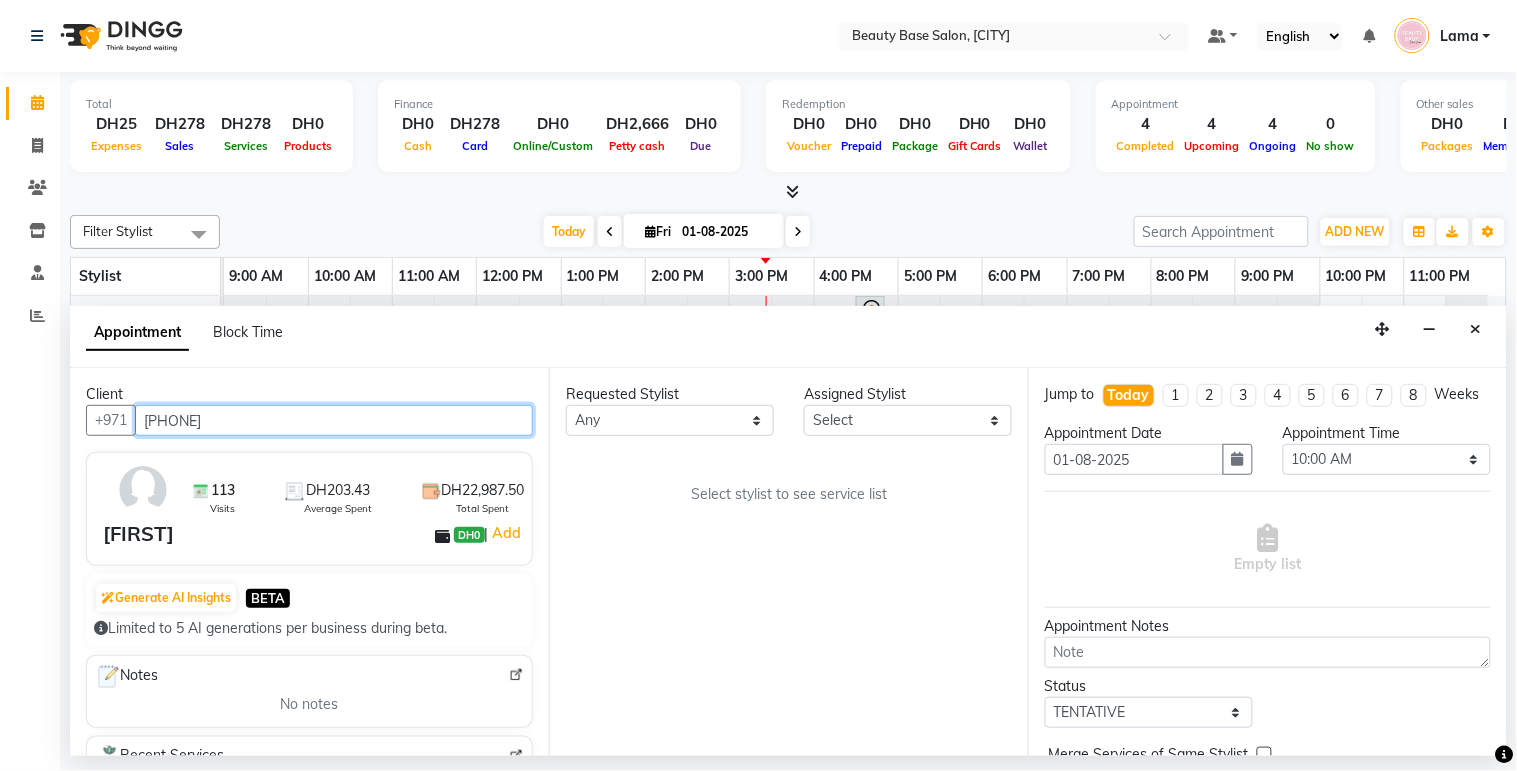 type on "[PHONE]" 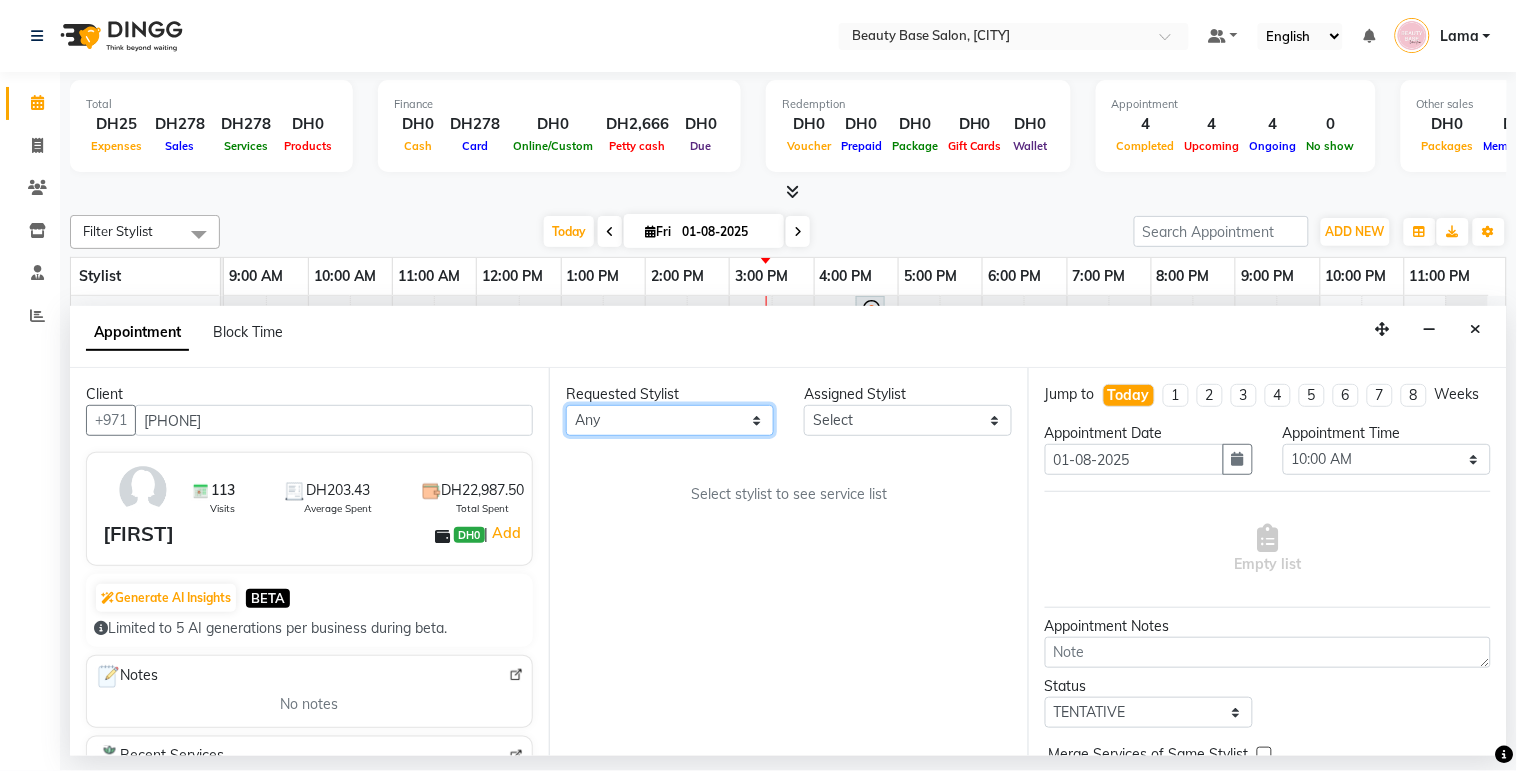 click on "Any [FIRST] [FIRST] [FIRST] [FIRST] [FIRST] [FIRST] [FIRST] [FIRST] [FIRST]" at bounding box center [670, 420] 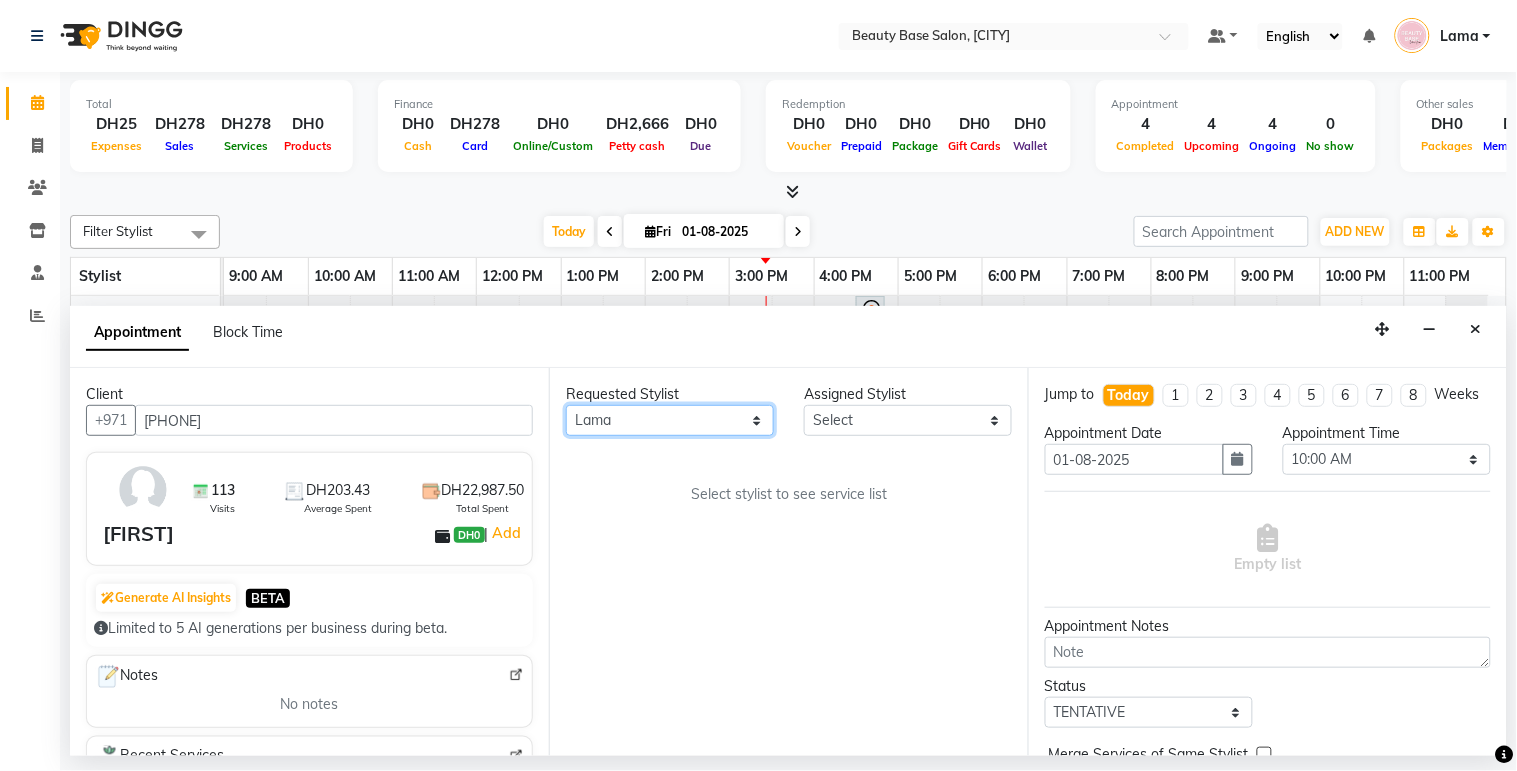 click on "Any [FIRST] [FIRST] [FIRST] [FIRST] [FIRST] [FIRST] [FIRST] [FIRST] [FIRST]" at bounding box center (670, 420) 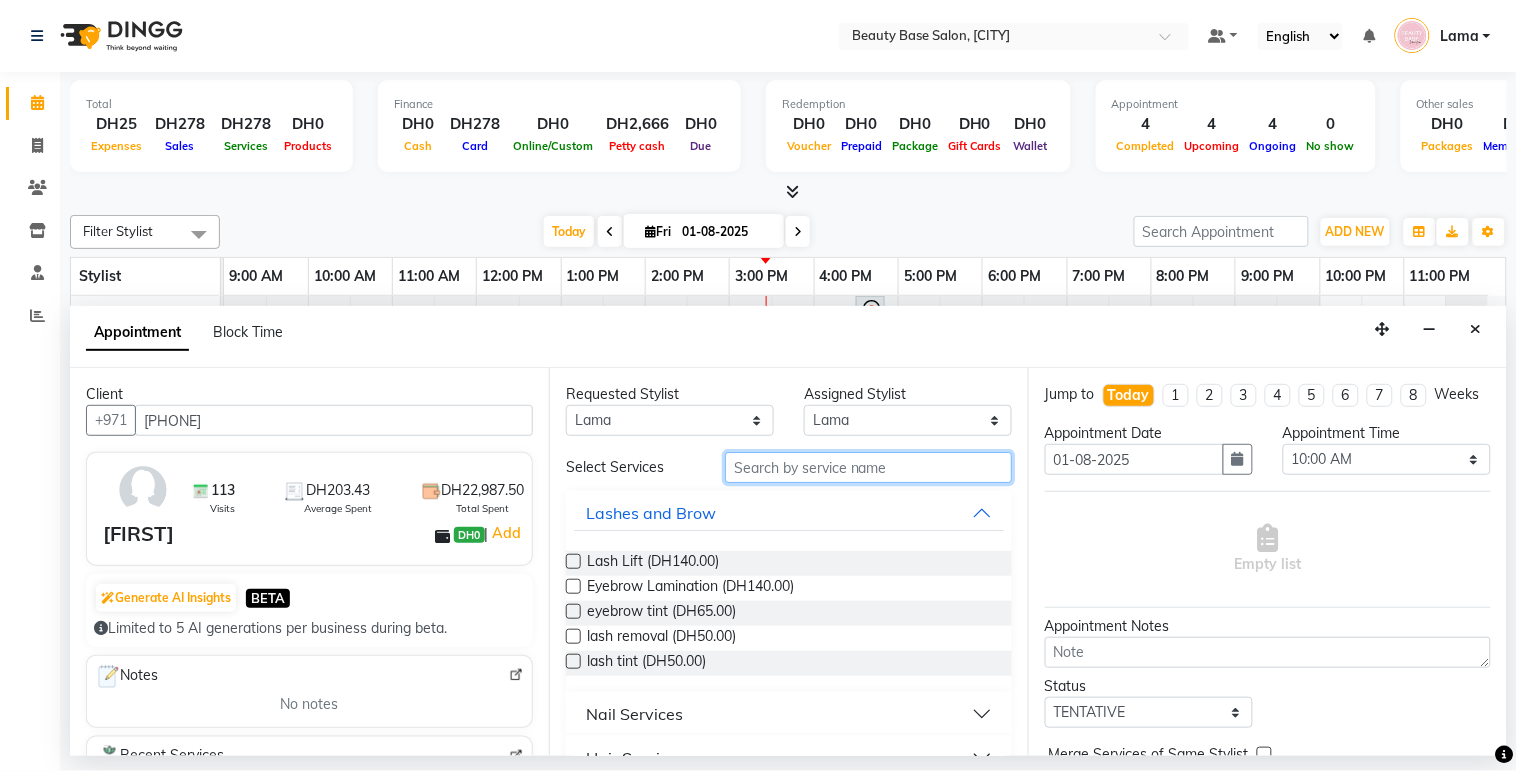 click at bounding box center [868, 467] 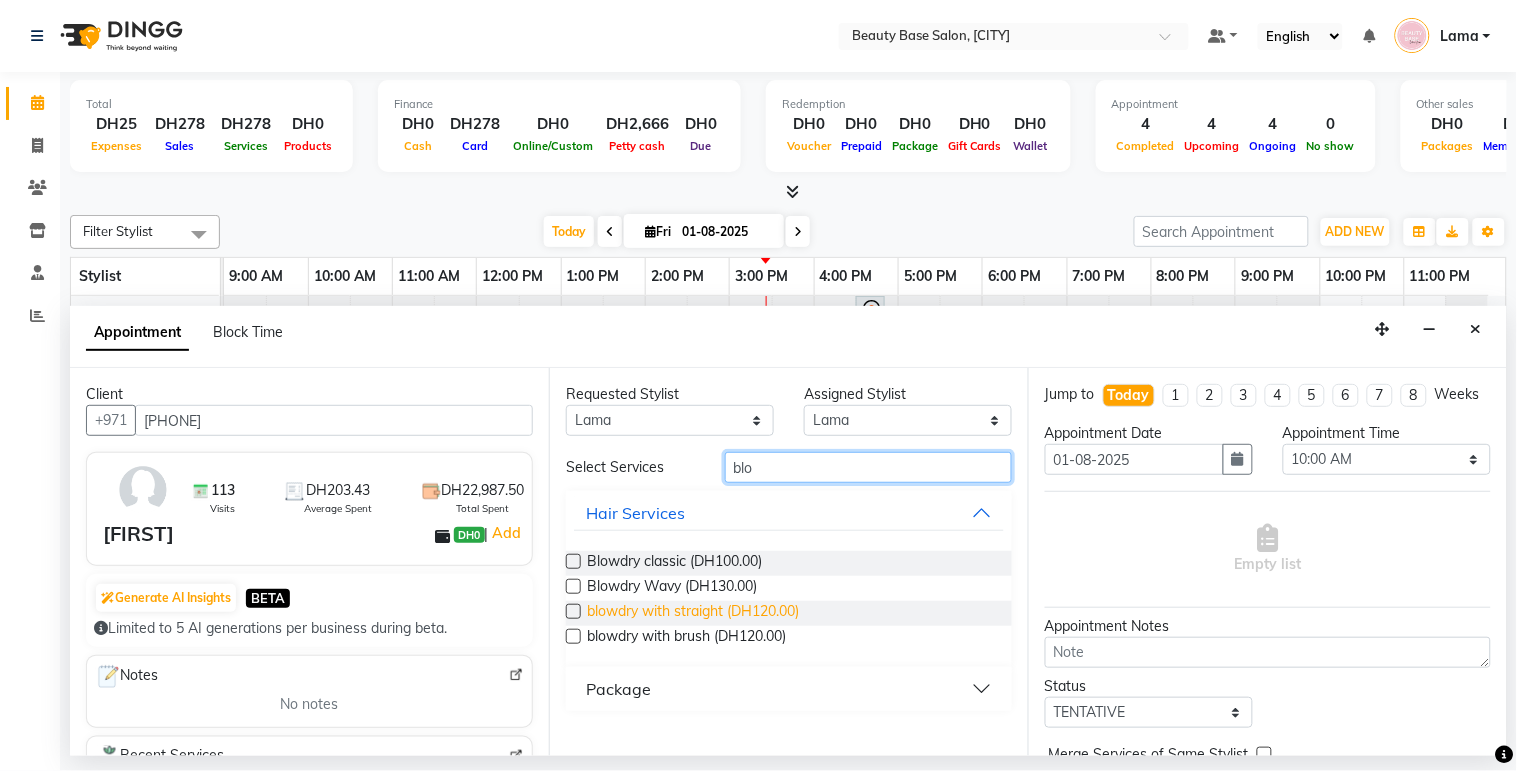 type on "blo" 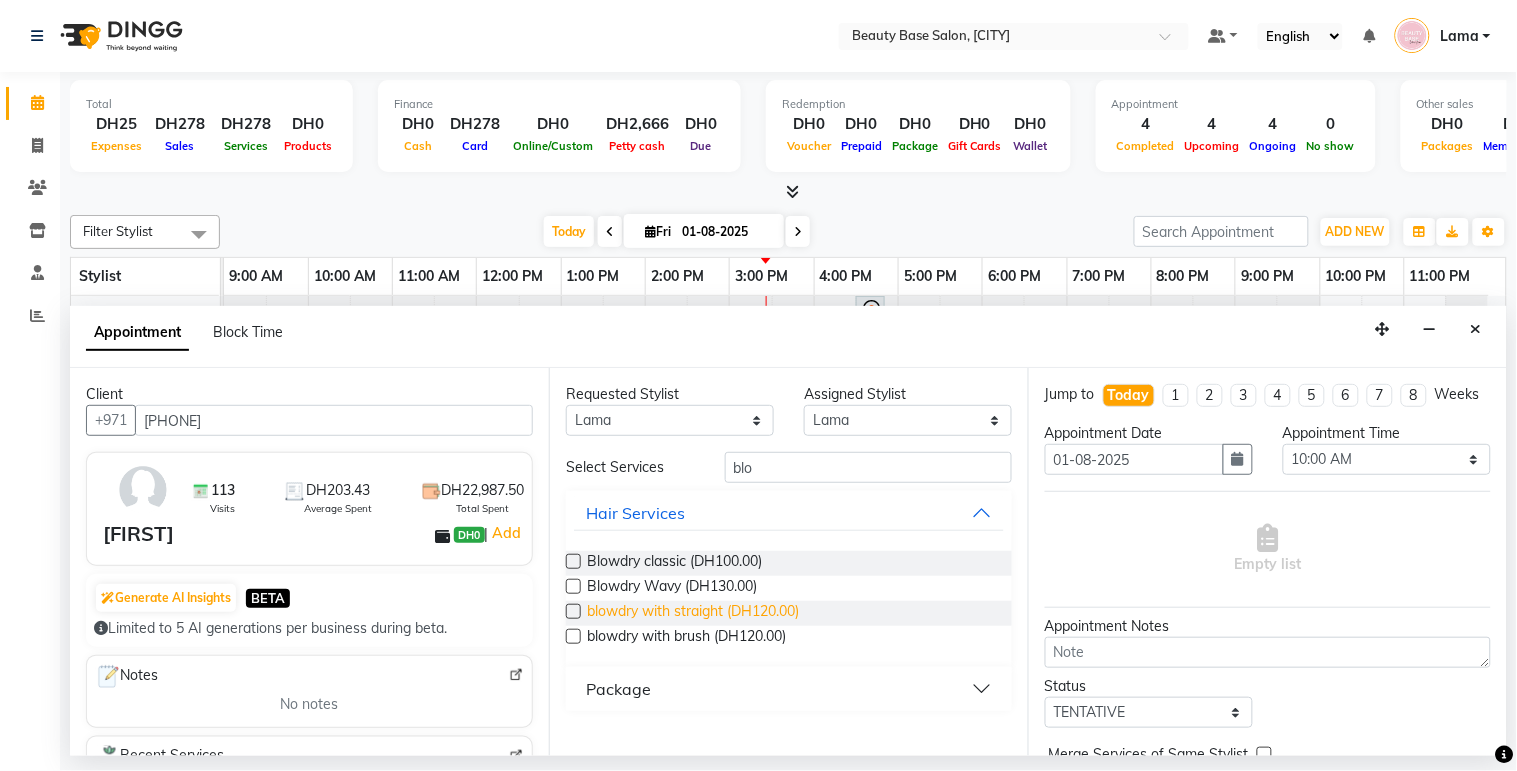 click on "blowdry with straight (DH120.00)" at bounding box center [693, 613] 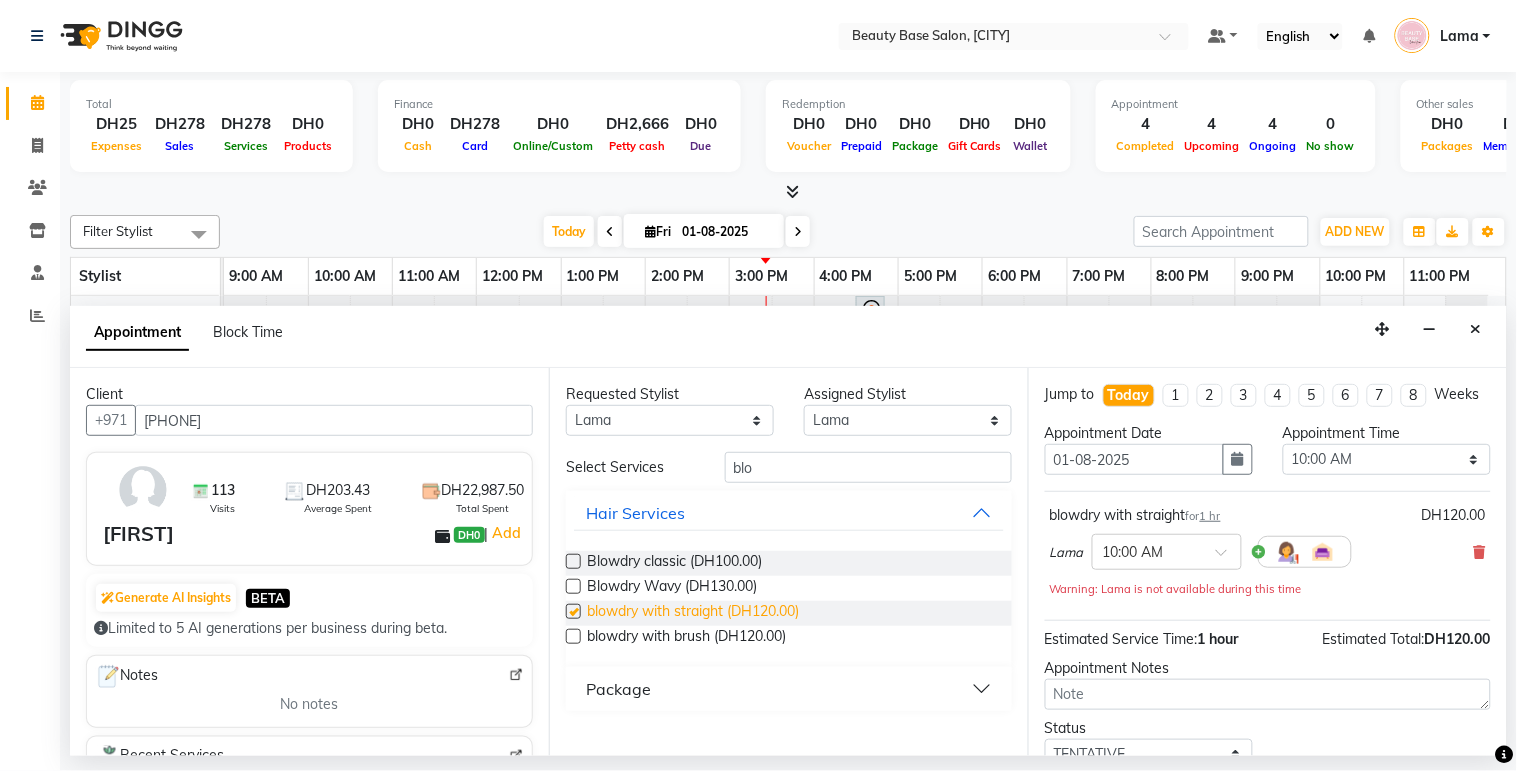 checkbox on "false" 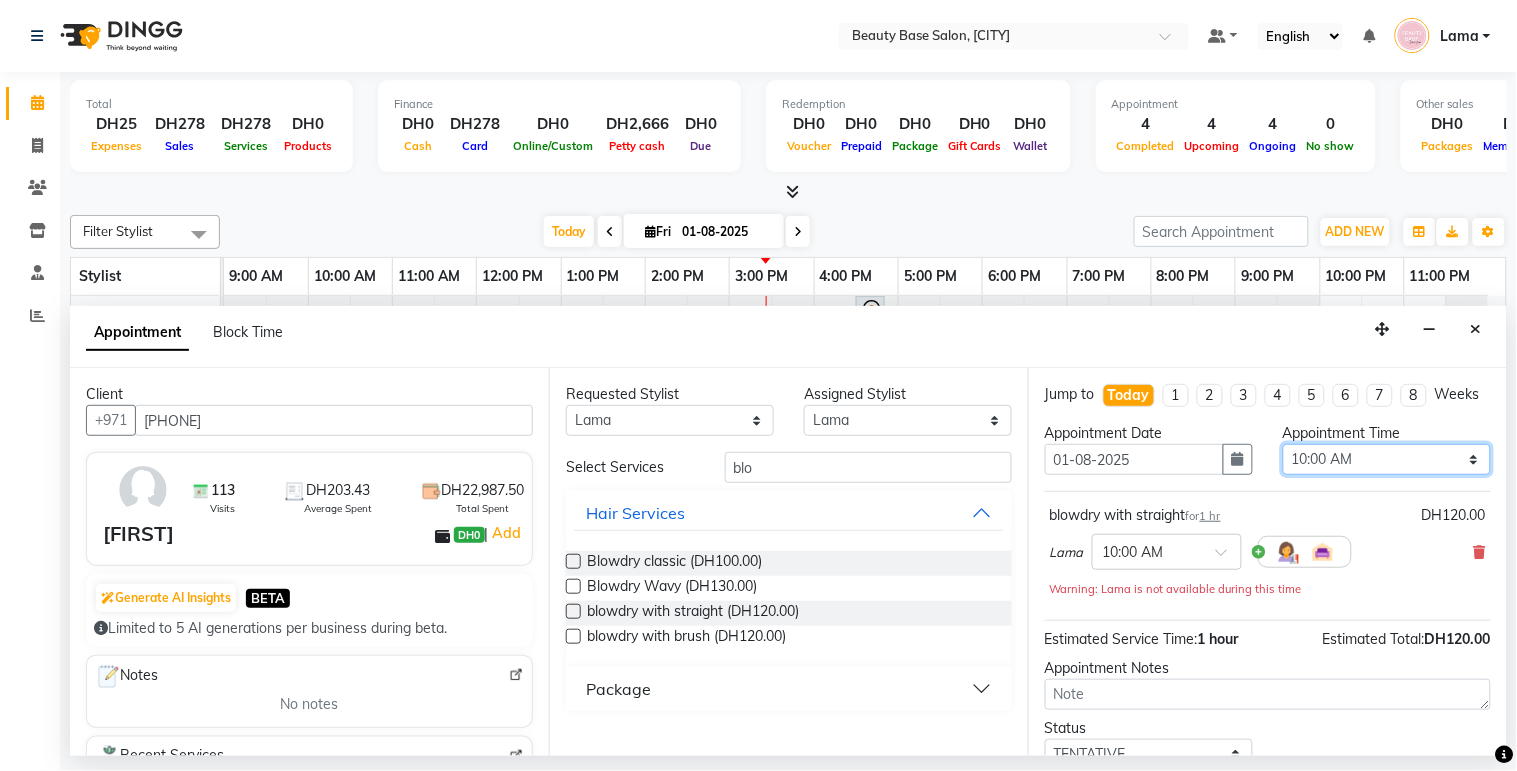 click on "Select 10:00 AM 10:05 AM 10:10 AM 10:15 AM 10:20 AM 10:25 AM 10:30 AM 10:35 AM 10:40 AM 10:45 AM 10:50 AM 10:55 AM 11:00 AM 11:05 AM 11:10 AM 11:15 AM 11:20 AM 11:25 AM 11:30 AM 11:35 AM 11:40 AM 11:45 AM 11:50 AM 11:55 AM 12:00 PM 12:05 PM 12:10 PM 12:15 PM 12:20 PM 12:25 PM 12:30 PM 12:35 PM 12:40 PM 12:45 PM 12:50 PM 12:55 PM 01:00 PM 01:05 PM 01:10 PM 01:15 PM 01:20 PM 01:25 PM 01:30 PM 01:35 PM 01:40 PM 01:45 PM 01:50 PM 01:55 PM 02:00 PM 02:05 PM 02:10 PM 02:15 PM 02:20 PM 02:25 PM 02:30 PM 02:35 PM 02:40 PM 02:45 PM 02:50 PM 02:55 PM 03:00 PM 03:05 PM 03:10 PM 03:15 PM 03:20 PM 03:25 PM 03:30 PM 03:35 PM 03:40 PM 03:45 PM 03:50 PM 03:55 PM 04:00 PM 04:05 PM 04:10 PM 04:15 PM 04:20 PM 04:25 PM 04:30 PM 04:35 PM 04:40 PM 04:45 PM 04:50 PM 04:55 PM 05:00 PM 05:05 PM 05:10 PM 05:15 PM 05:20 PM 05:25 PM 05:30 PM 05:35 PM 05:40 PM 05:45 PM 05:50 PM 05:55 PM 06:00 PM 06:05 PM 06:10 PM 06:15 PM 06:20 PM 06:25 PM 06:30 PM 06:35 PM 06:40 PM 06:45 PM 06:50 PM 06:55 PM 07:00 PM 07:05 PM 07:10 PM 07:15 PM 07:20 PM" at bounding box center (1387, 459) 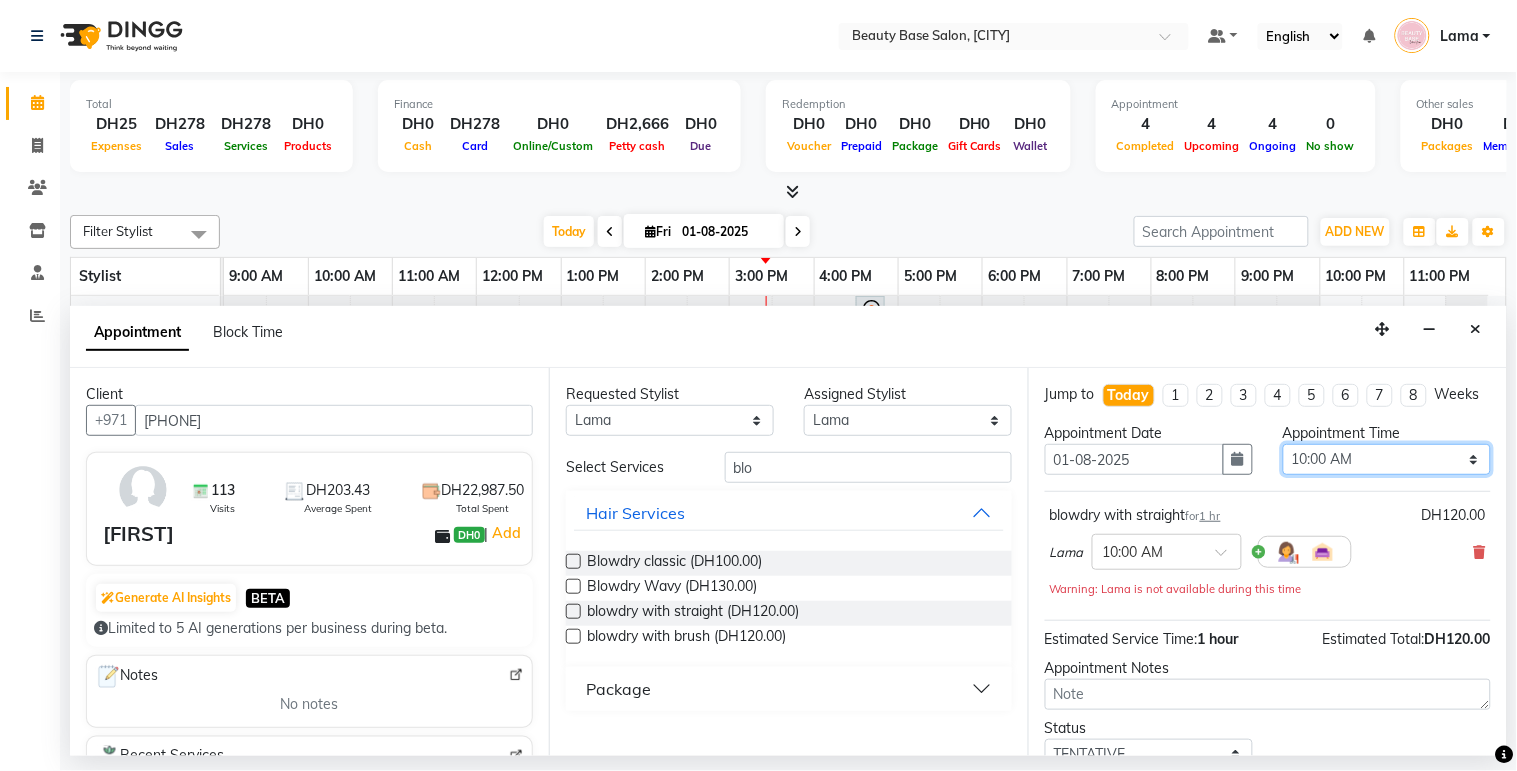 select on "1170" 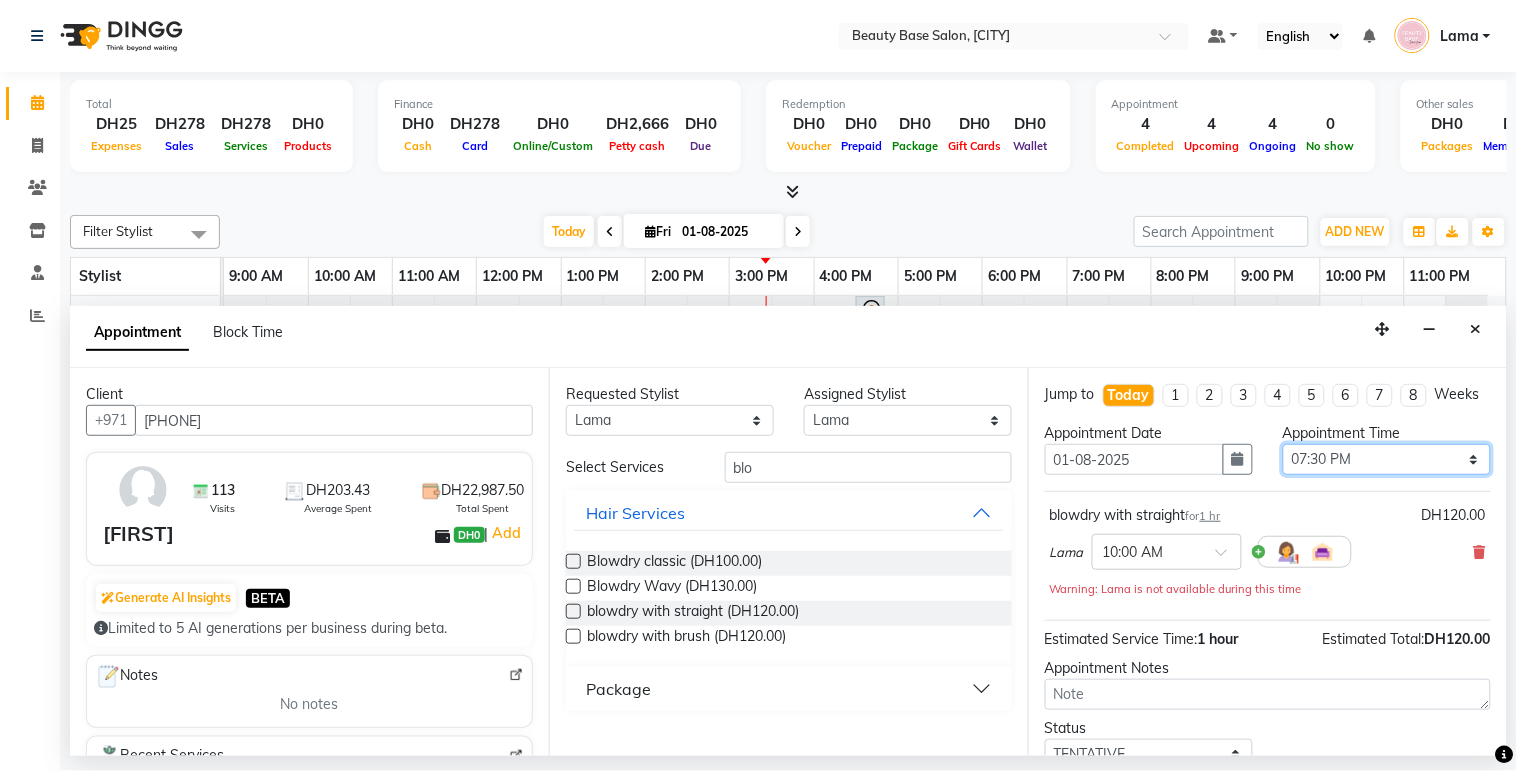 click on "Select 10:00 AM 10:05 AM 10:10 AM 10:15 AM 10:20 AM 10:25 AM 10:30 AM 10:35 AM 10:40 AM 10:45 AM 10:50 AM 10:55 AM 11:00 AM 11:05 AM 11:10 AM 11:15 AM 11:20 AM 11:25 AM 11:30 AM 11:35 AM 11:40 AM 11:45 AM 11:50 AM 11:55 AM 12:00 PM 12:05 PM 12:10 PM 12:15 PM 12:20 PM 12:25 PM 12:30 PM 12:35 PM 12:40 PM 12:45 PM 12:50 PM 12:55 PM 01:00 PM 01:05 PM 01:10 PM 01:15 PM 01:20 PM 01:25 PM 01:30 PM 01:35 PM 01:40 PM 01:45 PM 01:50 PM 01:55 PM 02:00 PM 02:05 PM 02:10 PM 02:15 PM 02:20 PM 02:25 PM 02:30 PM 02:35 PM 02:40 PM 02:45 PM 02:50 PM 02:55 PM 03:00 PM 03:05 PM 03:10 PM 03:15 PM 03:20 PM 03:25 PM 03:30 PM 03:35 PM 03:40 PM 03:45 PM 03:50 PM 03:55 PM 04:00 PM 04:05 PM 04:10 PM 04:15 PM 04:20 PM 04:25 PM 04:30 PM 04:35 PM 04:40 PM 04:45 PM 04:50 PM 04:55 PM 05:00 PM 05:05 PM 05:10 PM 05:15 PM 05:20 PM 05:25 PM 05:30 PM 05:35 PM 05:40 PM 05:45 PM 05:50 PM 05:55 PM 06:00 PM 06:05 PM 06:10 PM 06:15 PM 06:20 PM 06:25 PM 06:30 PM 06:35 PM 06:40 PM 06:45 PM 06:50 PM 06:55 PM 07:00 PM 07:05 PM 07:10 PM 07:15 PM 07:20 PM" at bounding box center (1387, 459) 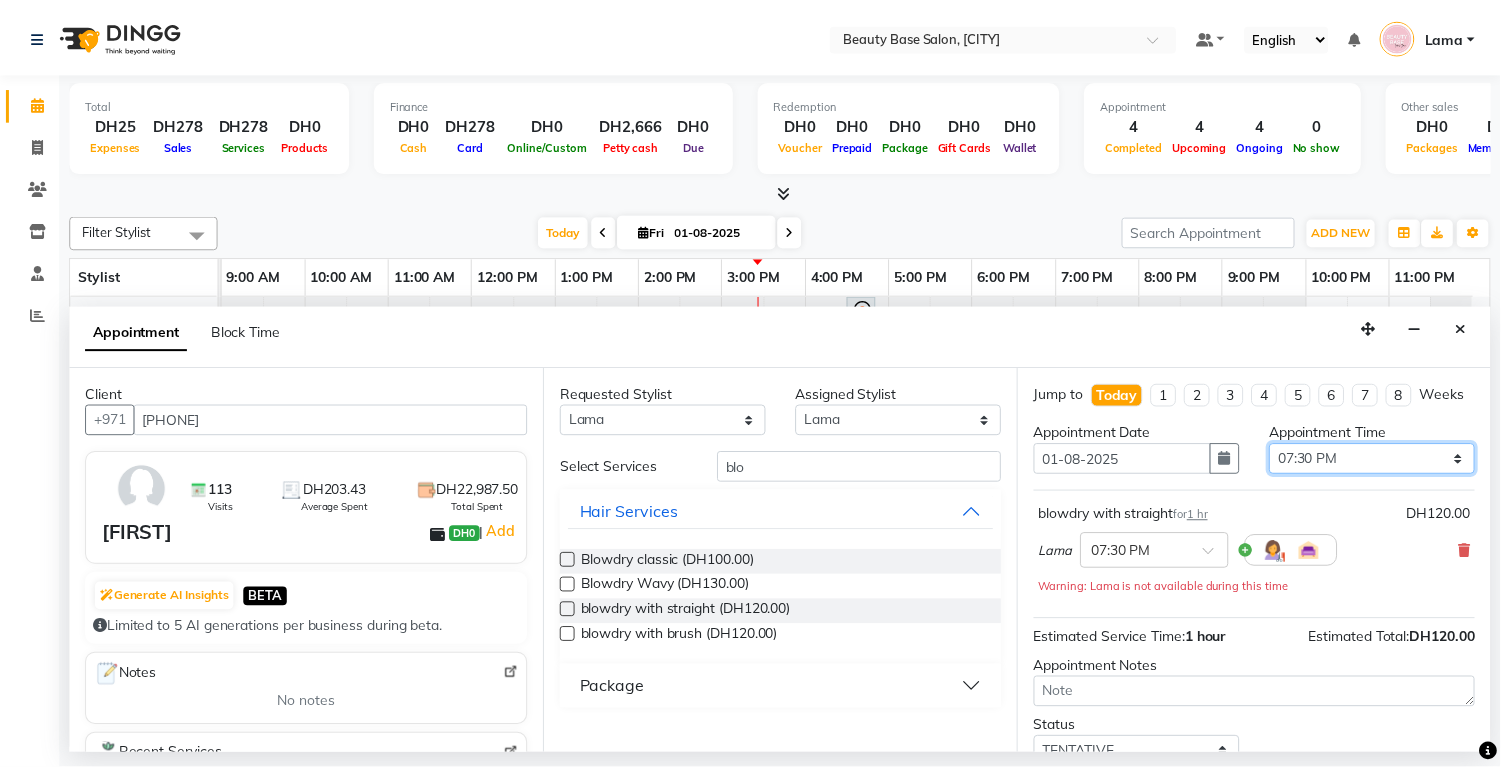 scroll, scrollTop: 160, scrollLeft: 0, axis: vertical 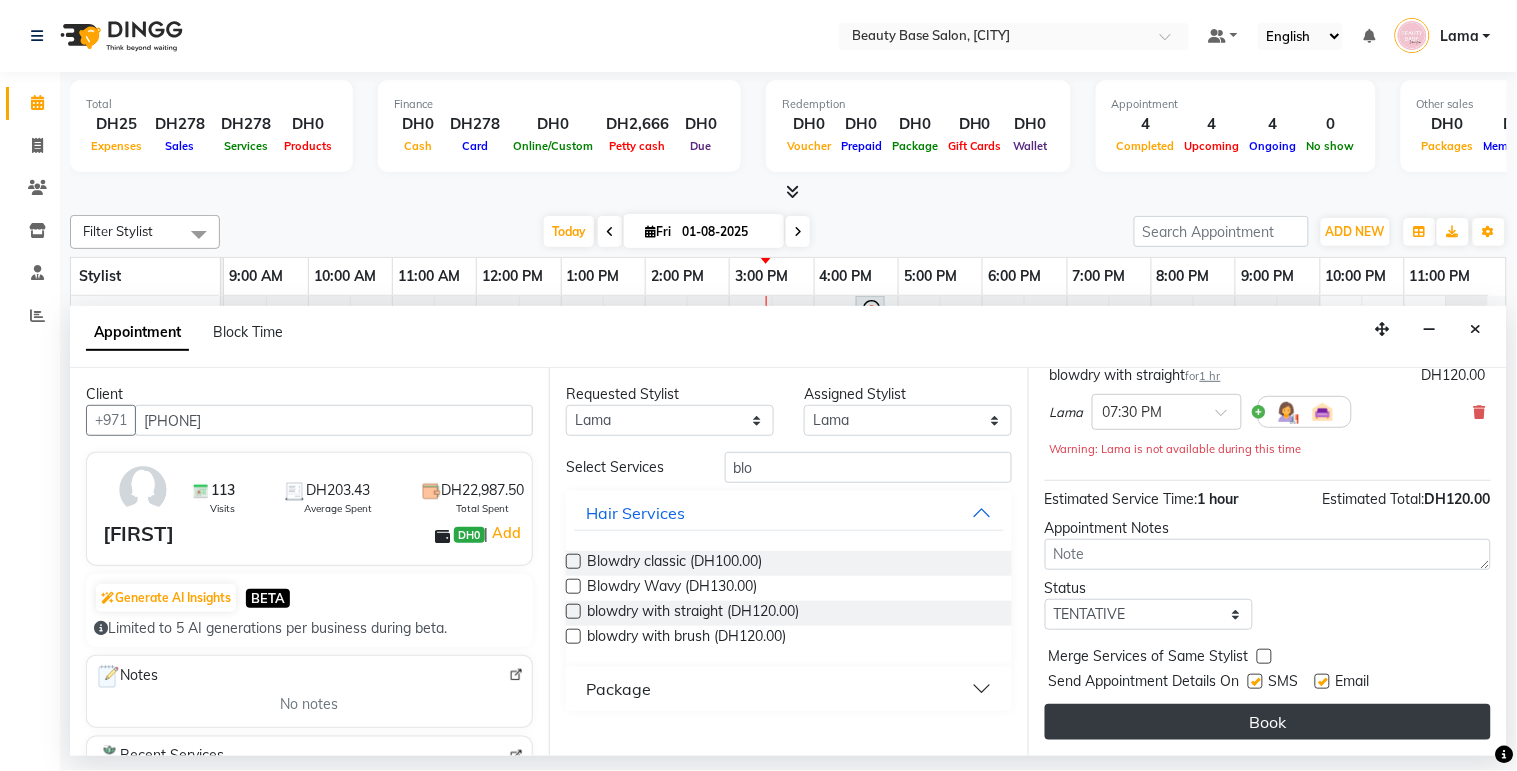 click on "Book" at bounding box center [1268, 722] 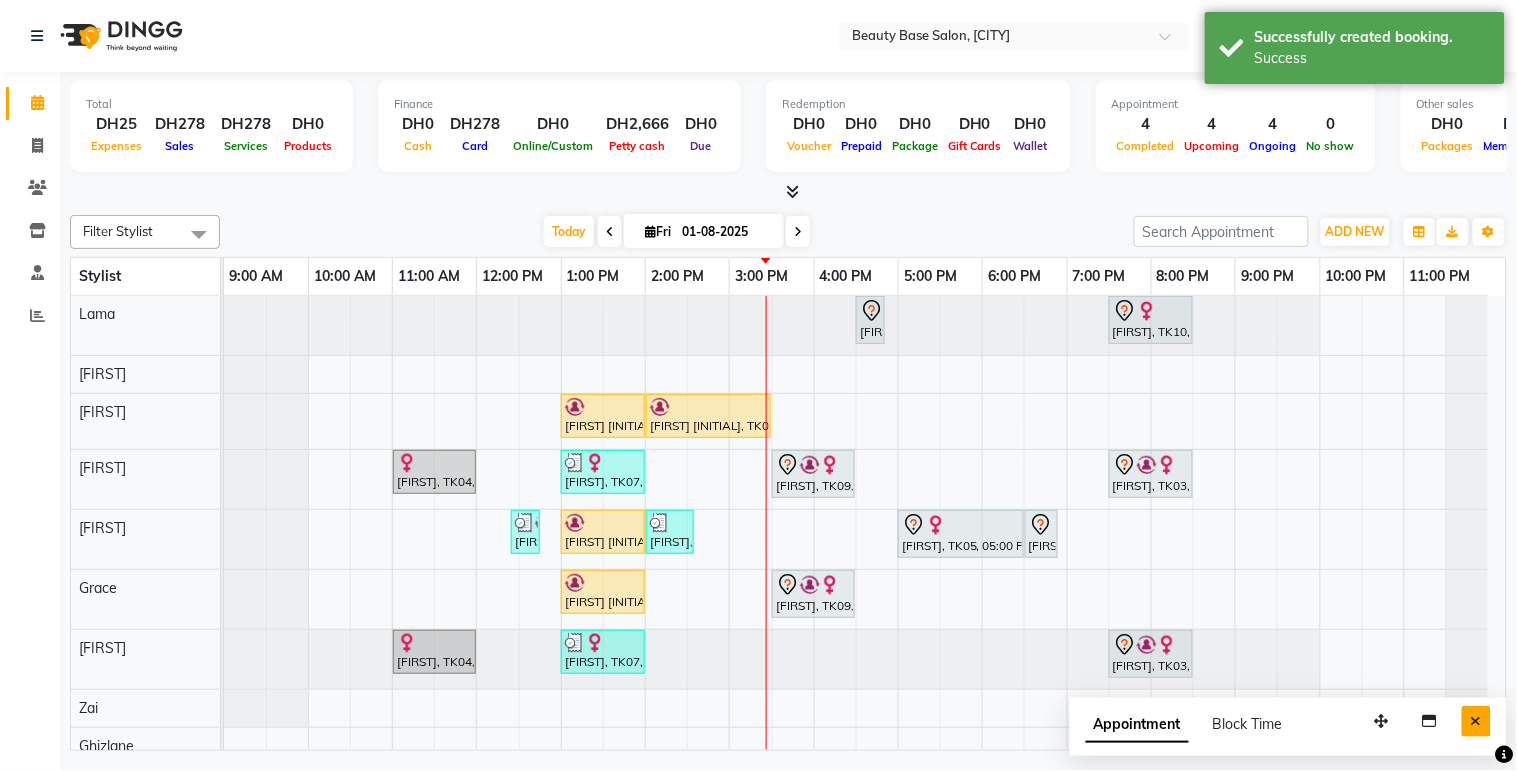 click at bounding box center [1476, 721] 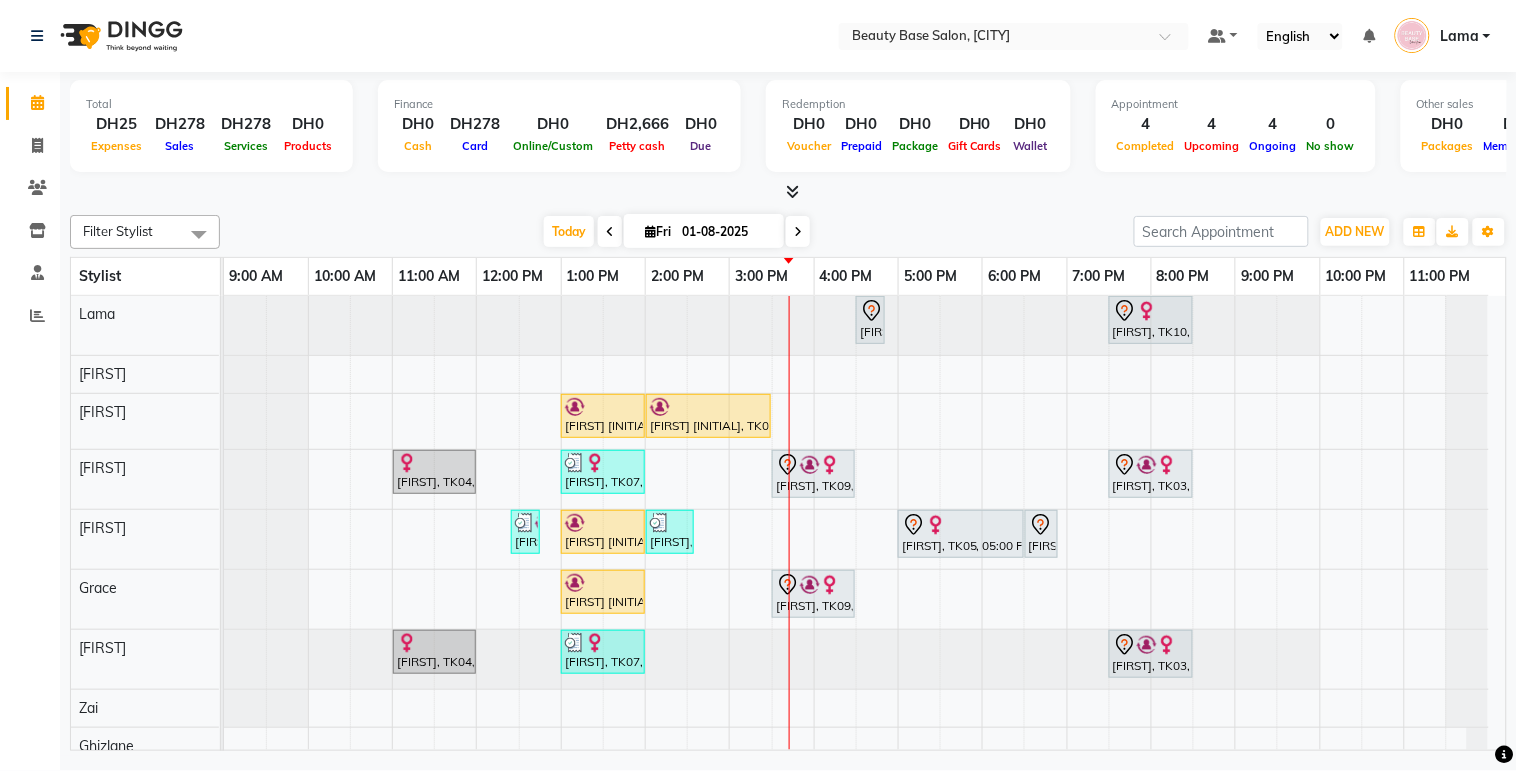 click on "Today  Fri 01-08-2025" at bounding box center [677, 232] 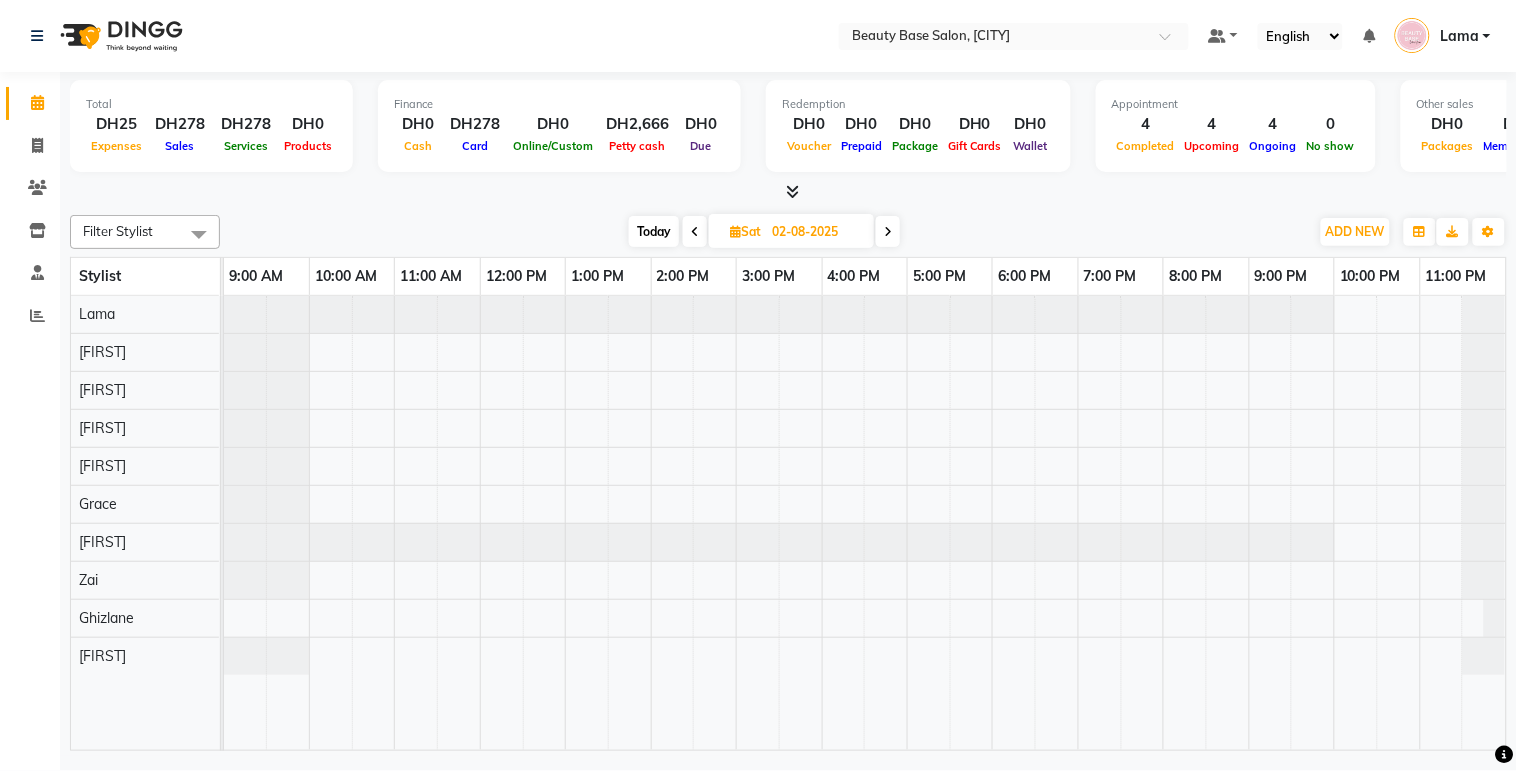 click on "Today" at bounding box center [654, 231] 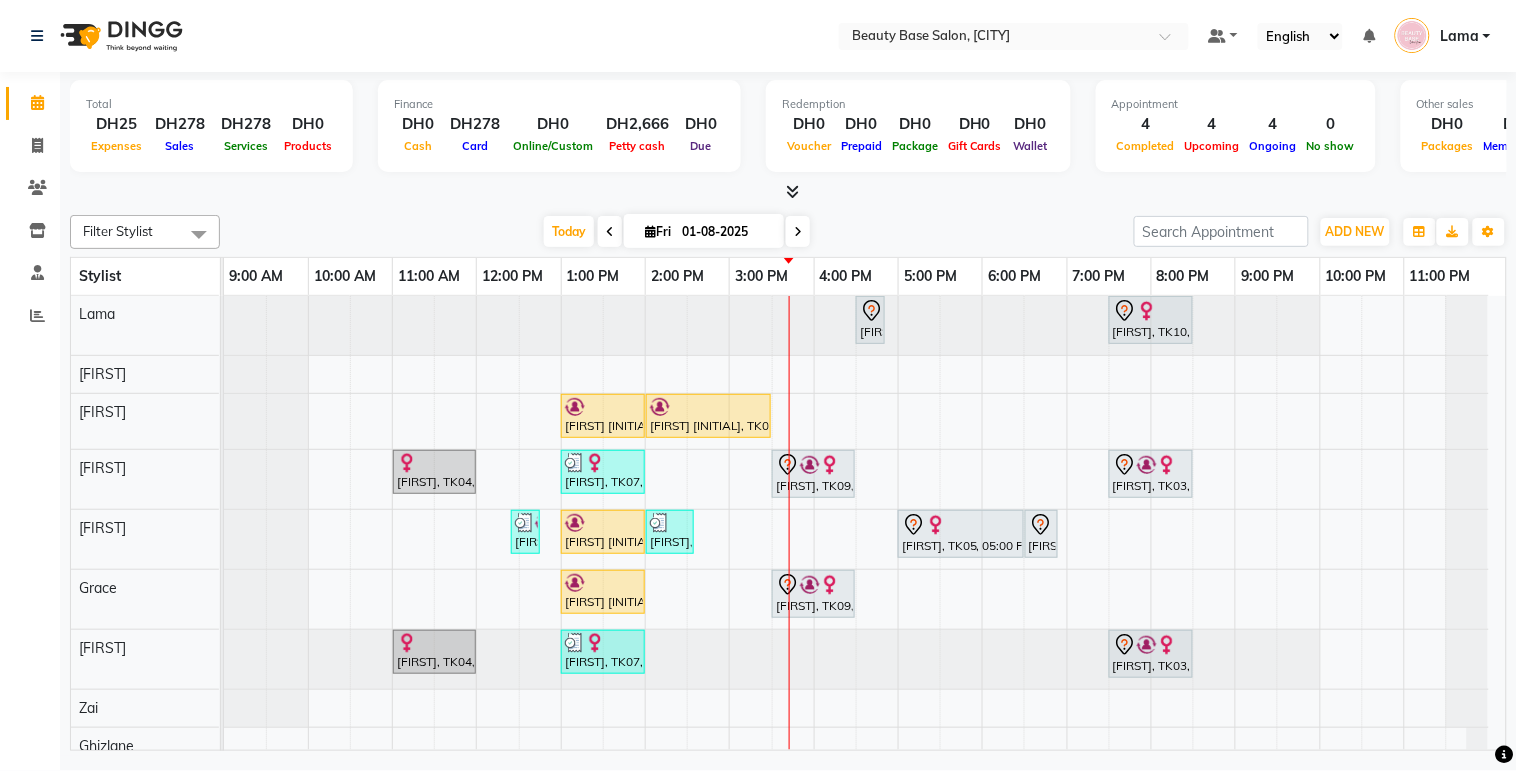 click on "[FIRST] [INITIAL], TK01, 02:00 PM-03:30 PM, Blowdry Wavy" at bounding box center (708, 416) 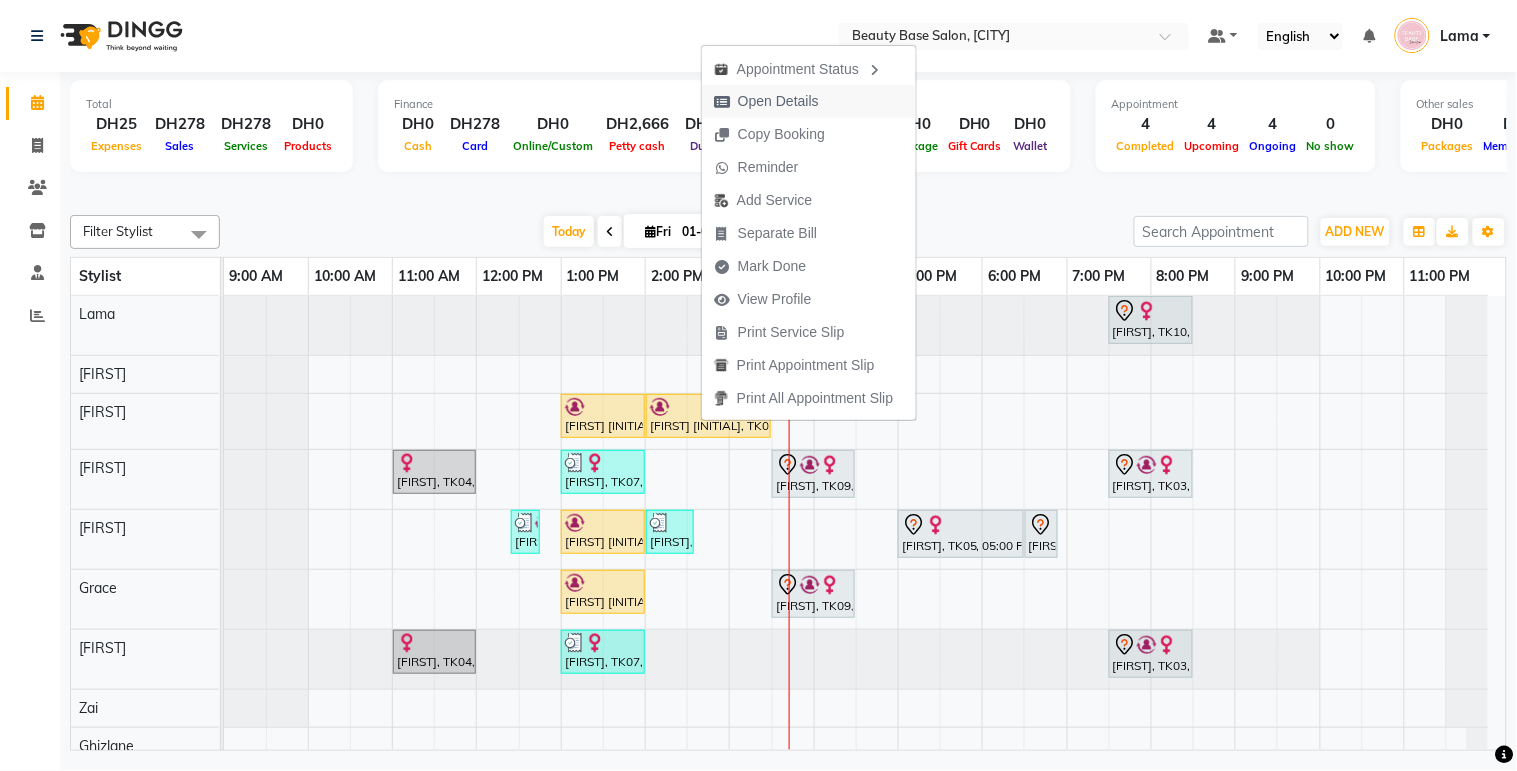 click on "Open Details" at bounding box center [778, 101] 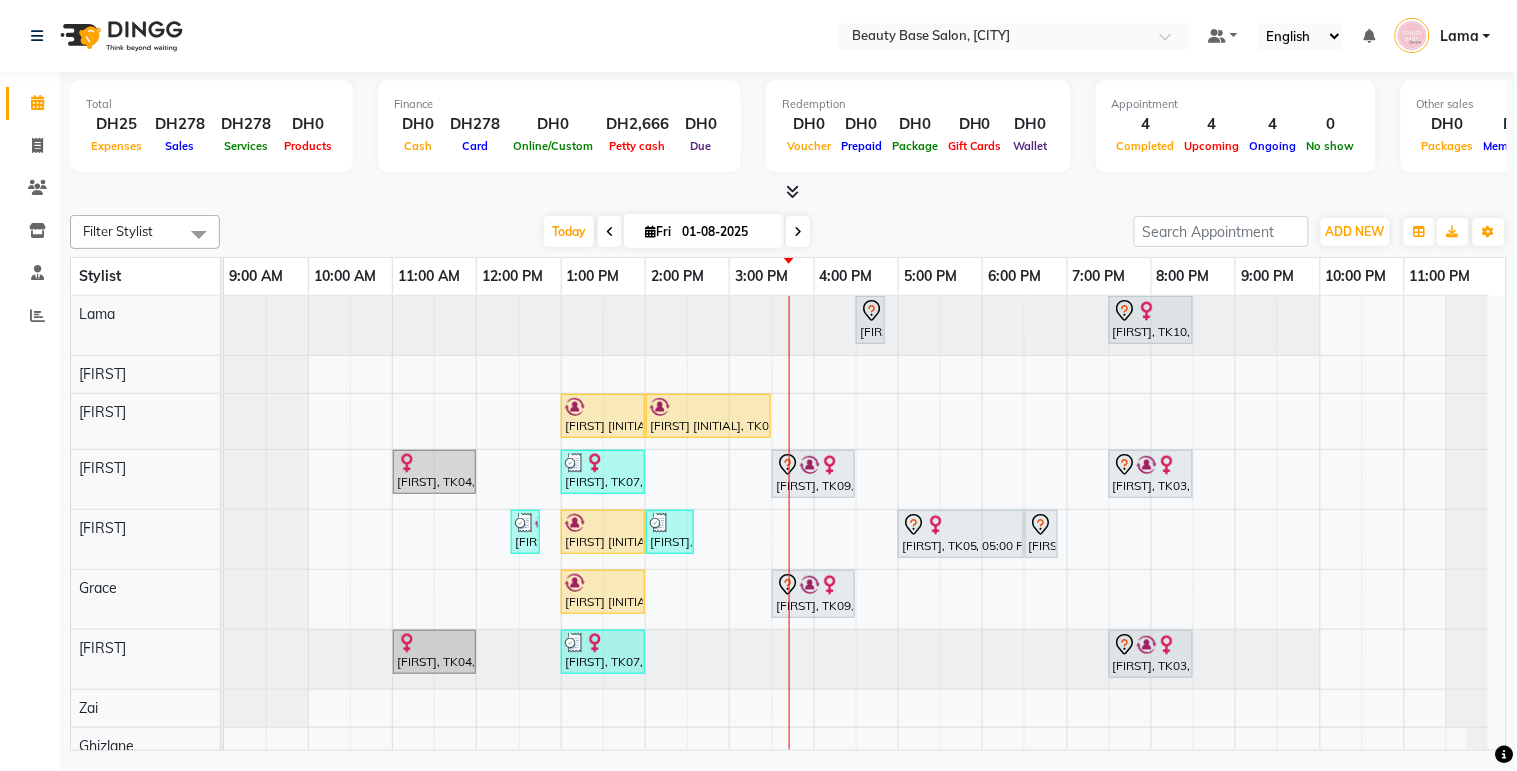 click on "[FIRST] [INITIAL], TK01, 02:00 PM-03:30 PM, Blowdry Wavy" at bounding box center [708, 416] 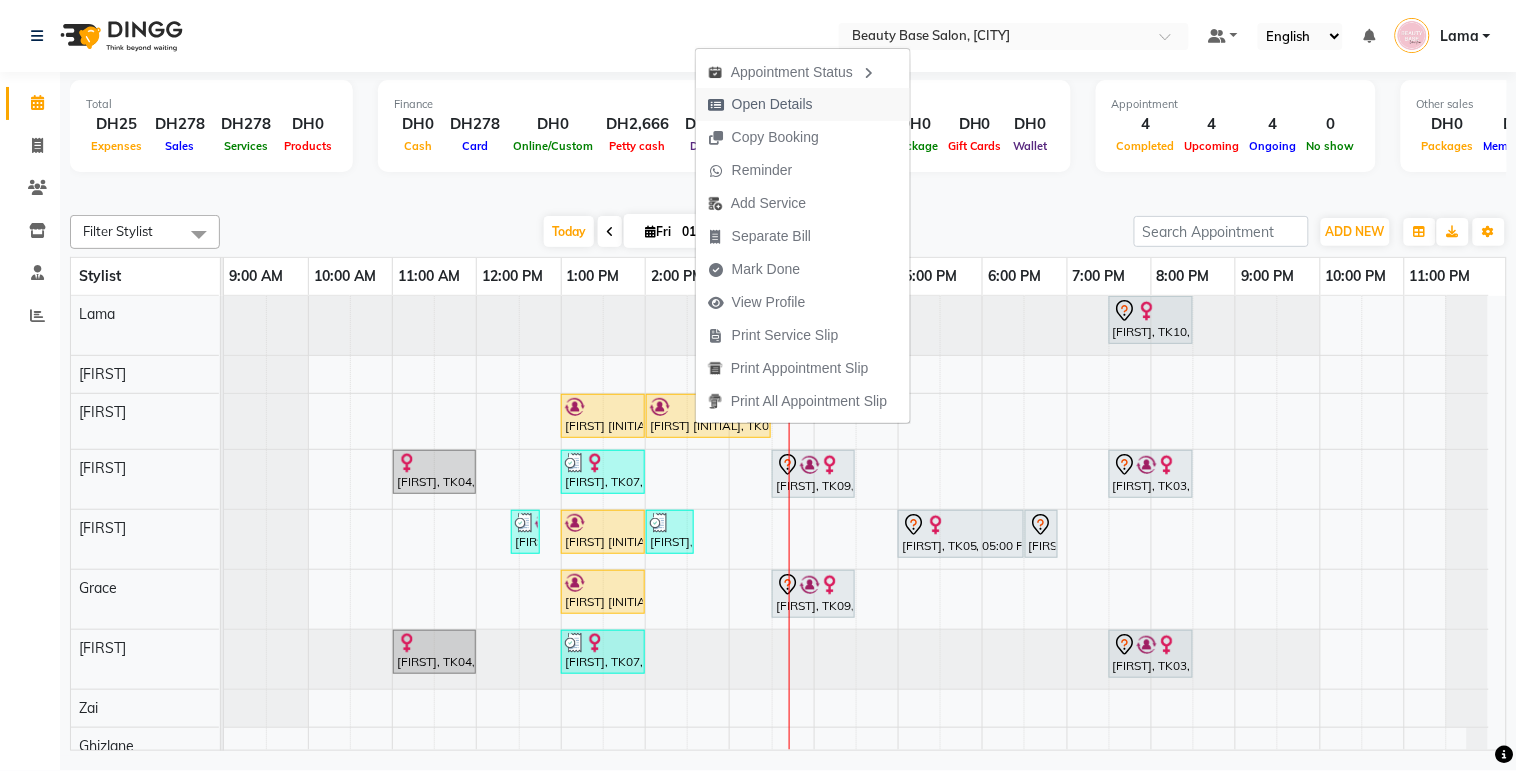 click on "Open Details" at bounding box center (772, 104) 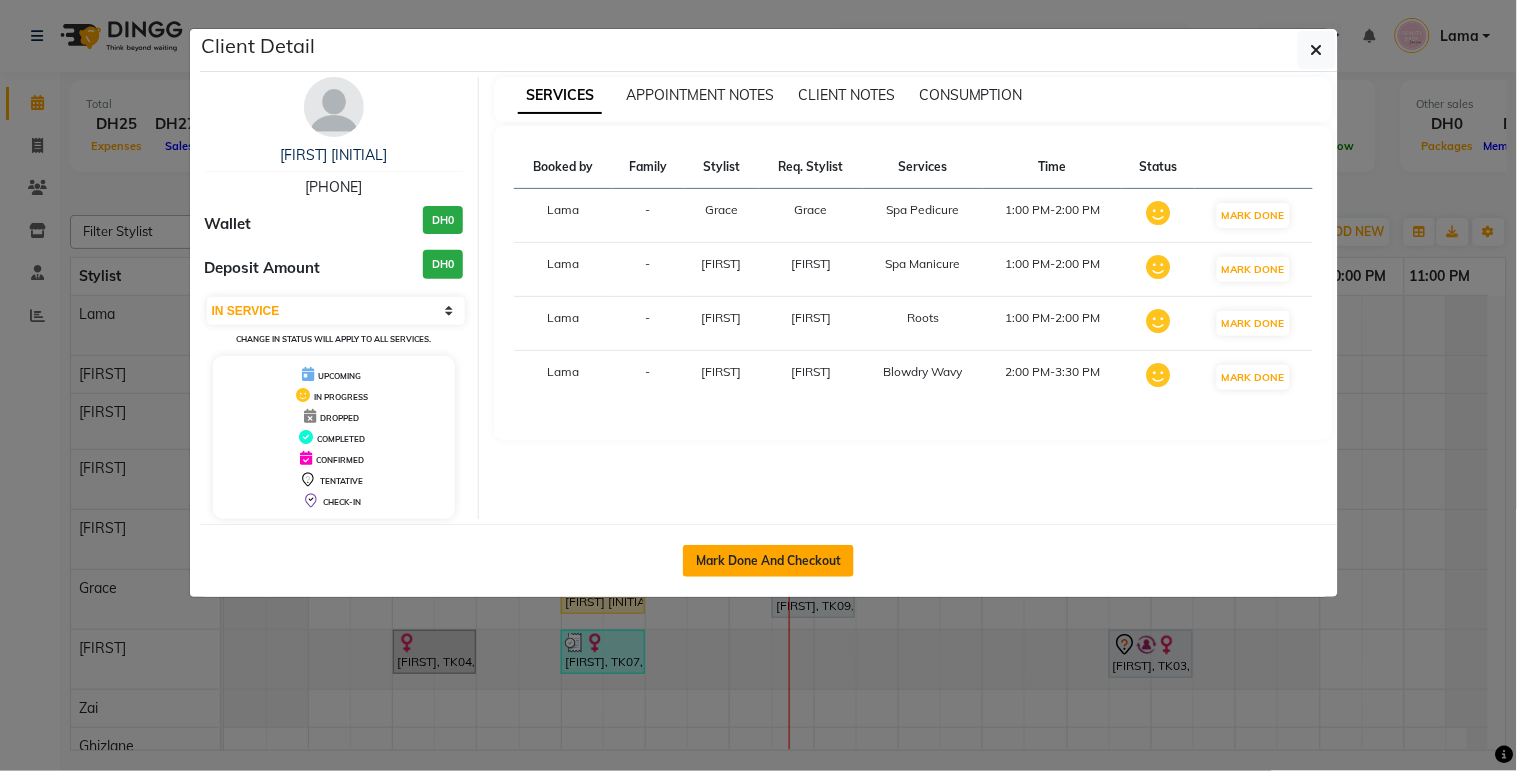 click on "Mark Done And Checkout" 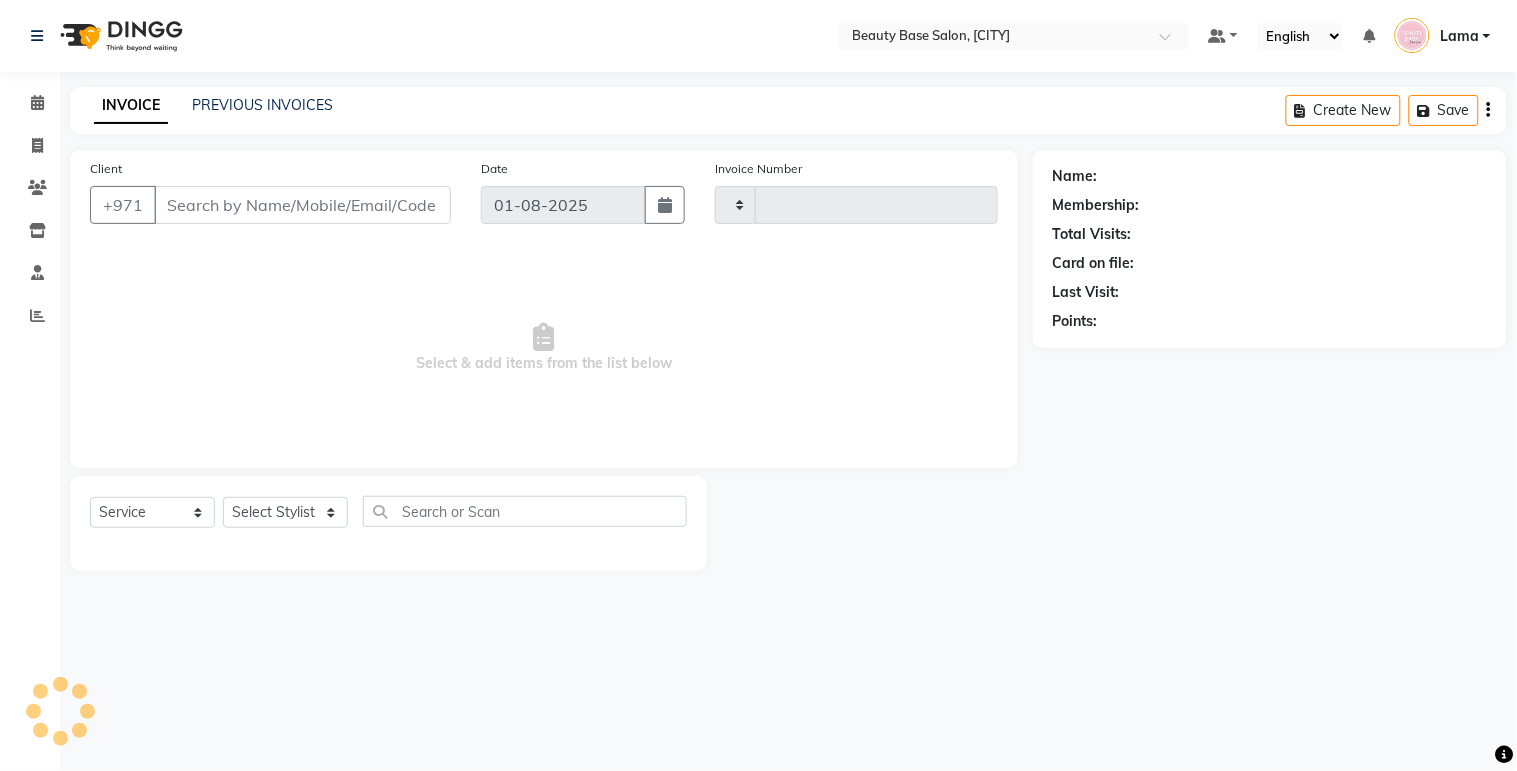 type on "1687" 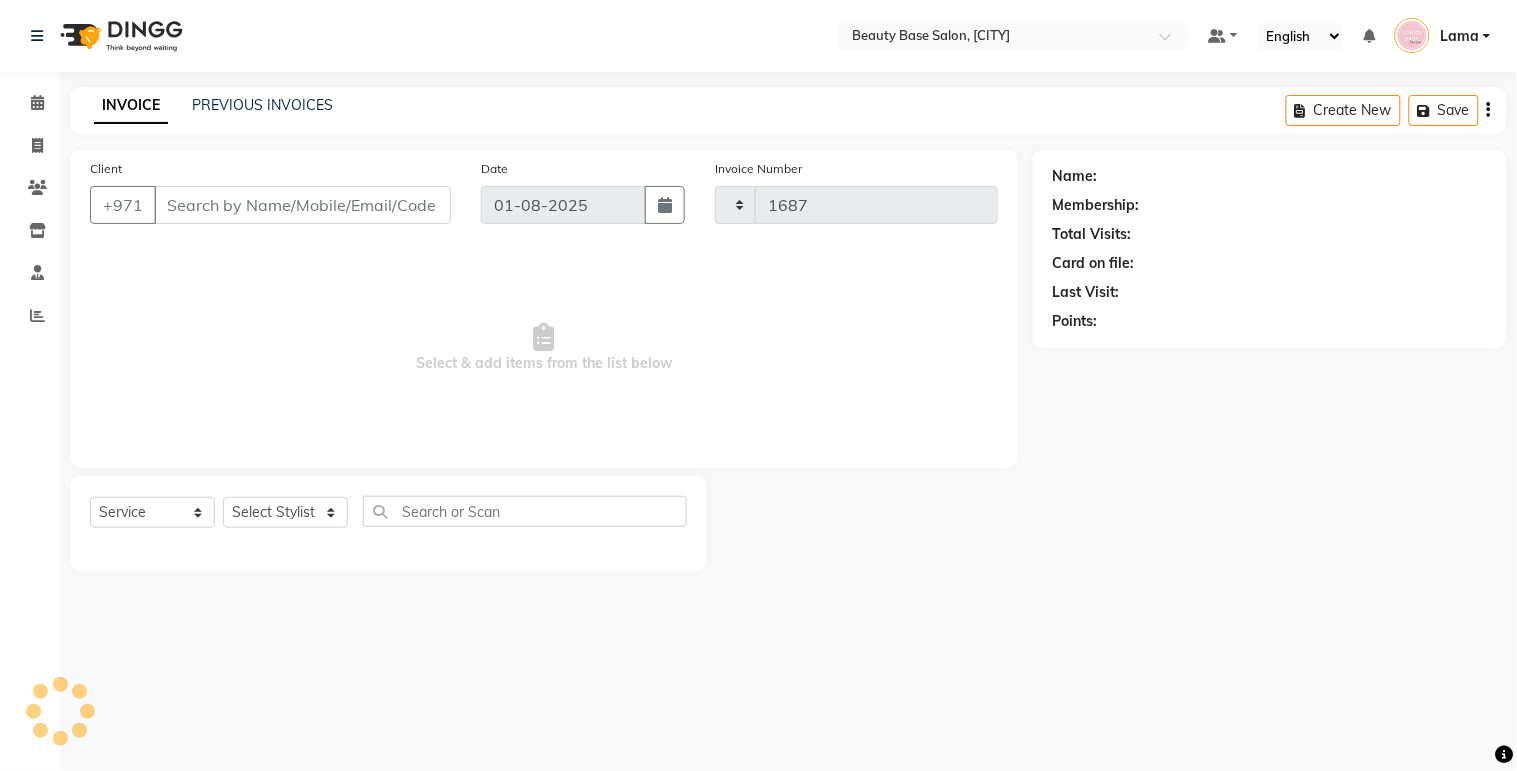 select on "813" 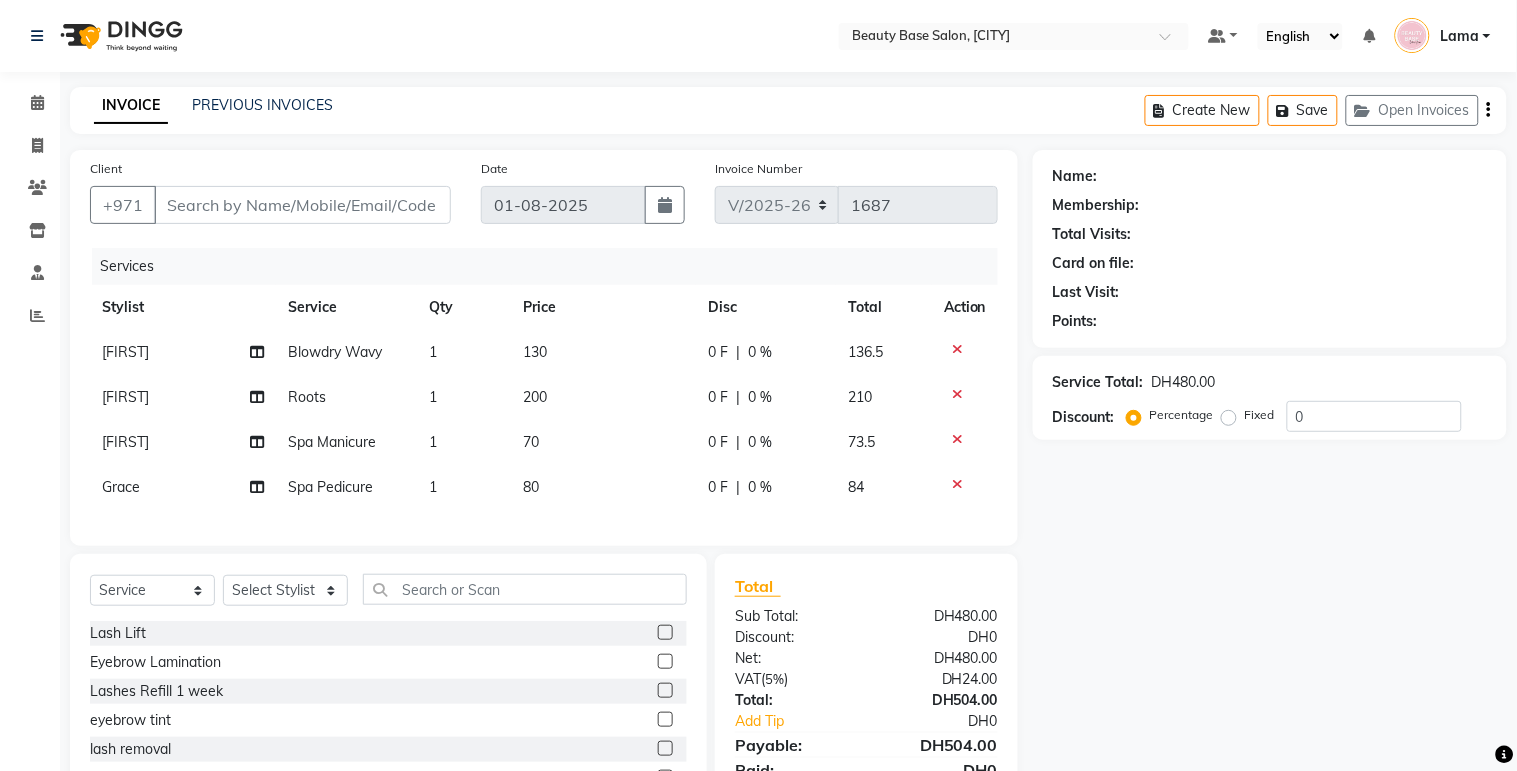 type on "[PHONE]" 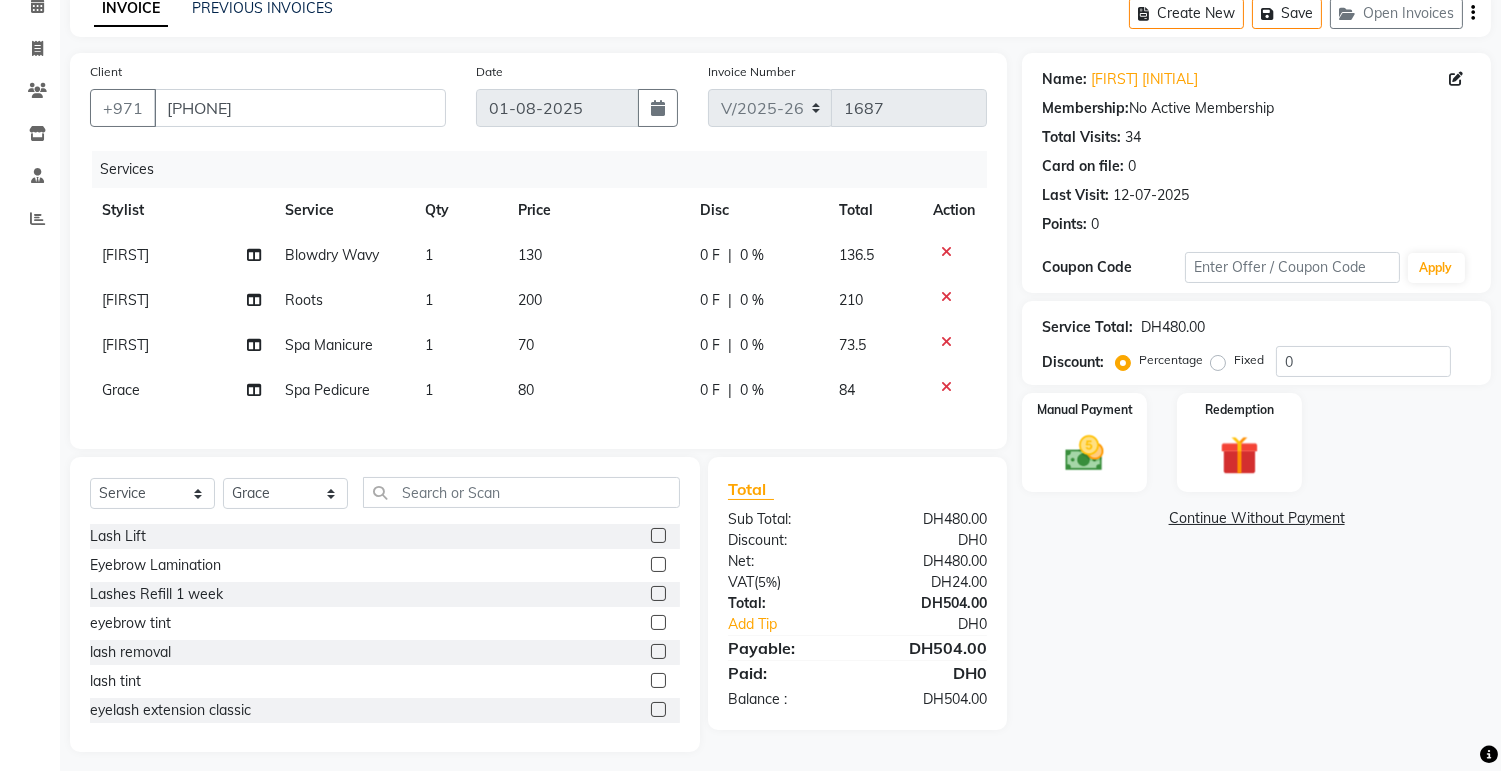 scroll, scrollTop: 124, scrollLeft: 0, axis: vertical 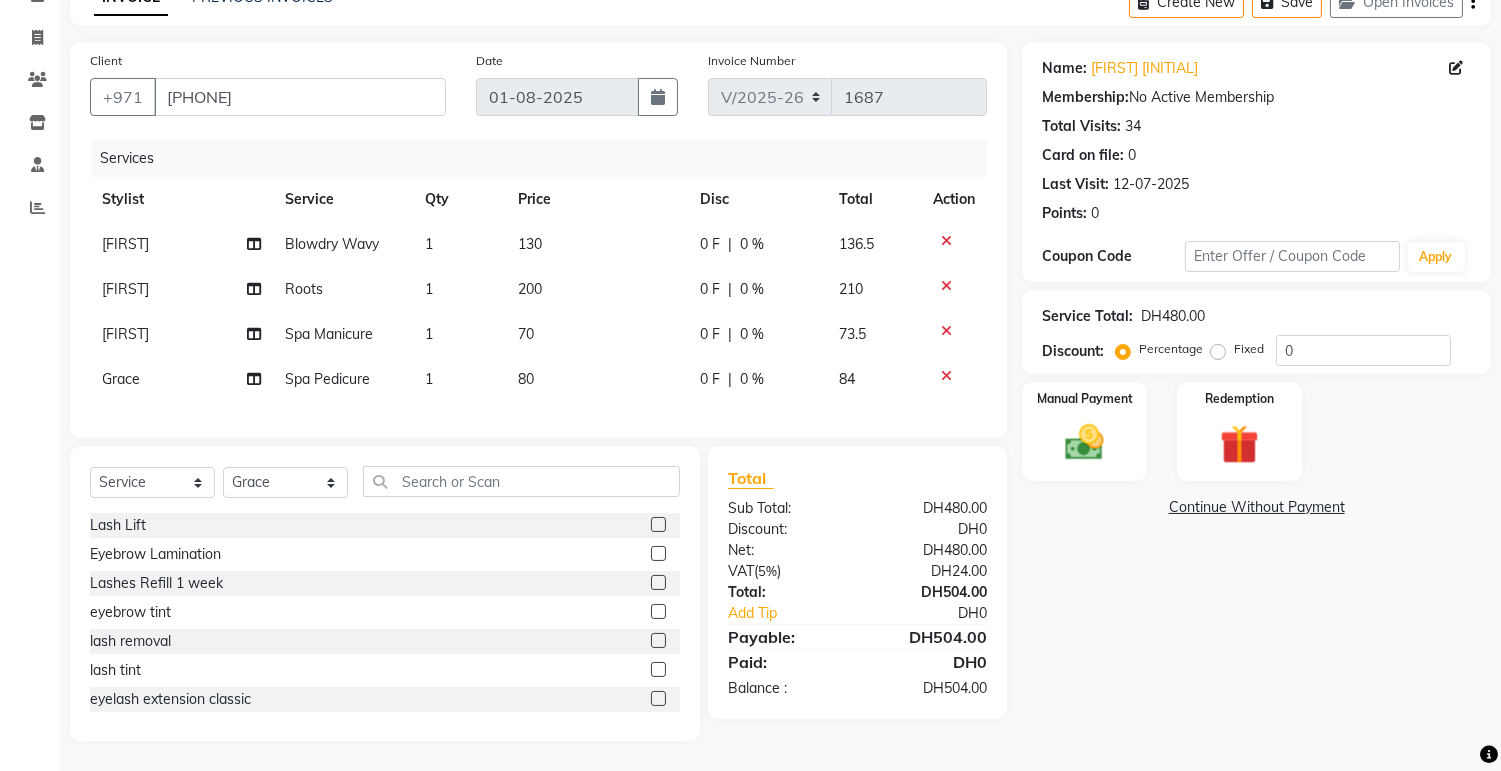 click on "Fixed" 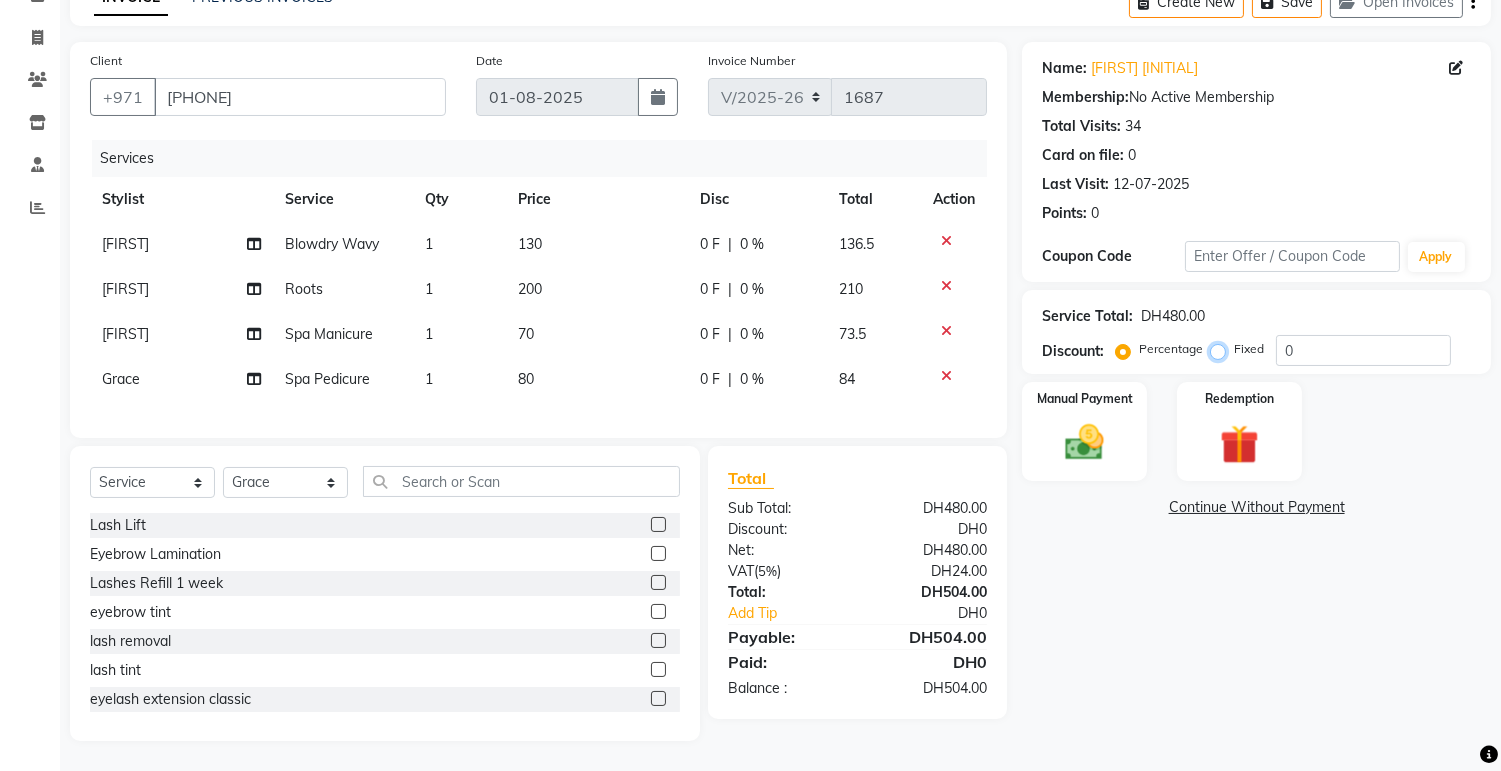 click on "Fixed" at bounding box center [1222, 349] 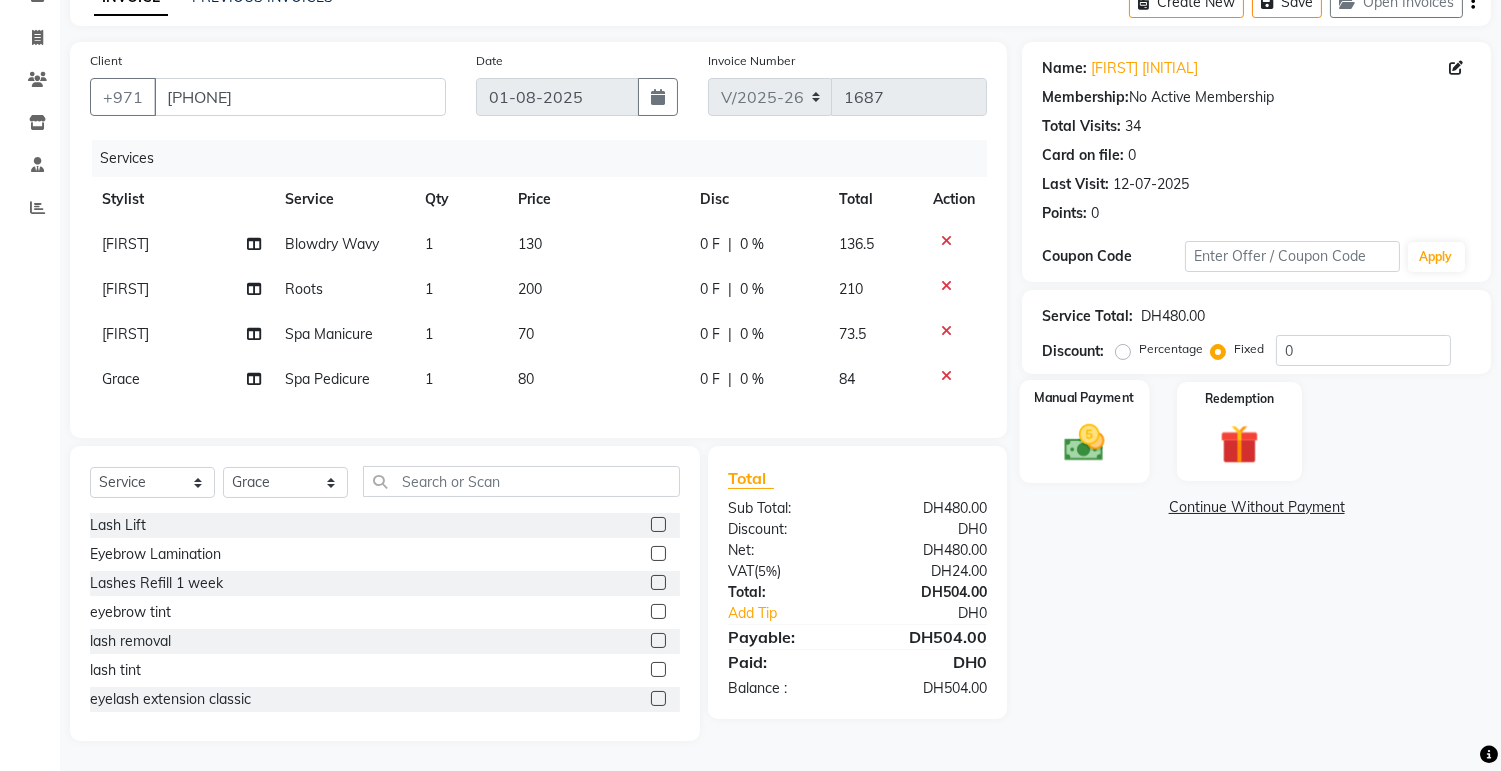 click on "Manual Payment" 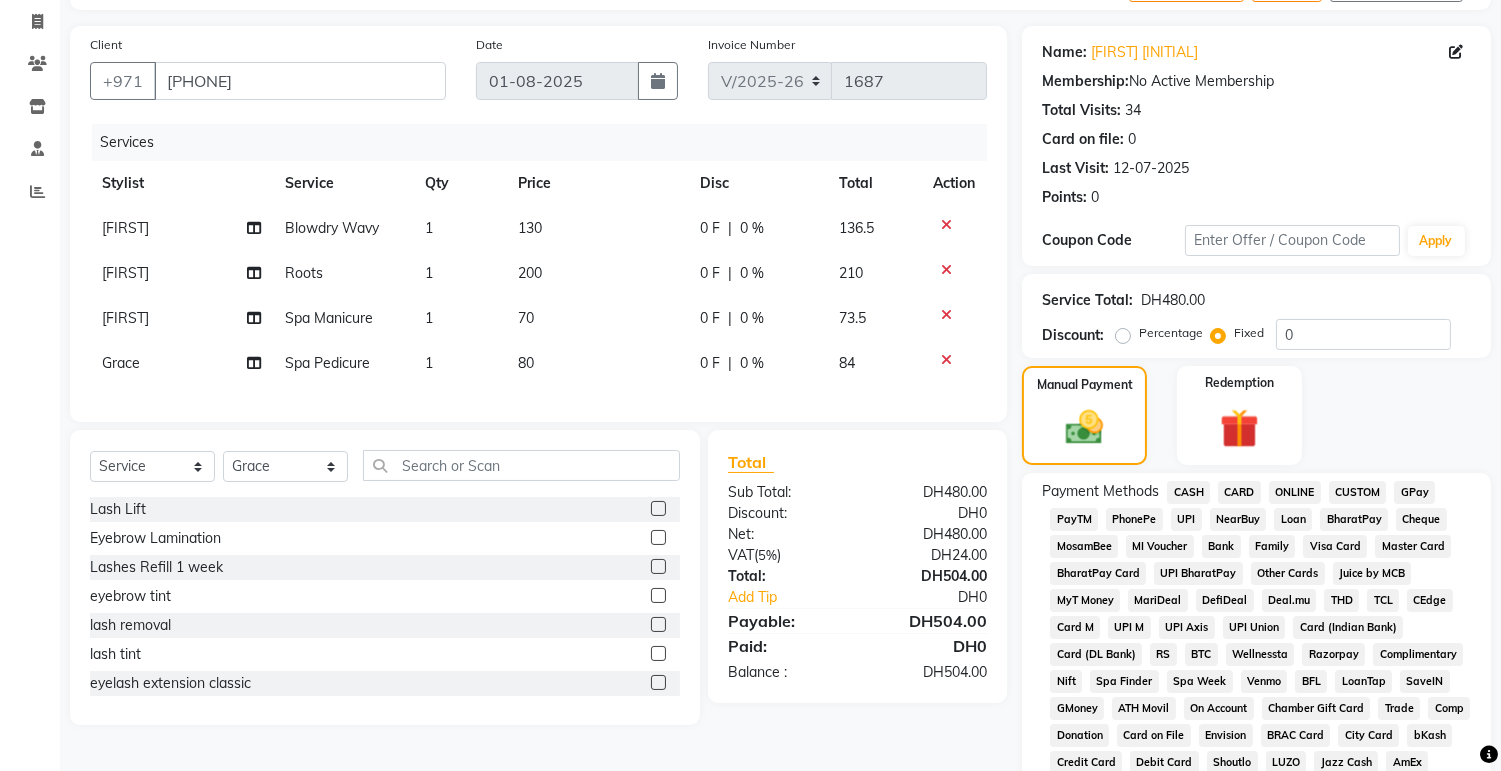 click on "CARD" 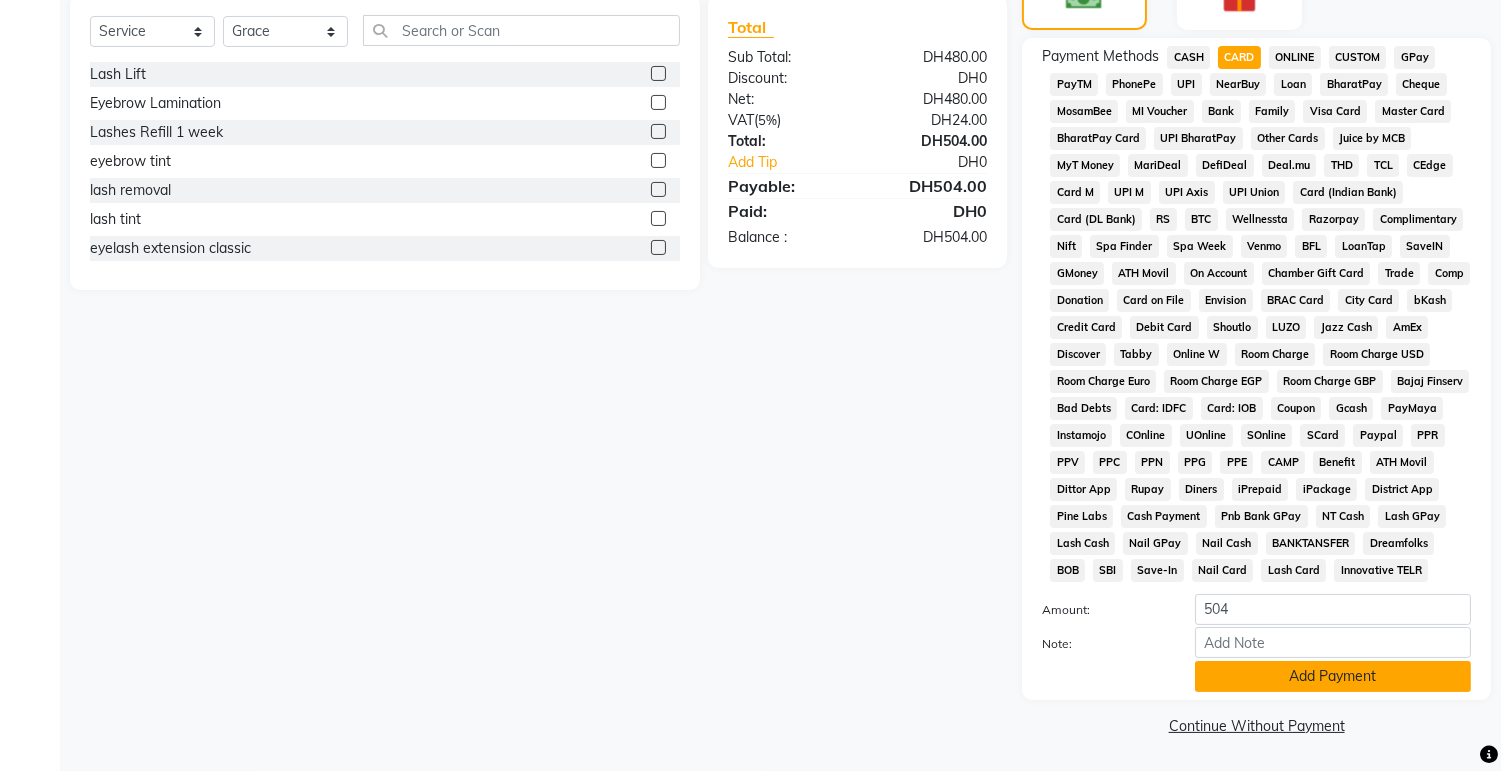 click on "Add Payment" 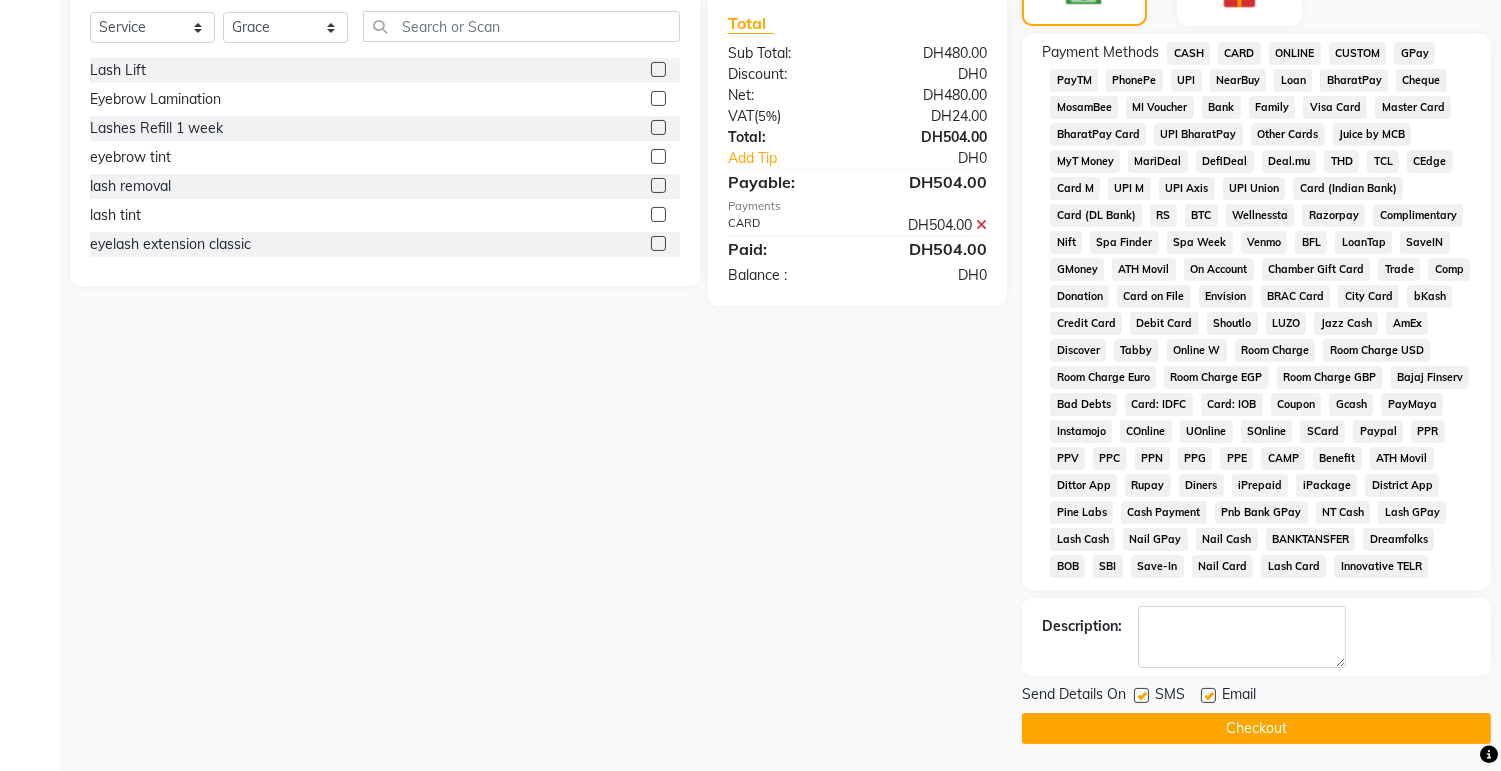 scroll, scrollTop: 546, scrollLeft: 0, axis: vertical 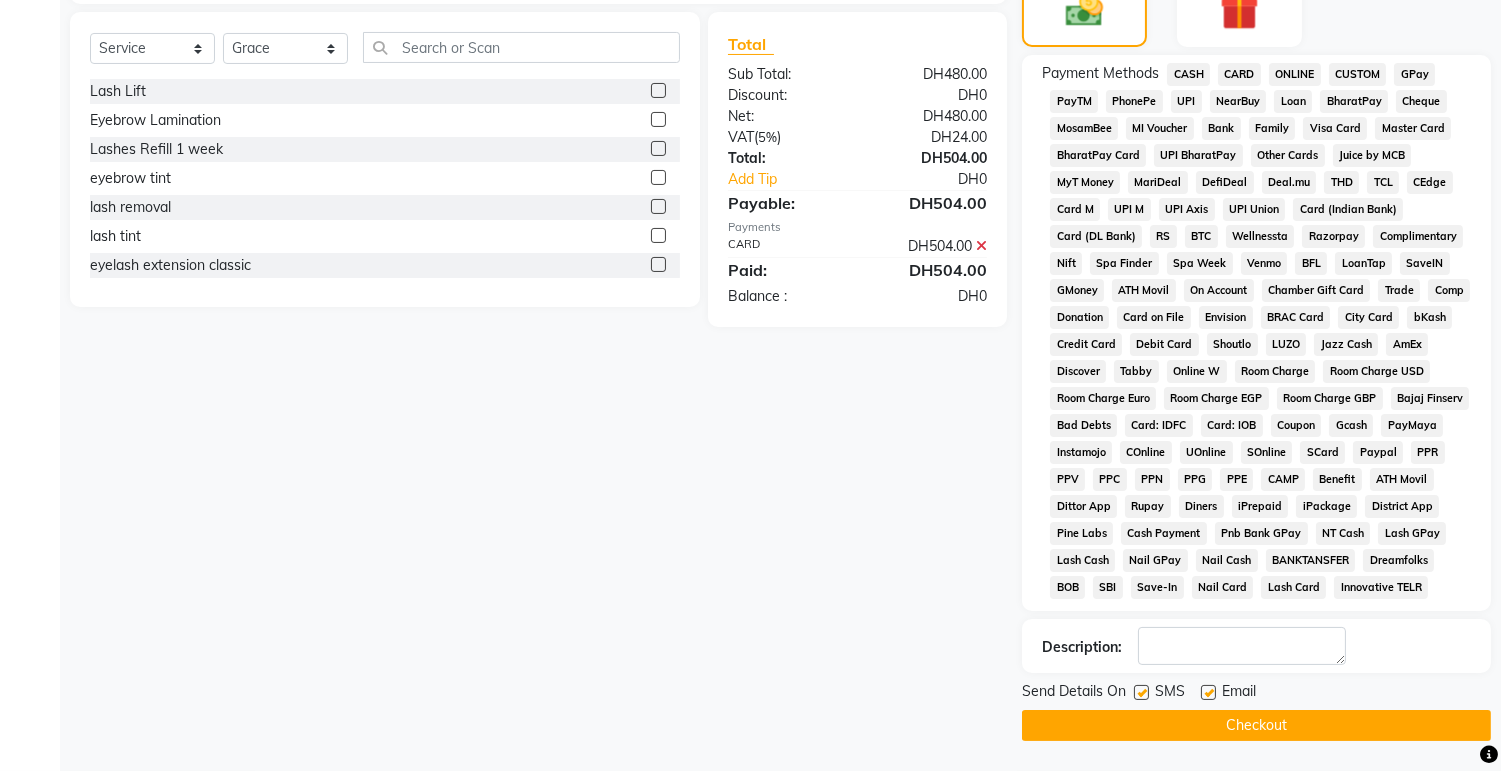 click on "Checkout" 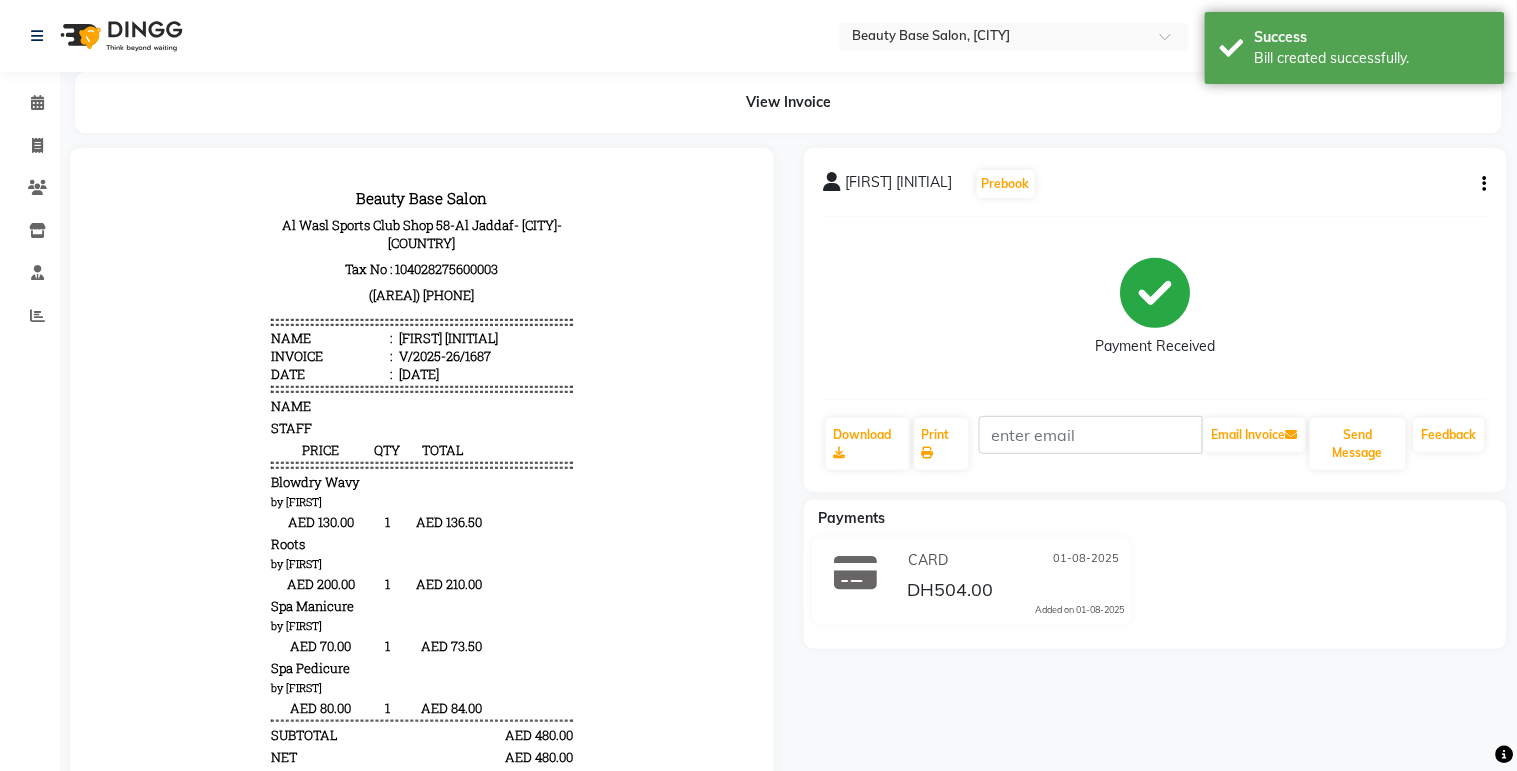scroll, scrollTop: 0, scrollLeft: 0, axis: both 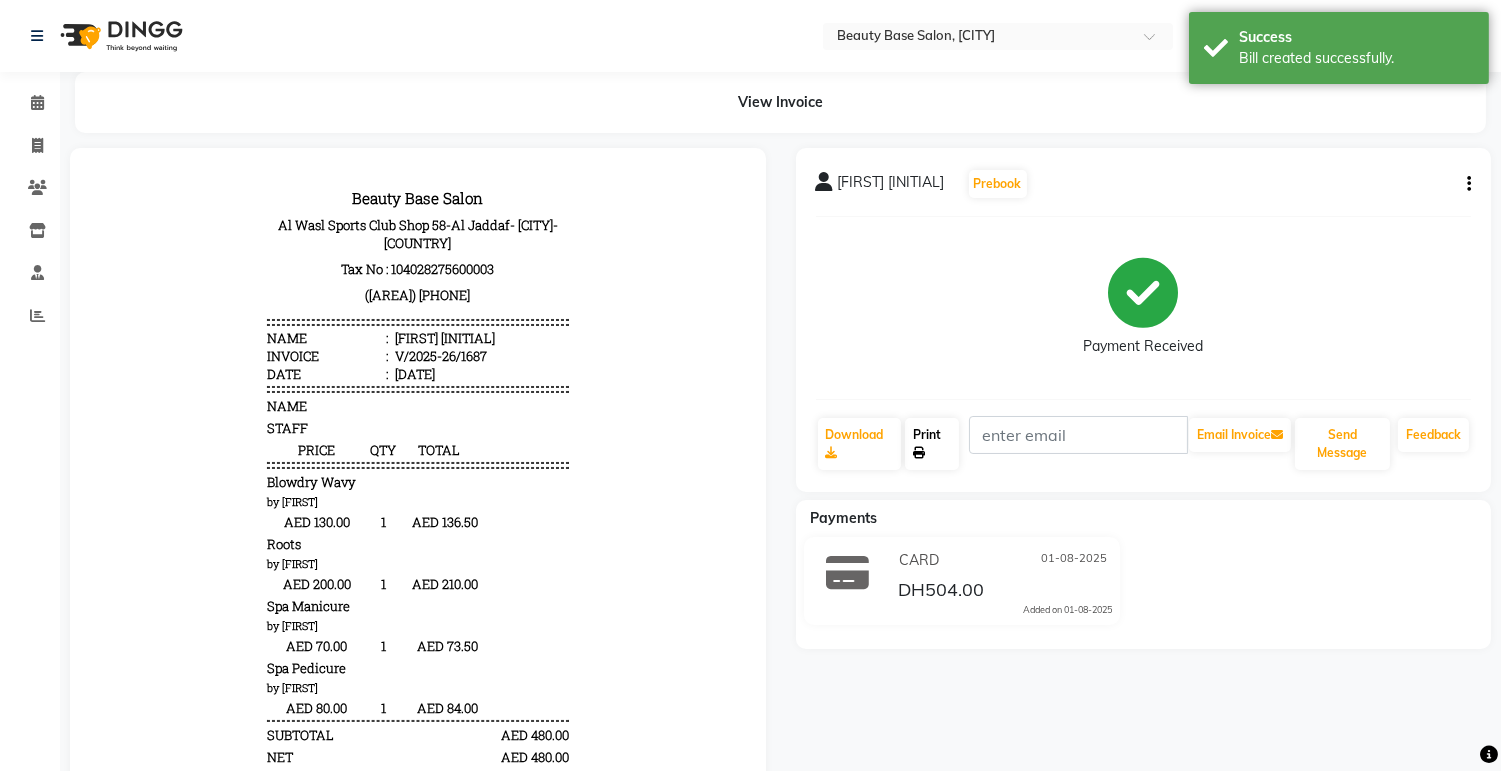 click on "Print" 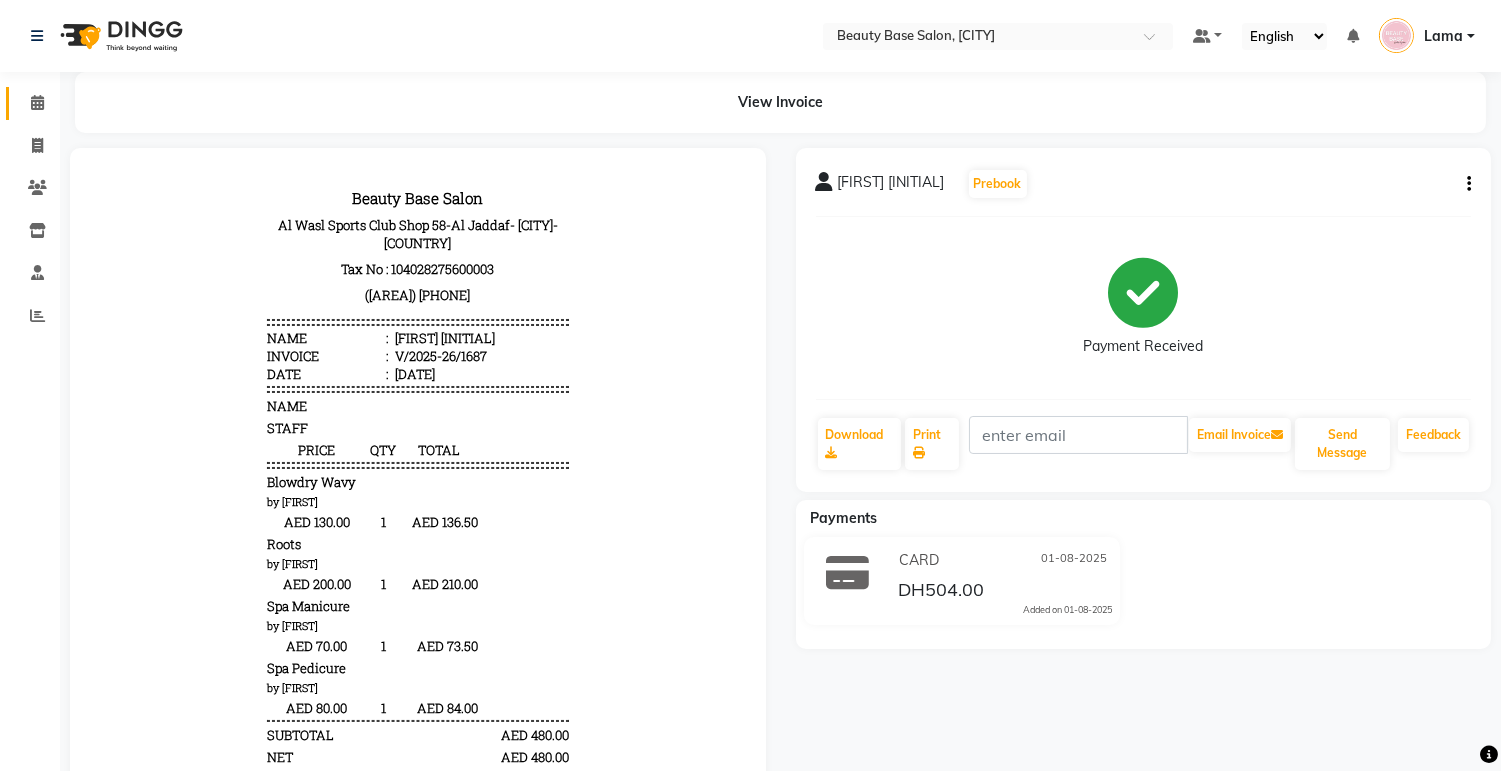click 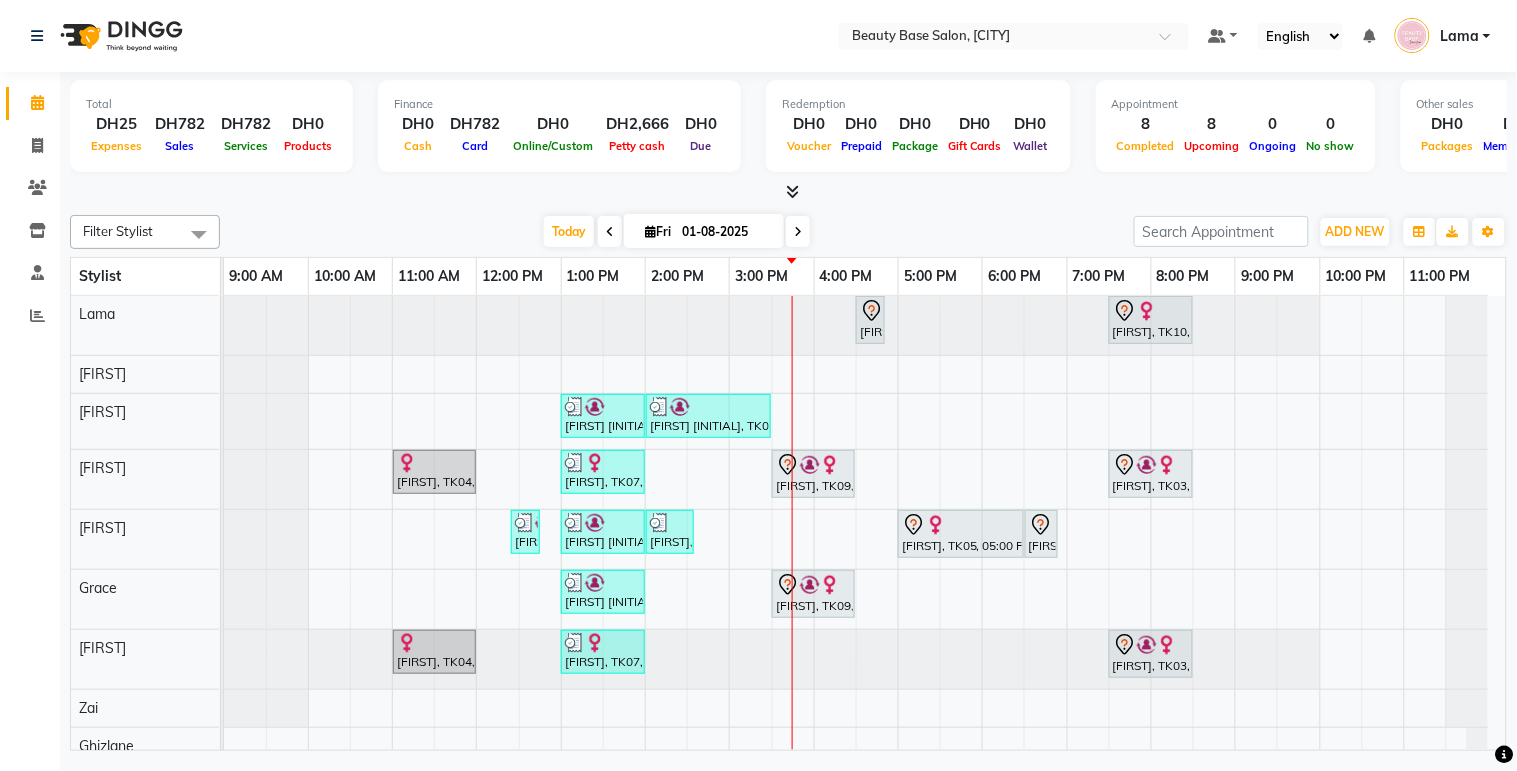 click at bounding box center [798, 231] 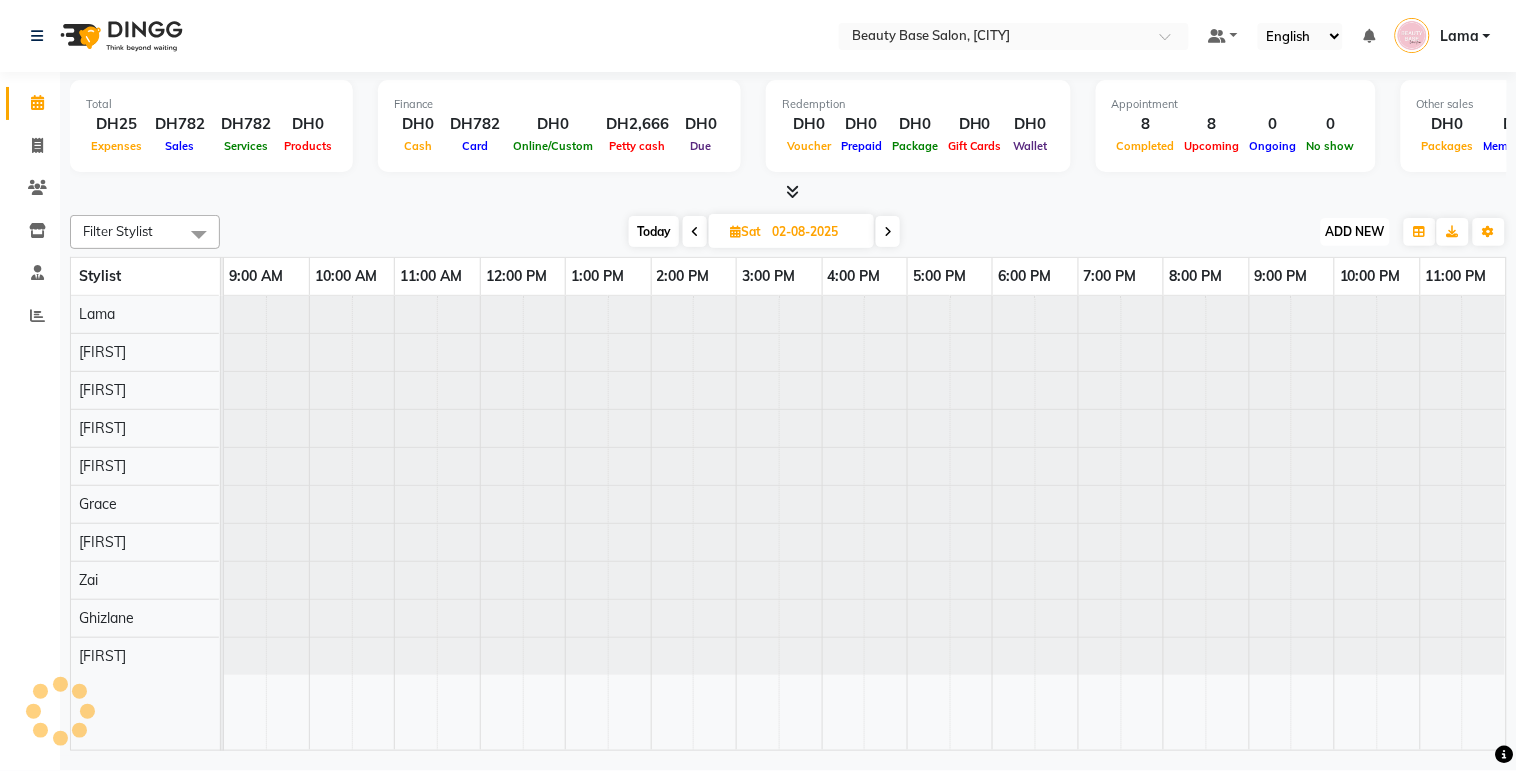 click on "ADD NEW" at bounding box center [1355, 231] 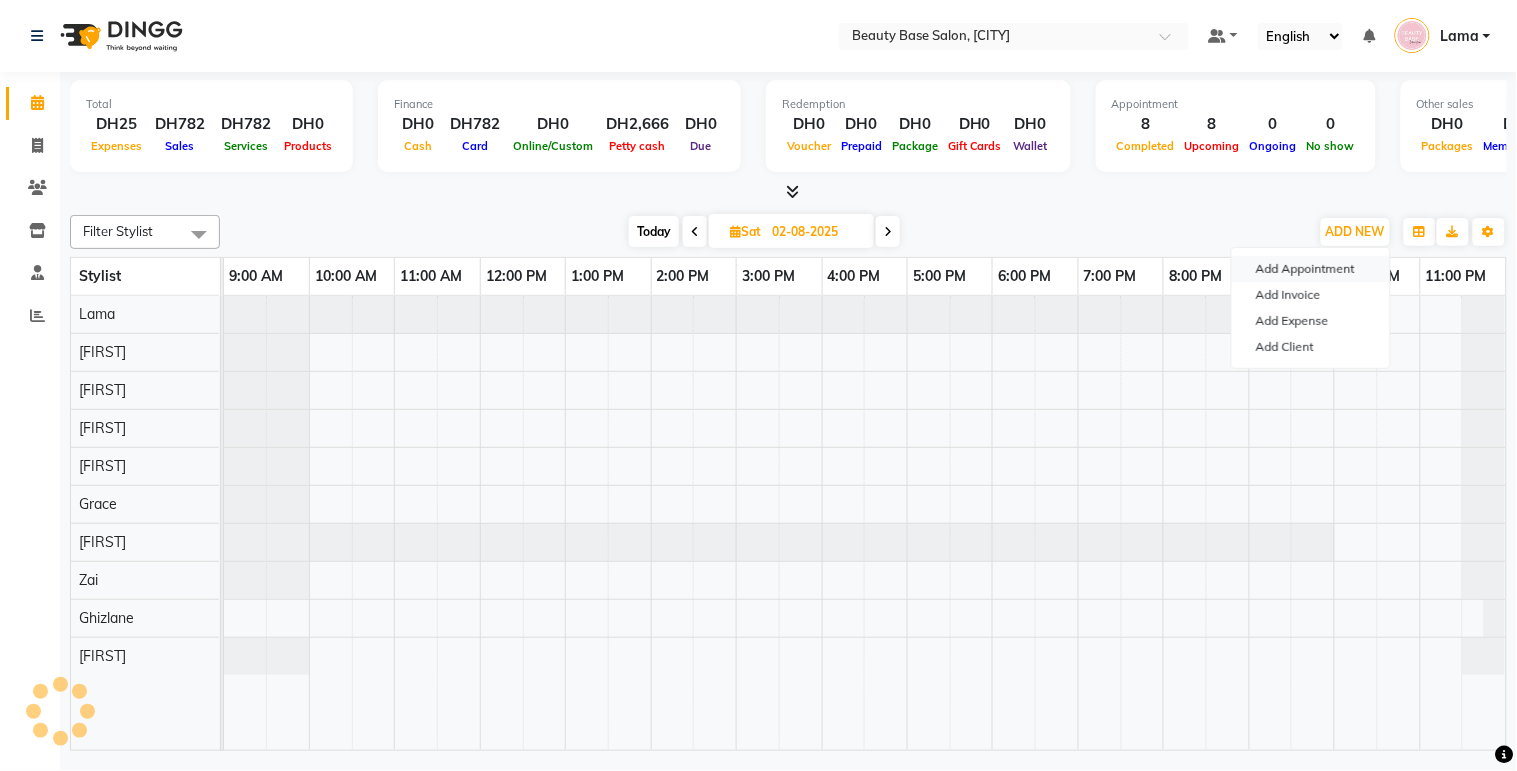 click on "Add Appointment" at bounding box center [1311, 269] 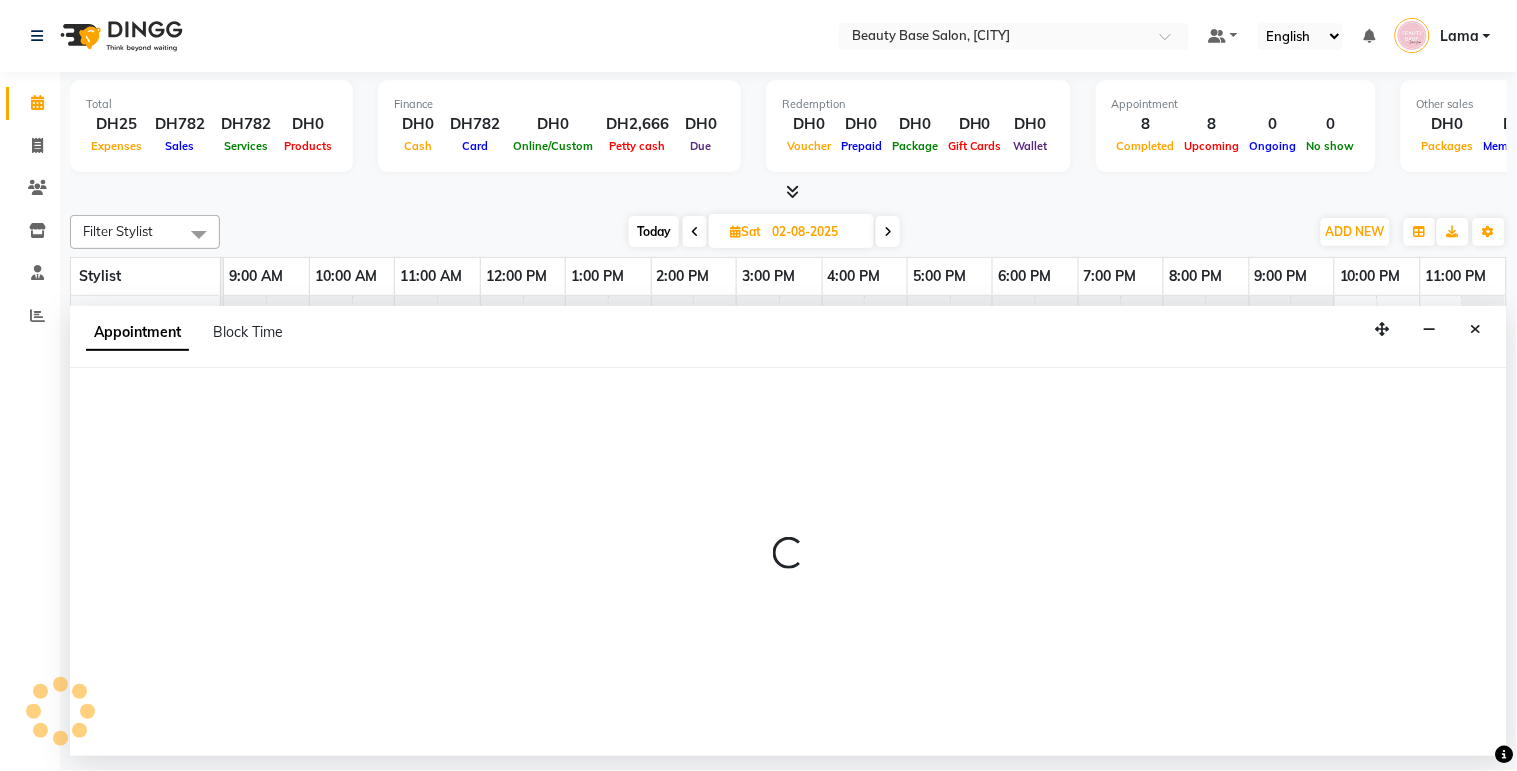 select on "tentative" 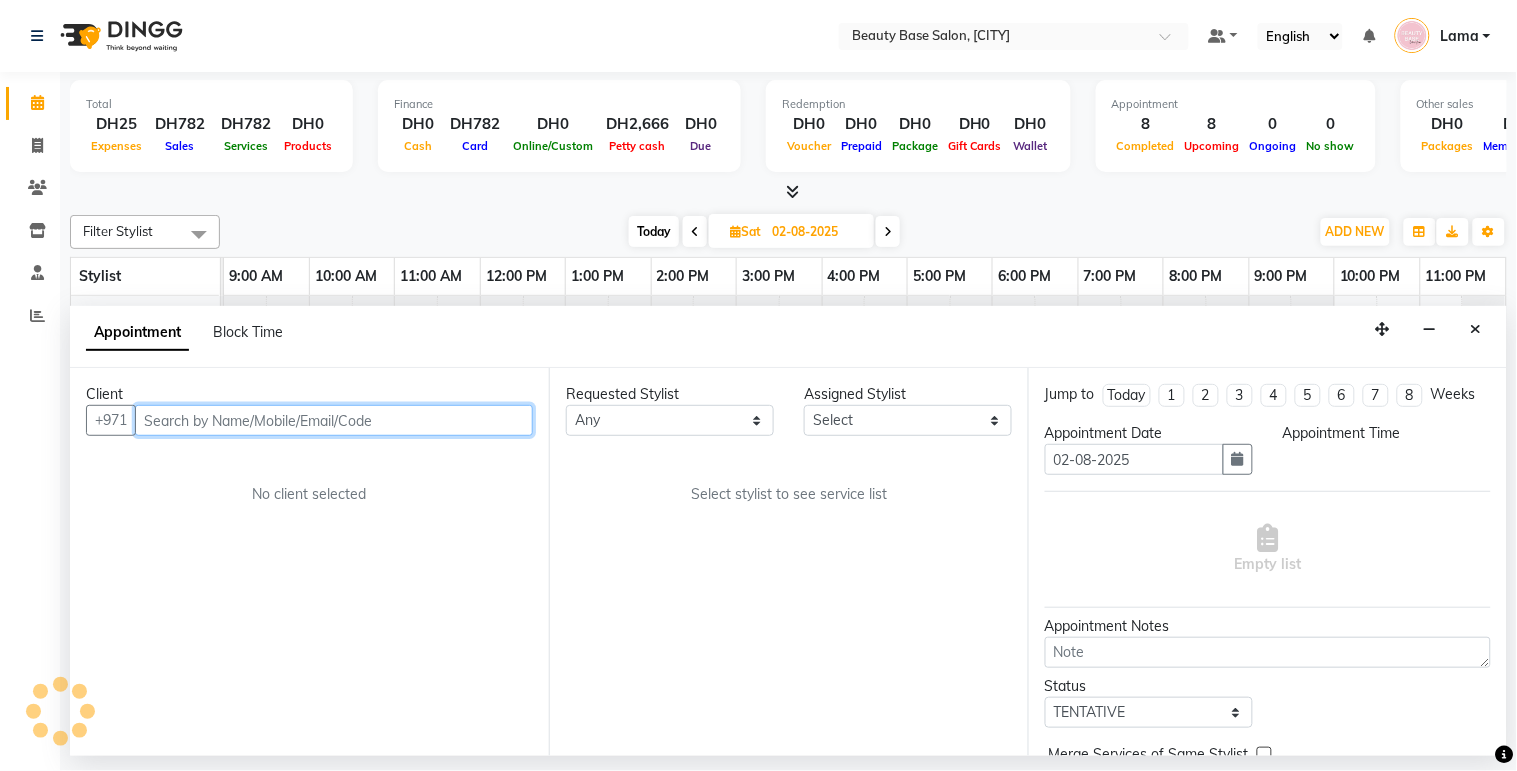 select on "600" 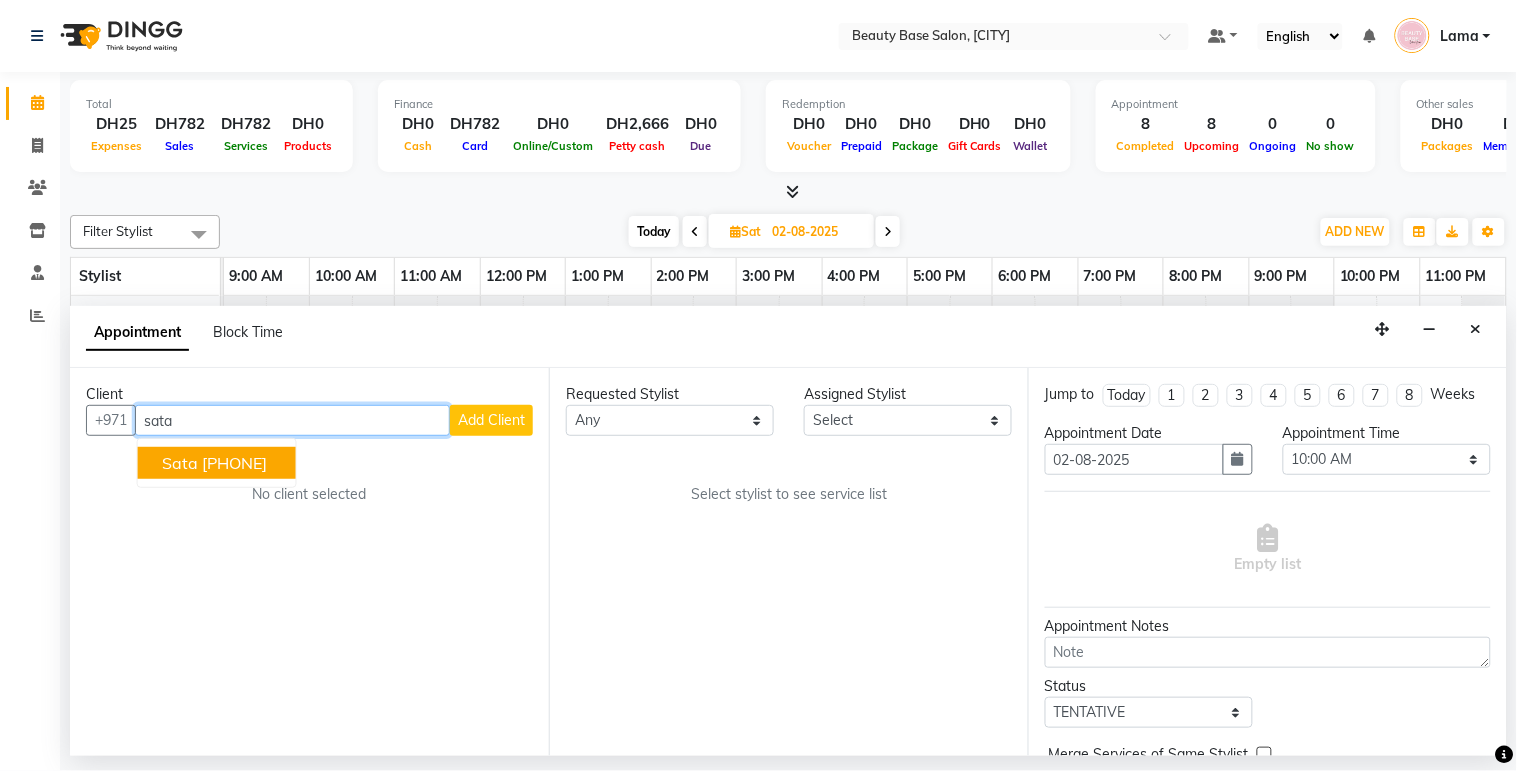 click on "[PHONE]" at bounding box center (234, 463) 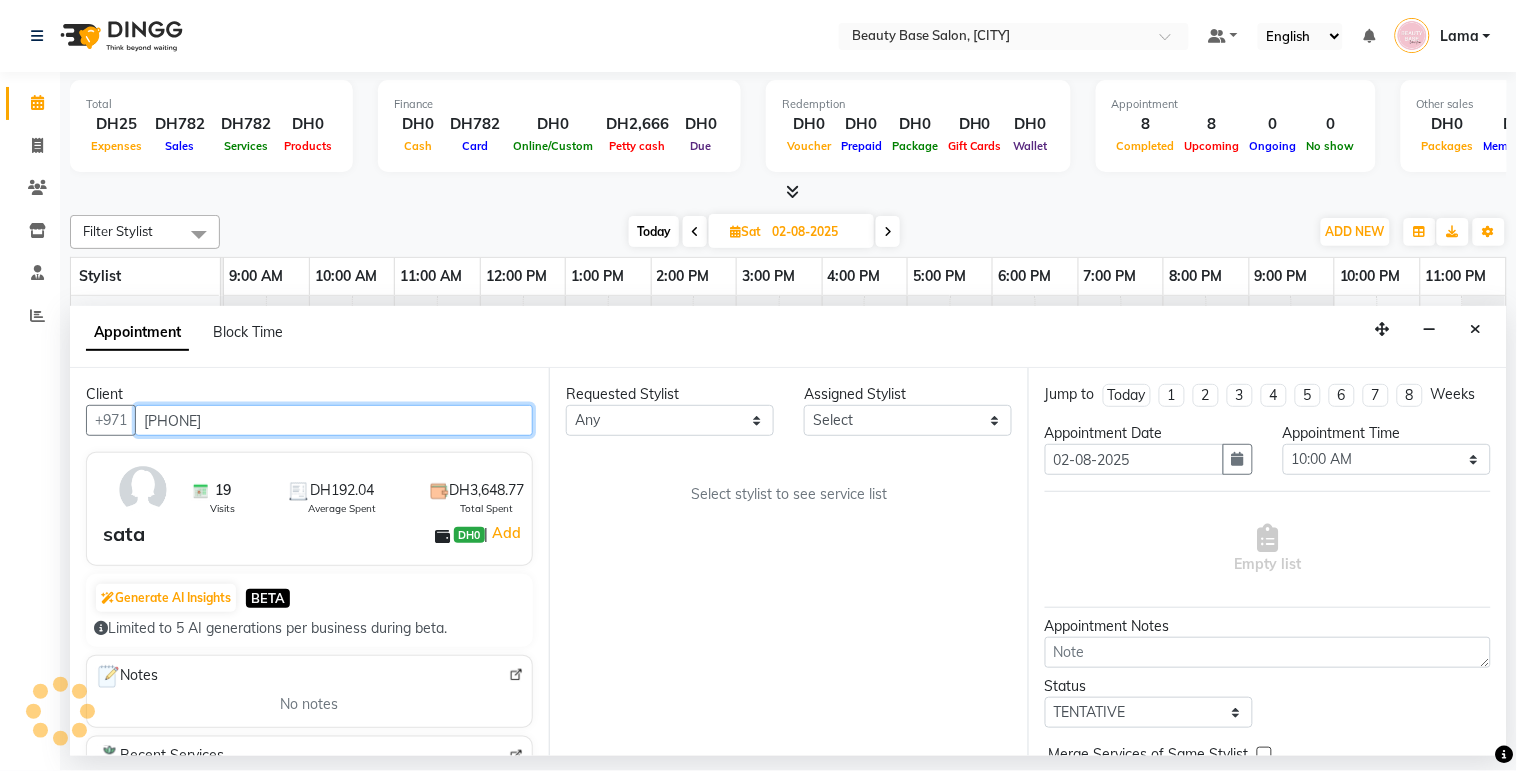 type on "[PHONE]" 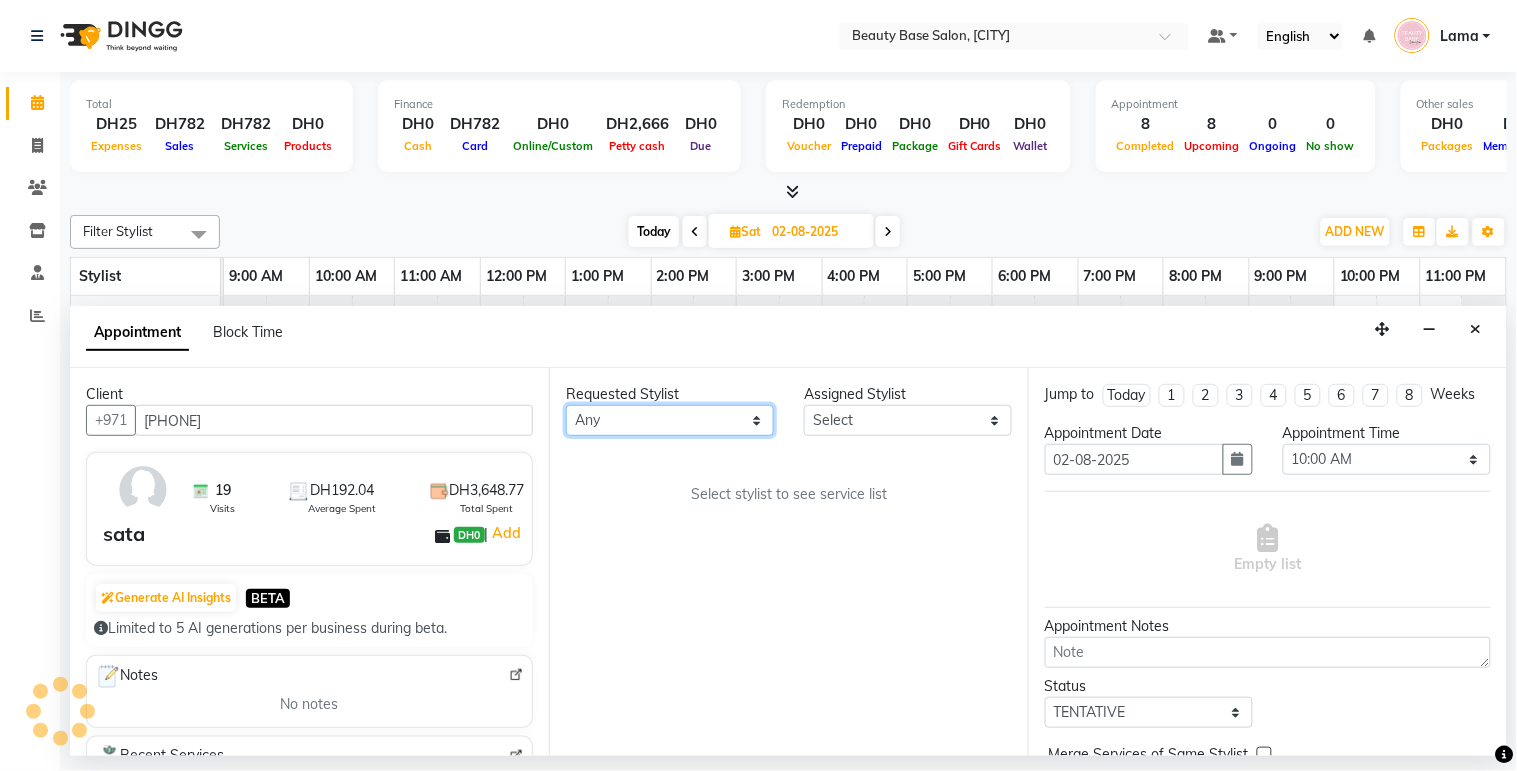 click on "Any [FIRST] [FIRST] [FIRST] [FIRST] [FIRST] [FIRST] [FIRST] [FIRST] [FIRST]" at bounding box center (670, 420) 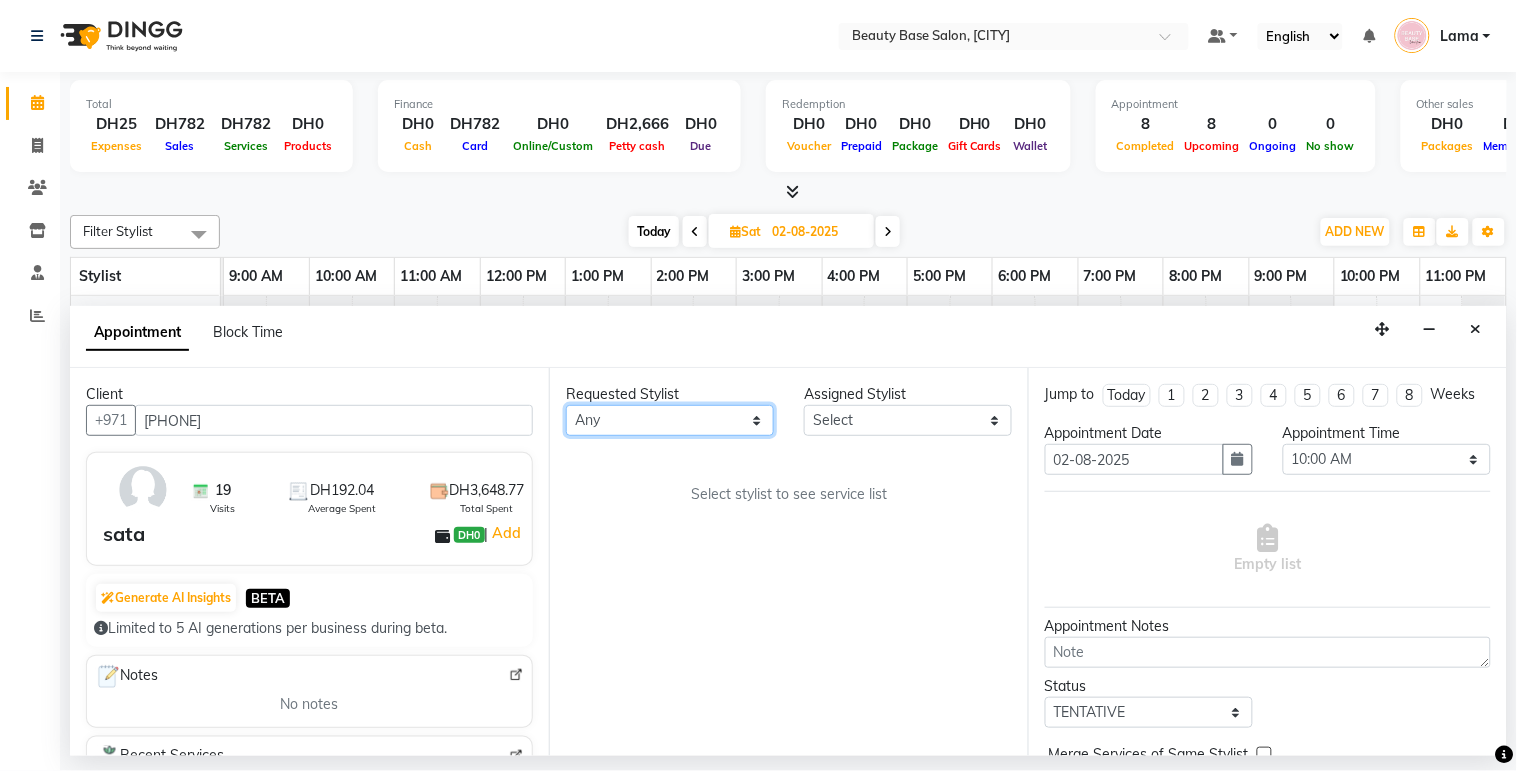 select on "13437" 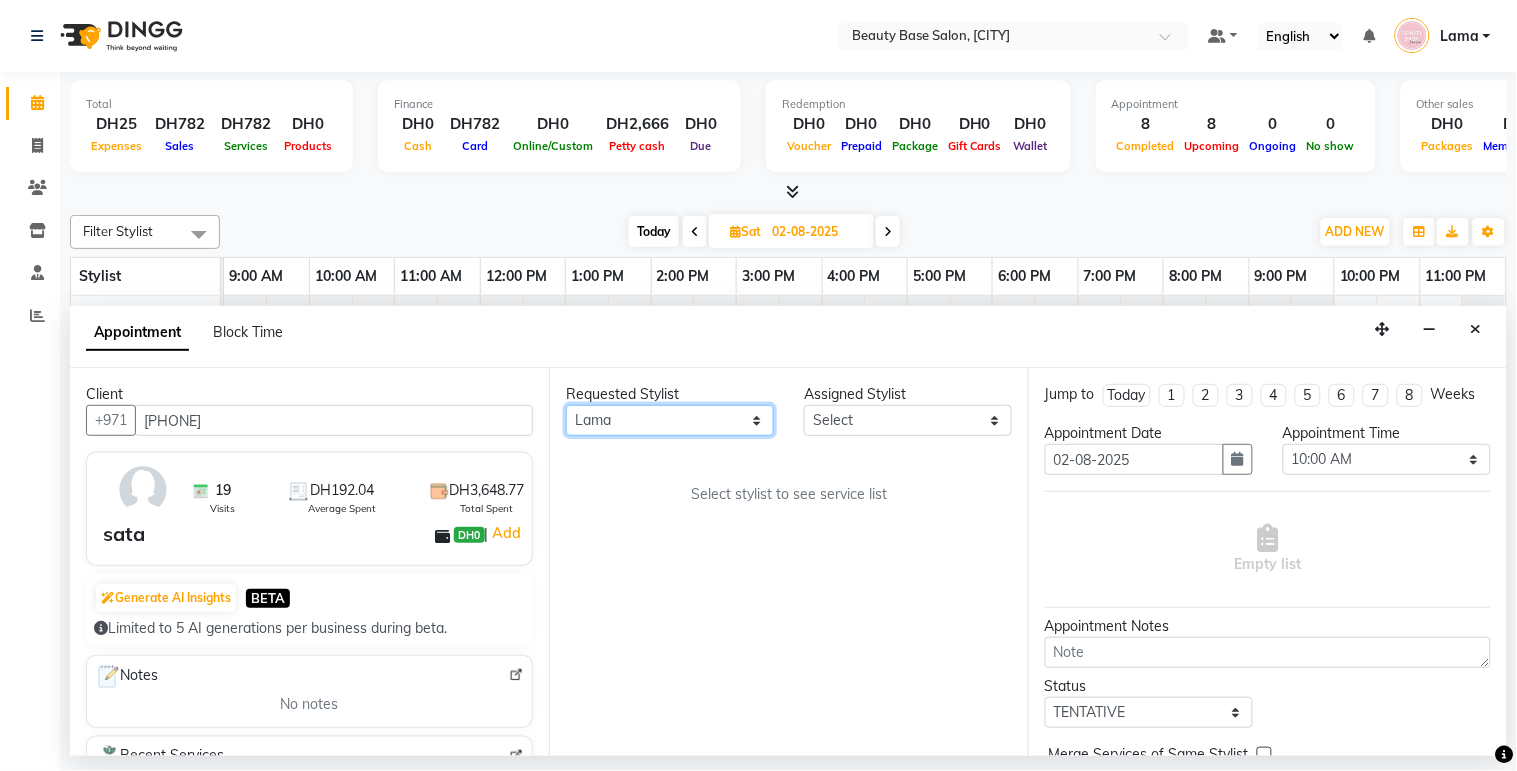 click on "Any [FIRST] [FIRST] [FIRST] [FIRST] [FIRST] [FIRST] [FIRST] [FIRST] [FIRST]" at bounding box center [670, 420] 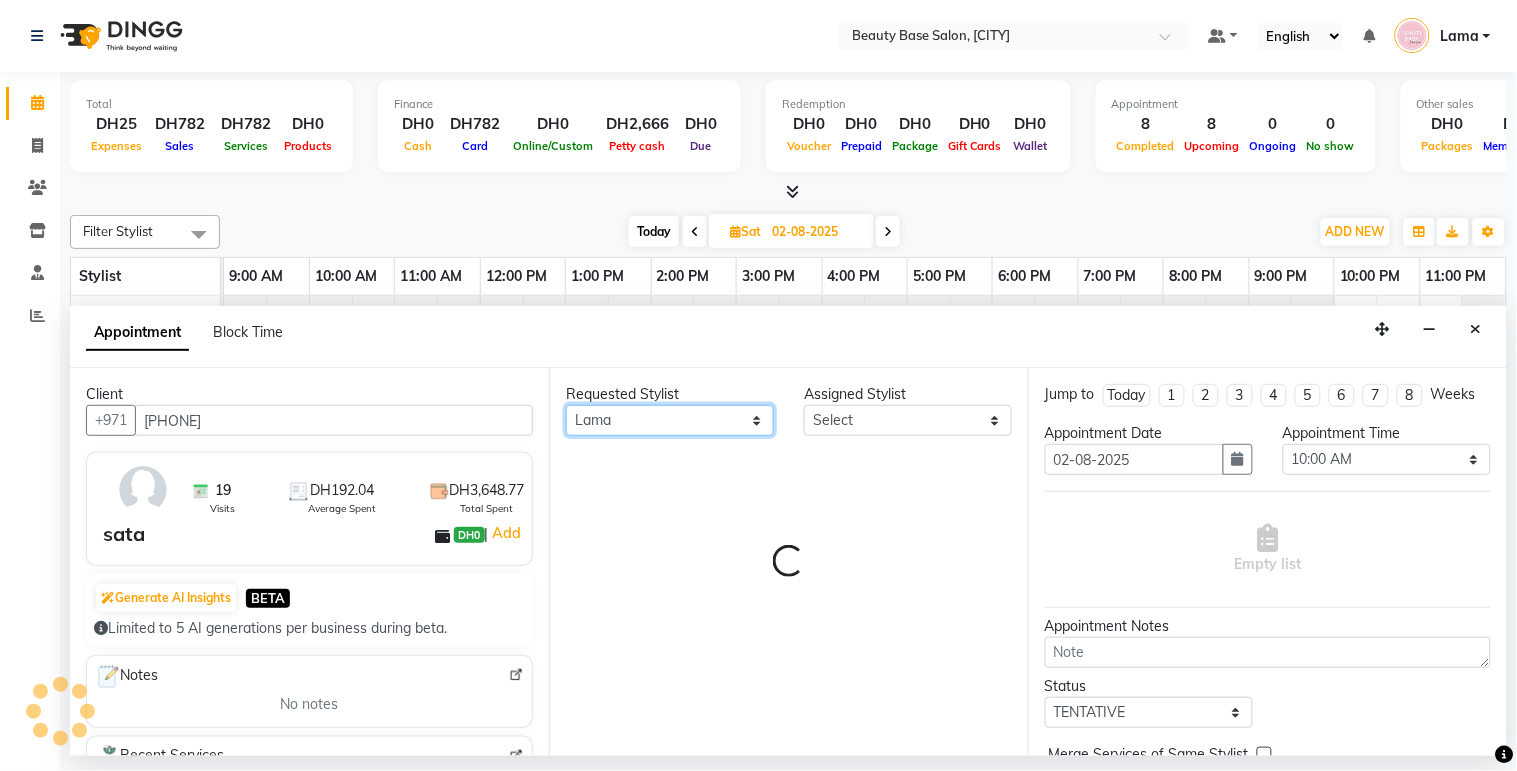 select on "13437" 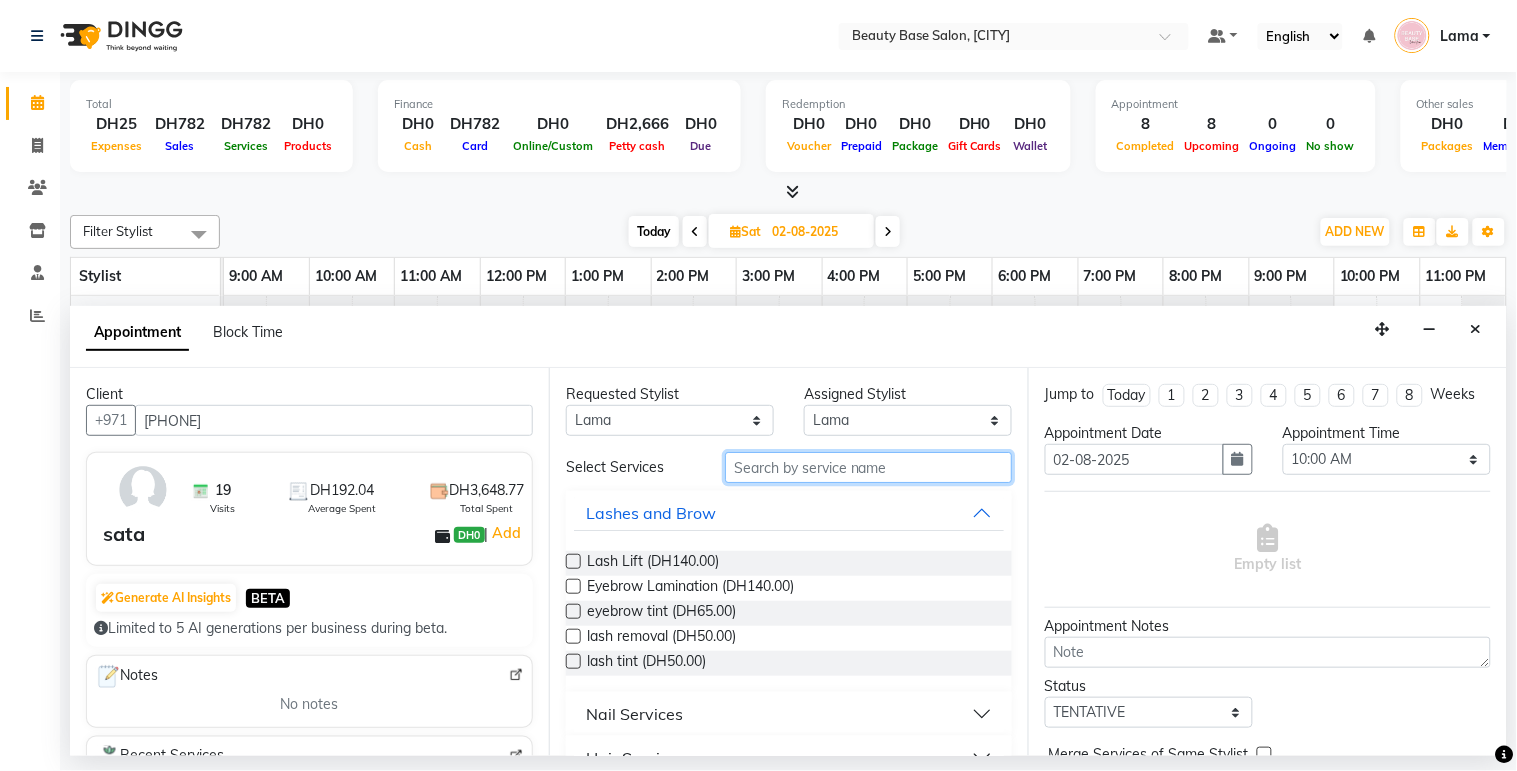 click at bounding box center (868, 467) 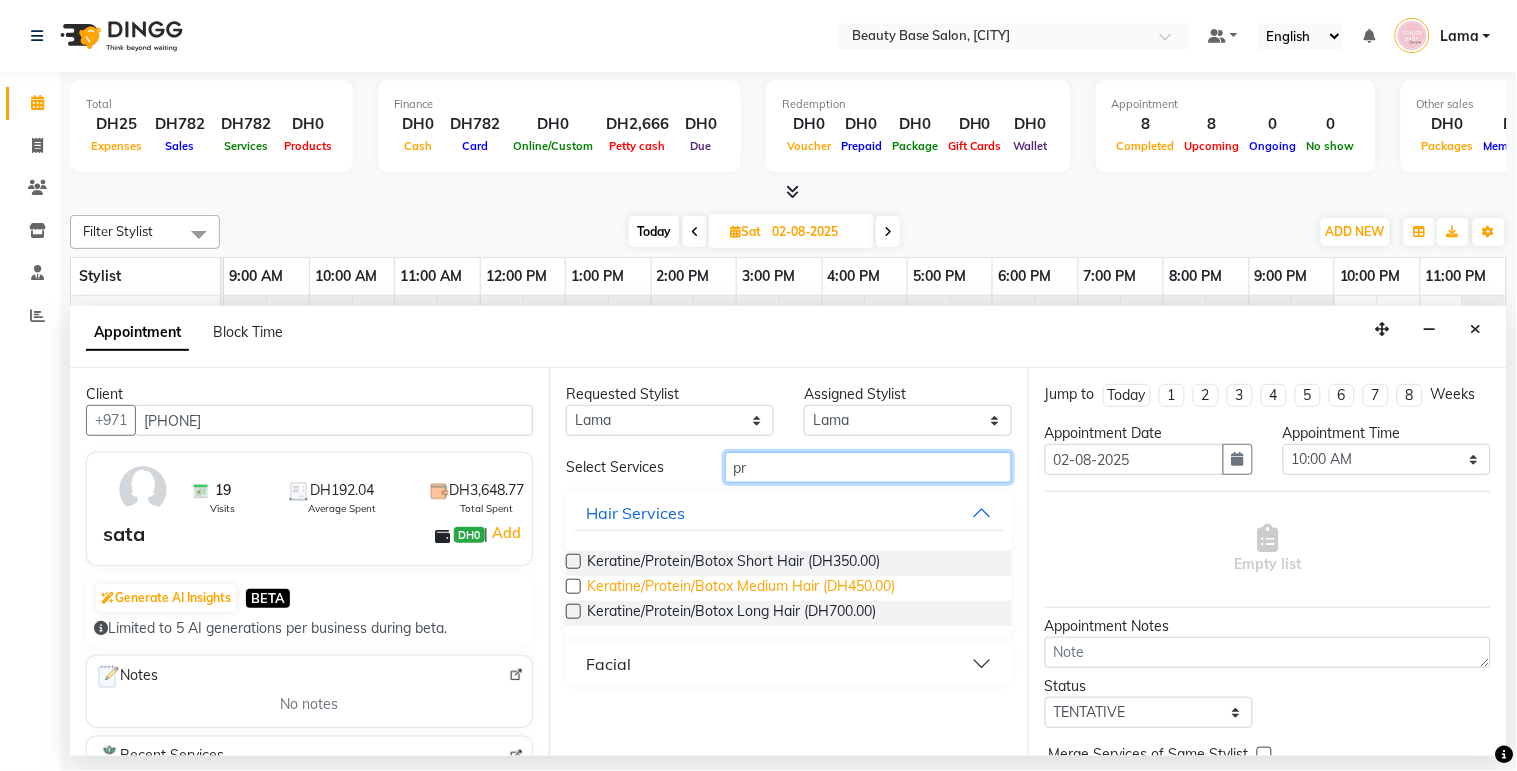 type on "pr" 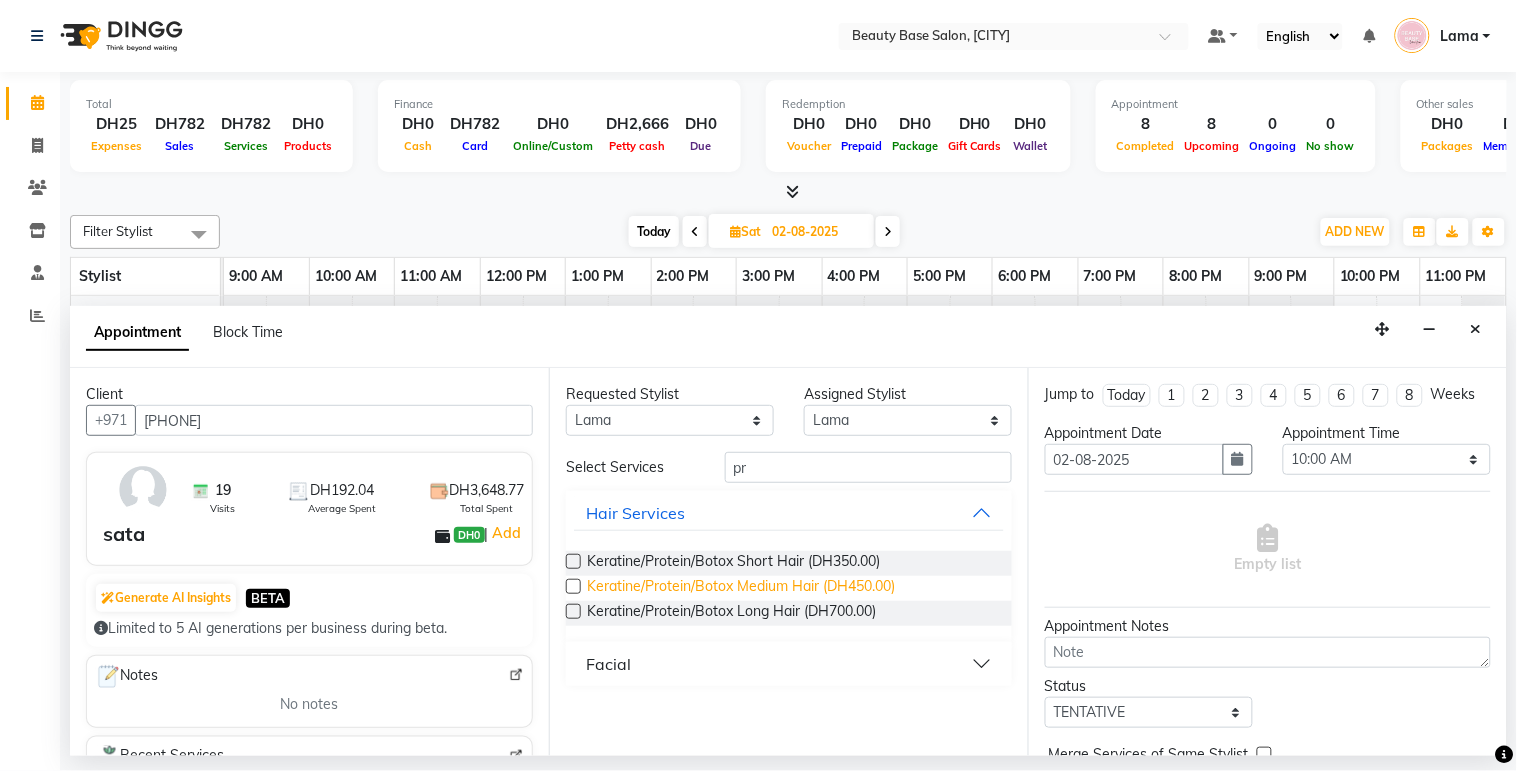click on "Keratine/Protein/Botox Medium Hair (DH450.00)" at bounding box center (741, 588) 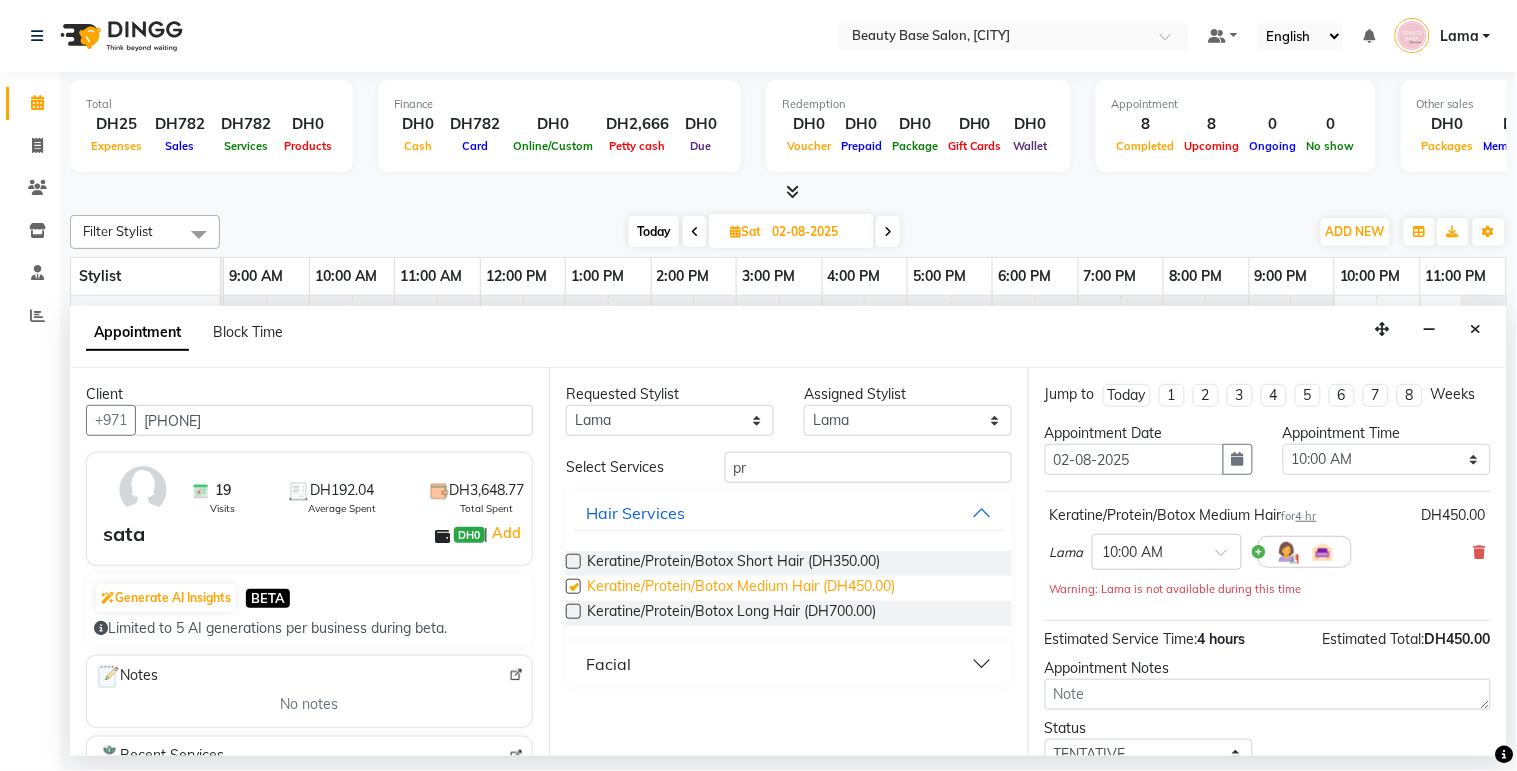 checkbox on "false" 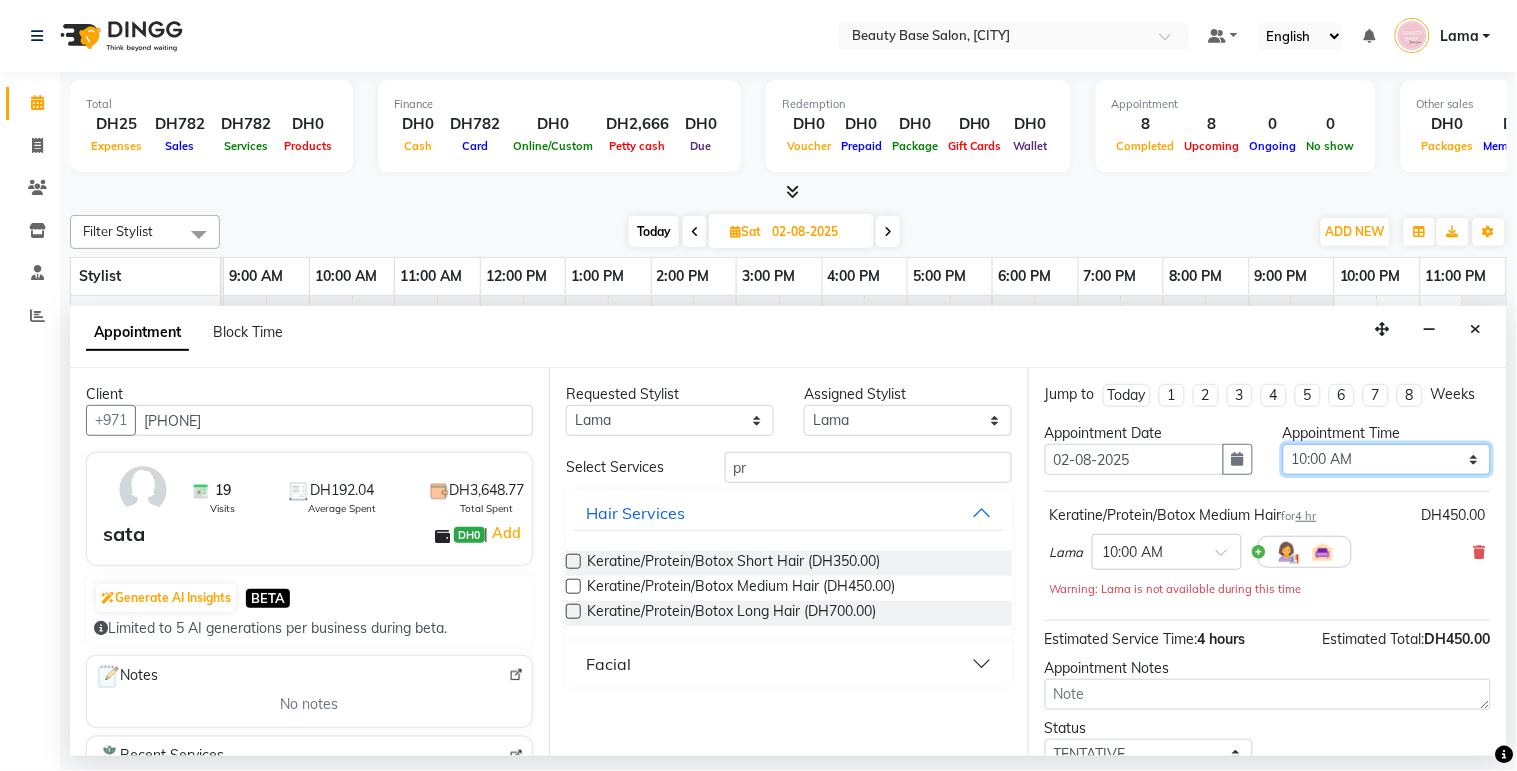click on "Select 10:00 AM 10:05 AM 10:10 AM 10:15 AM 10:20 AM 10:25 AM 10:30 AM 10:35 AM 10:40 AM 10:45 AM 10:50 AM 10:55 AM 11:00 AM 11:05 AM 11:10 AM 11:15 AM 11:20 AM 11:25 AM 11:30 AM 11:35 AM 11:40 AM 11:45 AM 11:50 AM 11:55 AM 12:00 PM 12:05 PM 12:10 PM 12:15 PM 12:20 PM 12:25 PM 12:30 PM 12:35 PM 12:40 PM 12:45 PM 12:50 PM 12:55 PM 01:00 PM 01:05 PM 01:10 PM 01:15 PM 01:20 PM 01:25 PM 01:30 PM 01:35 PM 01:40 PM 01:45 PM 01:50 PM 01:55 PM 02:00 PM 02:05 PM 02:10 PM 02:15 PM 02:20 PM 02:25 PM 02:30 PM 02:35 PM 02:40 PM 02:45 PM 02:50 PM 02:55 PM 03:00 PM 03:05 PM 03:10 PM 03:15 PM 03:20 PM 03:25 PM 03:30 PM 03:35 PM 03:40 PM 03:45 PM 03:50 PM 03:55 PM 04:00 PM 04:05 PM 04:10 PM 04:15 PM 04:20 PM 04:25 PM 04:30 PM 04:35 PM 04:40 PM 04:45 PM 04:50 PM 04:55 PM 05:00 PM 05:05 PM 05:10 PM 05:15 PM 05:20 PM 05:25 PM 05:30 PM 05:35 PM 05:40 PM 05:45 PM 05:50 PM 05:55 PM 06:00 PM 06:05 PM 06:10 PM 06:15 PM 06:20 PM 06:25 PM 06:30 PM 06:35 PM 06:40 PM 06:45 PM 06:50 PM 06:55 PM 07:00 PM 07:05 PM 07:10 PM 07:15 PM 07:20 PM" at bounding box center [1387, 459] 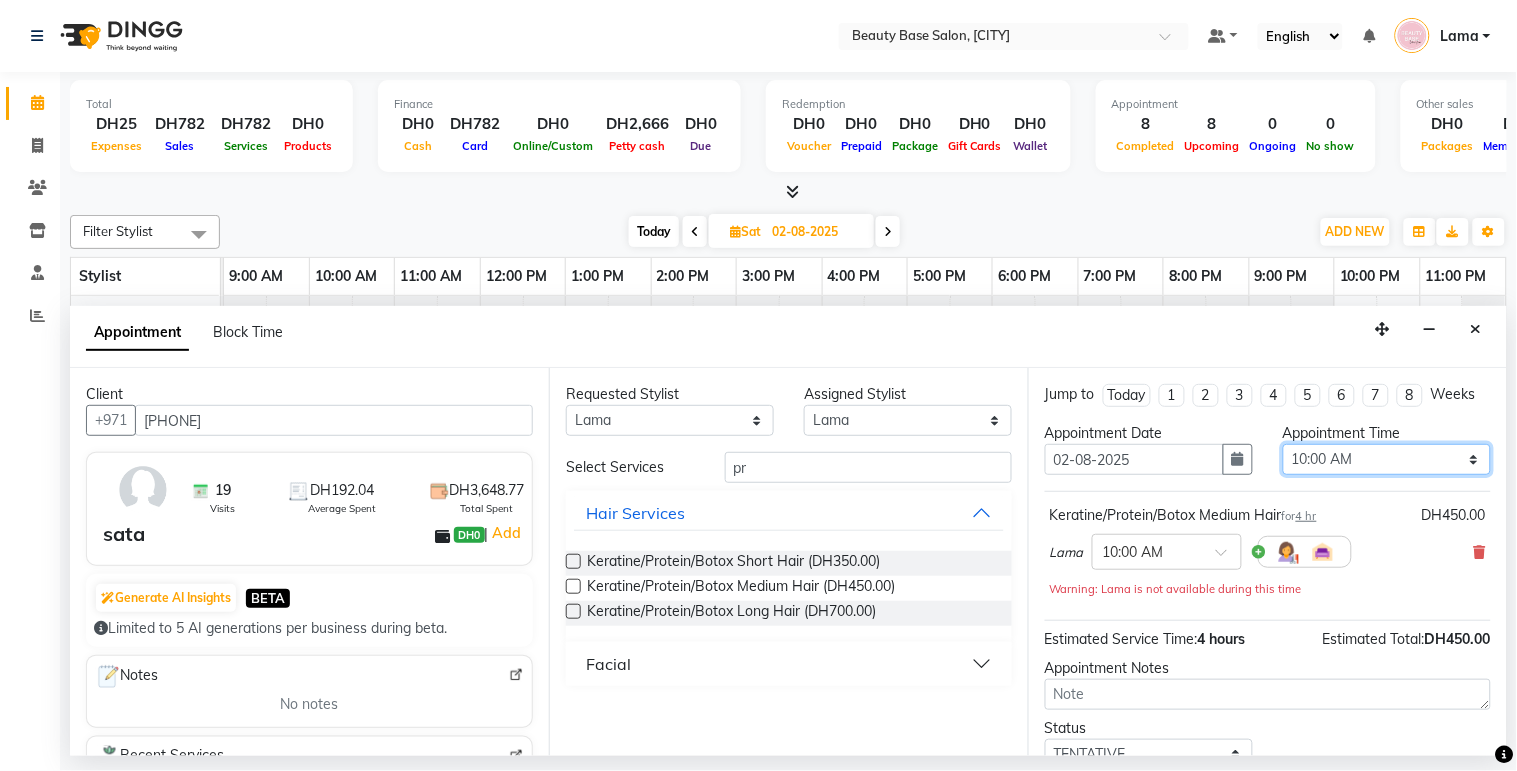 select on "780" 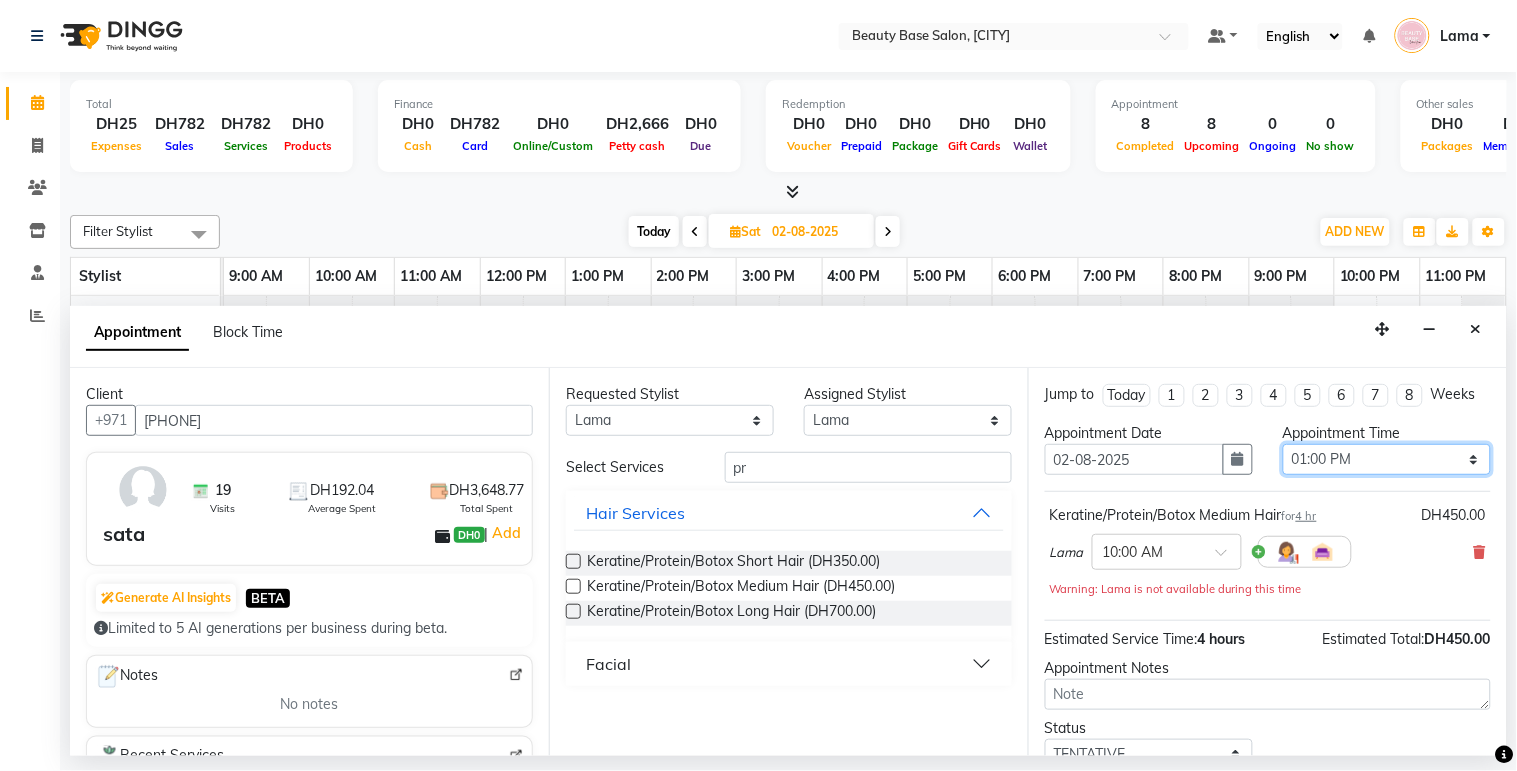 click on "Select 10:00 AM 10:05 AM 10:10 AM 10:15 AM 10:20 AM 10:25 AM 10:30 AM 10:35 AM 10:40 AM 10:45 AM 10:50 AM 10:55 AM 11:00 AM 11:05 AM 11:10 AM 11:15 AM 11:20 AM 11:25 AM 11:30 AM 11:35 AM 11:40 AM 11:45 AM 11:50 AM 11:55 AM 12:00 PM 12:05 PM 12:10 PM 12:15 PM 12:20 PM 12:25 PM 12:30 PM 12:35 PM 12:40 PM 12:45 PM 12:50 PM 12:55 PM 01:00 PM 01:05 PM 01:10 PM 01:15 PM 01:20 PM 01:25 PM 01:30 PM 01:35 PM 01:40 PM 01:45 PM 01:50 PM 01:55 PM 02:00 PM 02:05 PM 02:10 PM 02:15 PM 02:20 PM 02:25 PM 02:30 PM 02:35 PM 02:40 PM 02:45 PM 02:50 PM 02:55 PM 03:00 PM 03:05 PM 03:10 PM 03:15 PM 03:20 PM 03:25 PM 03:30 PM 03:35 PM 03:40 PM 03:45 PM 03:50 PM 03:55 PM 04:00 PM 04:05 PM 04:10 PM 04:15 PM 04:20 PM 04:25 PM 04:30 PM 04:35 PM 04:40 PM 04:45 PM 04:50 PM 04:55 PM 05:00 PM 05:05 PM 05:10 PM 05:15 PM 05:20 PM 05:25 PM 05:30 PM 05:35 PM 05:40 PM 05:45 PM 05:50 PM 05:55 PM 06:00 PM 06:05 PM 06:10 PM 06:15 PM 06:20 PM 06:25 PM 06:30 PM 06:35 PM 06:40 PM 06:45 PM 06:50 PM 06:55 PM 07:00 PM 07:05 PM 07:10 PM 07:15 PM 07:20 PM" at bounding box center [1387, 459] 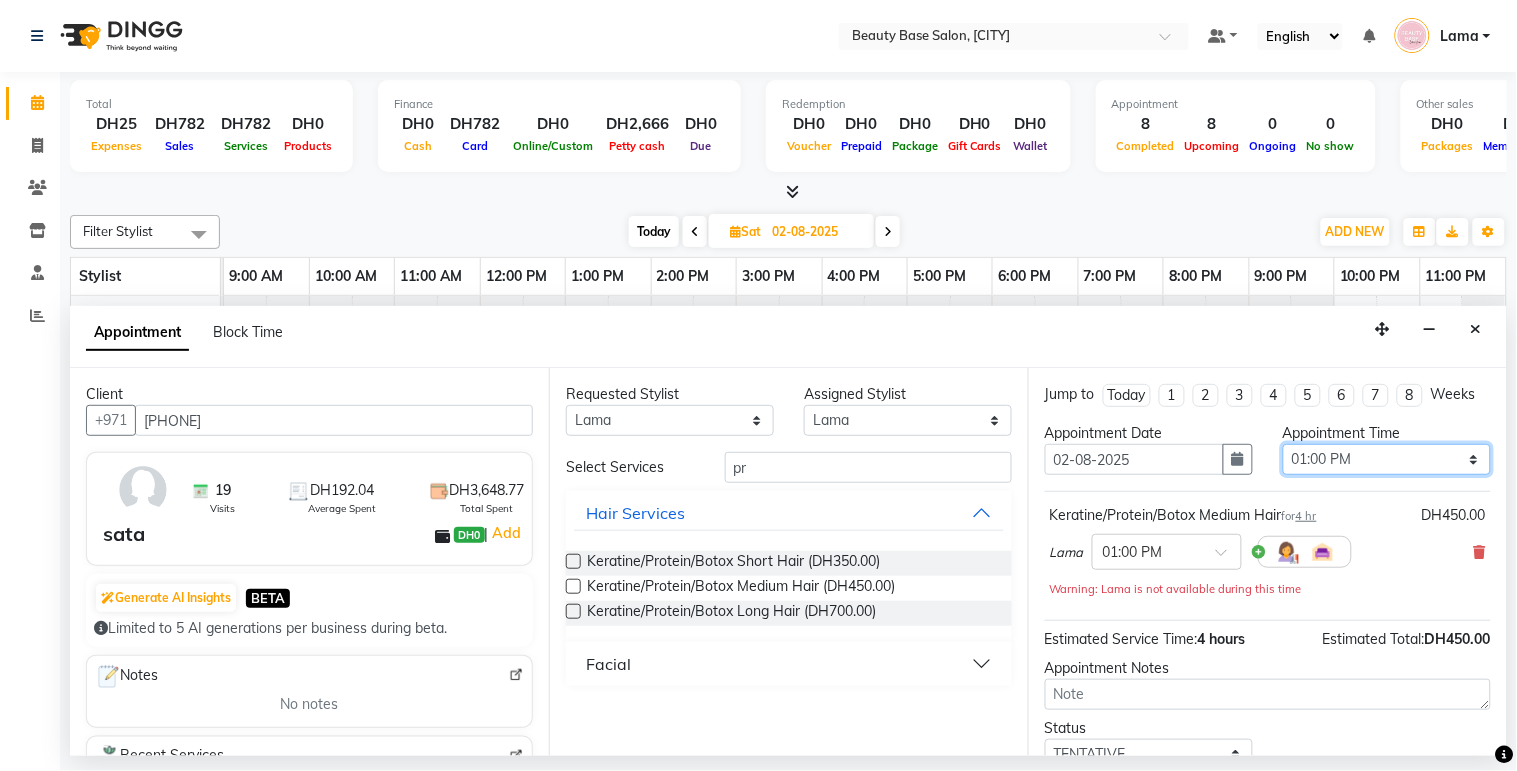 scroll, scrollTop: 160, scrollLeft: 0, axis: vertical 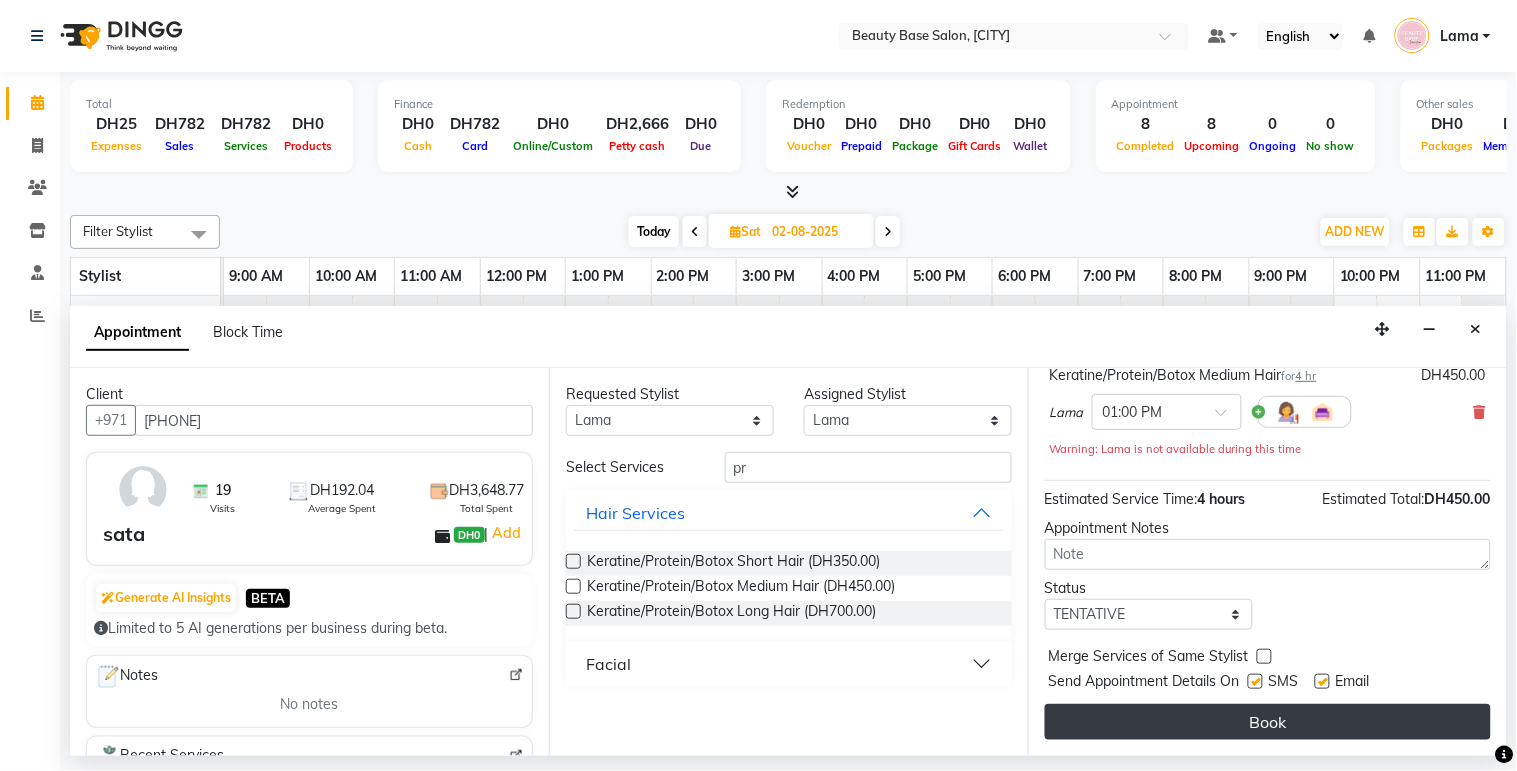 click on "Book" at bounding box center (1268, 722) 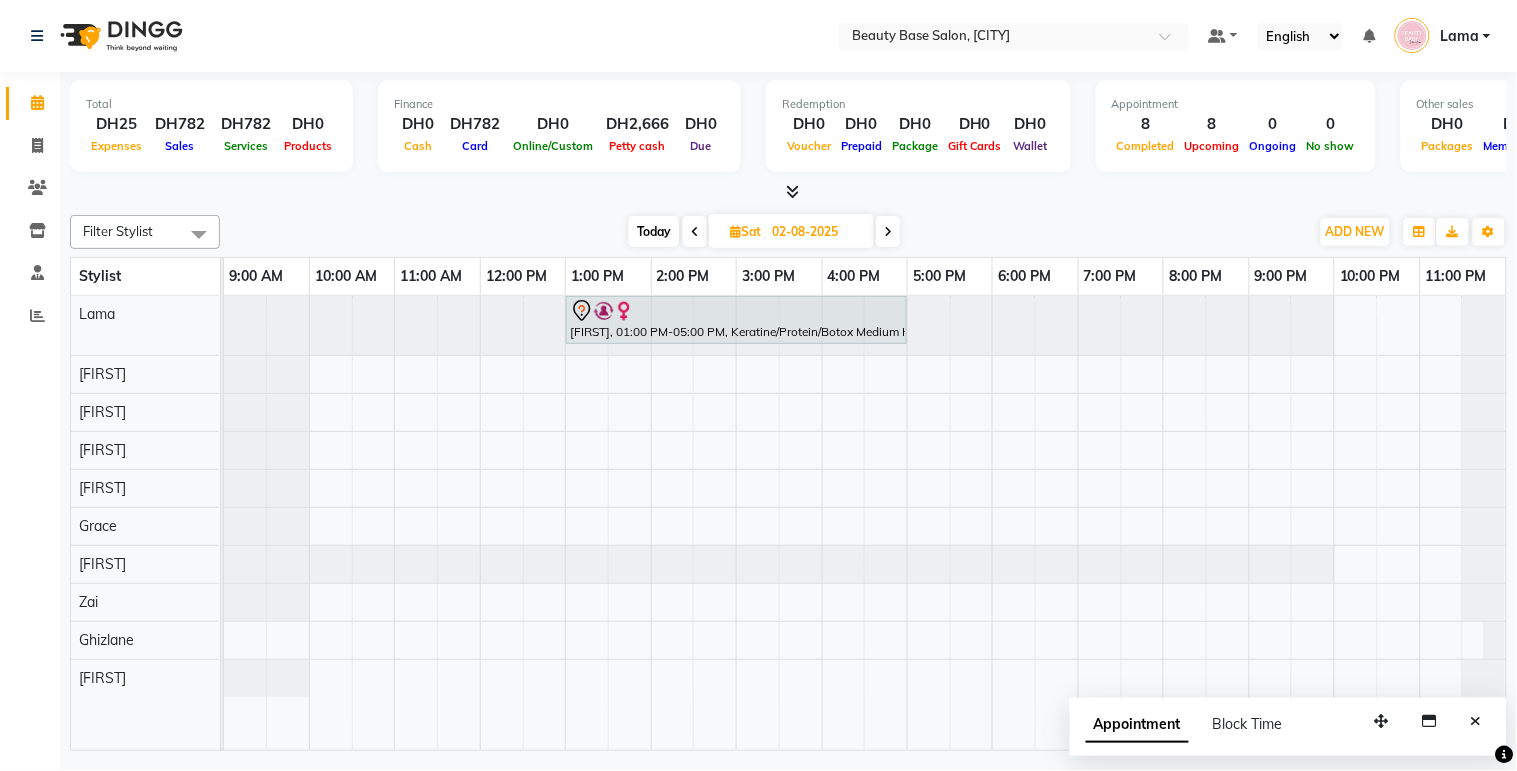 click on "Today" at bounding box center [654, 231] 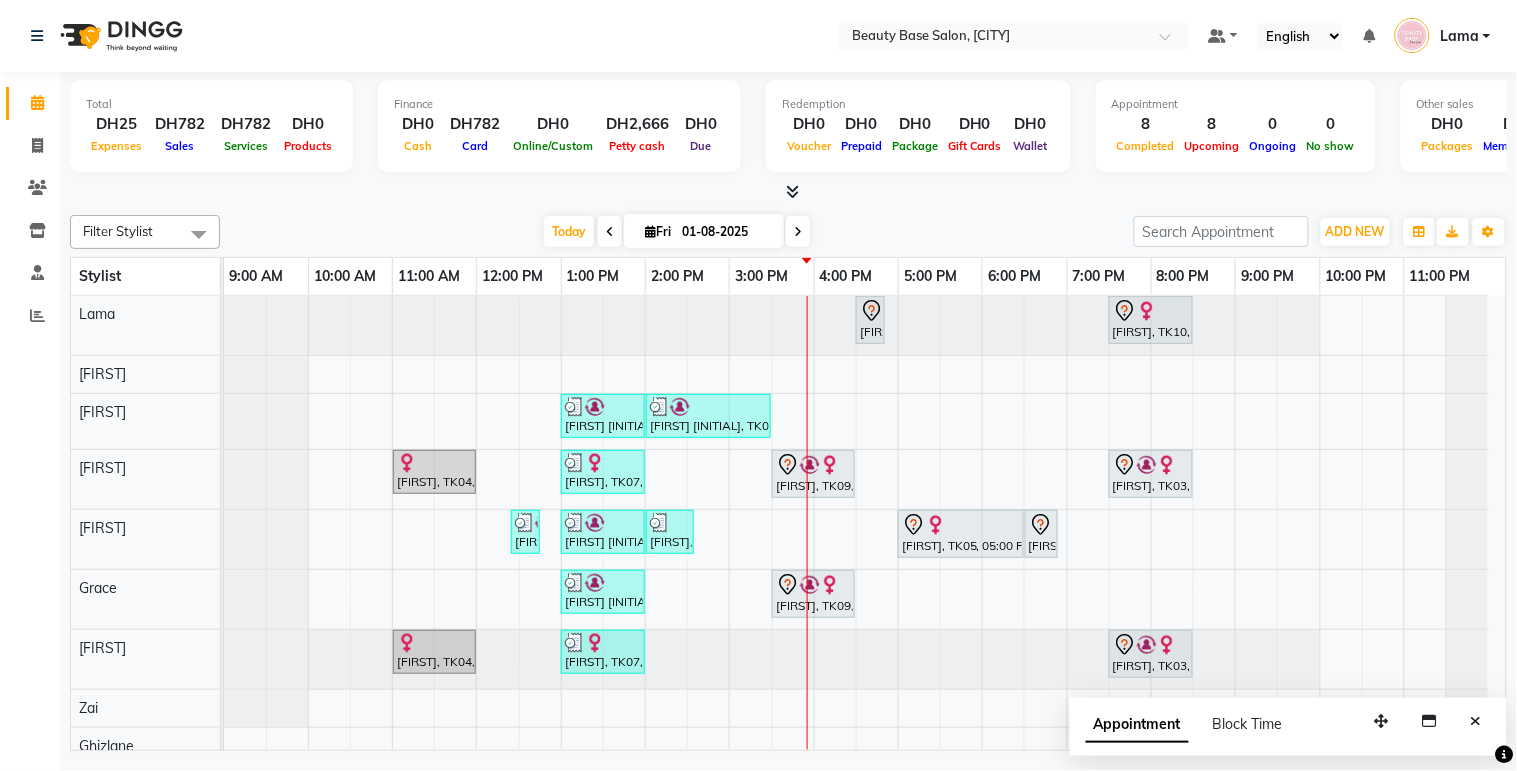 click at bounding box center (1476, 721) 